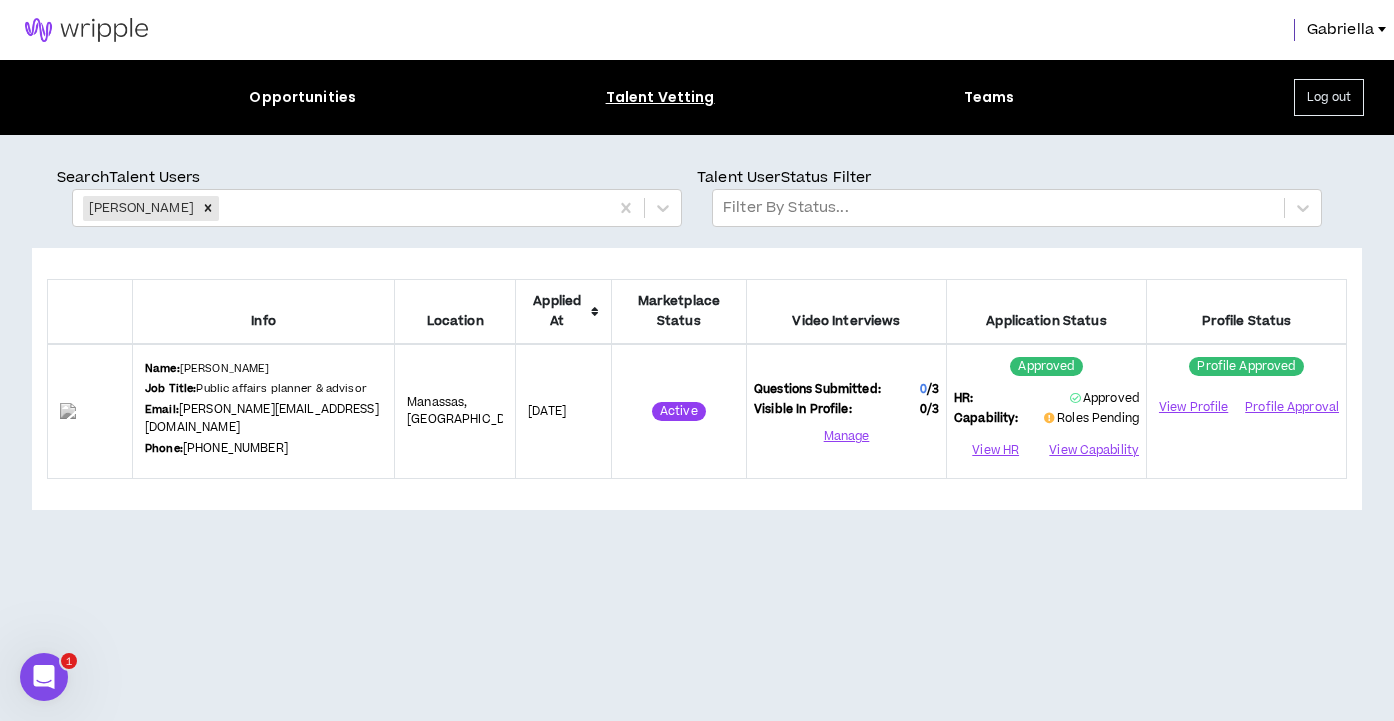 scroll, scrollTop: 172, scrollLeft: 0, axis: vertical 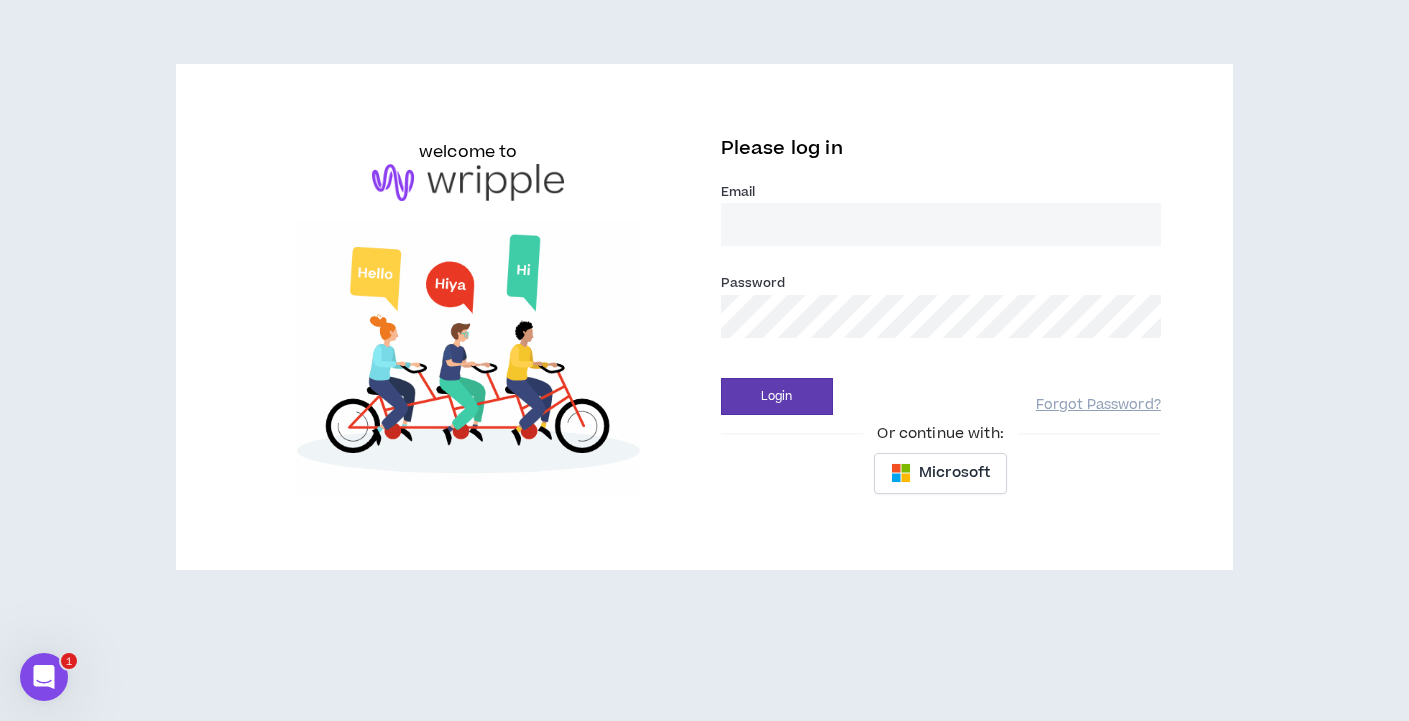 type on "gabriella@wripple.com" 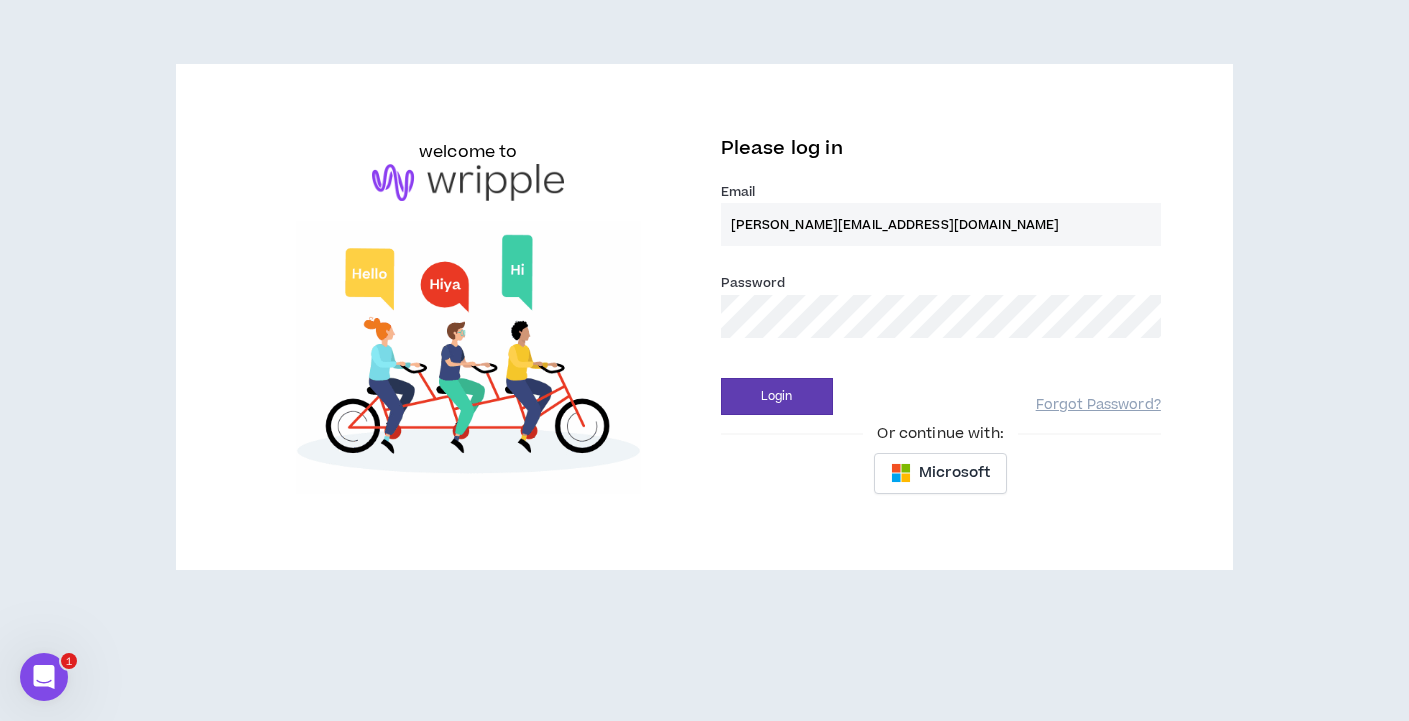 click on "Login" at bounding box center (777, 396) 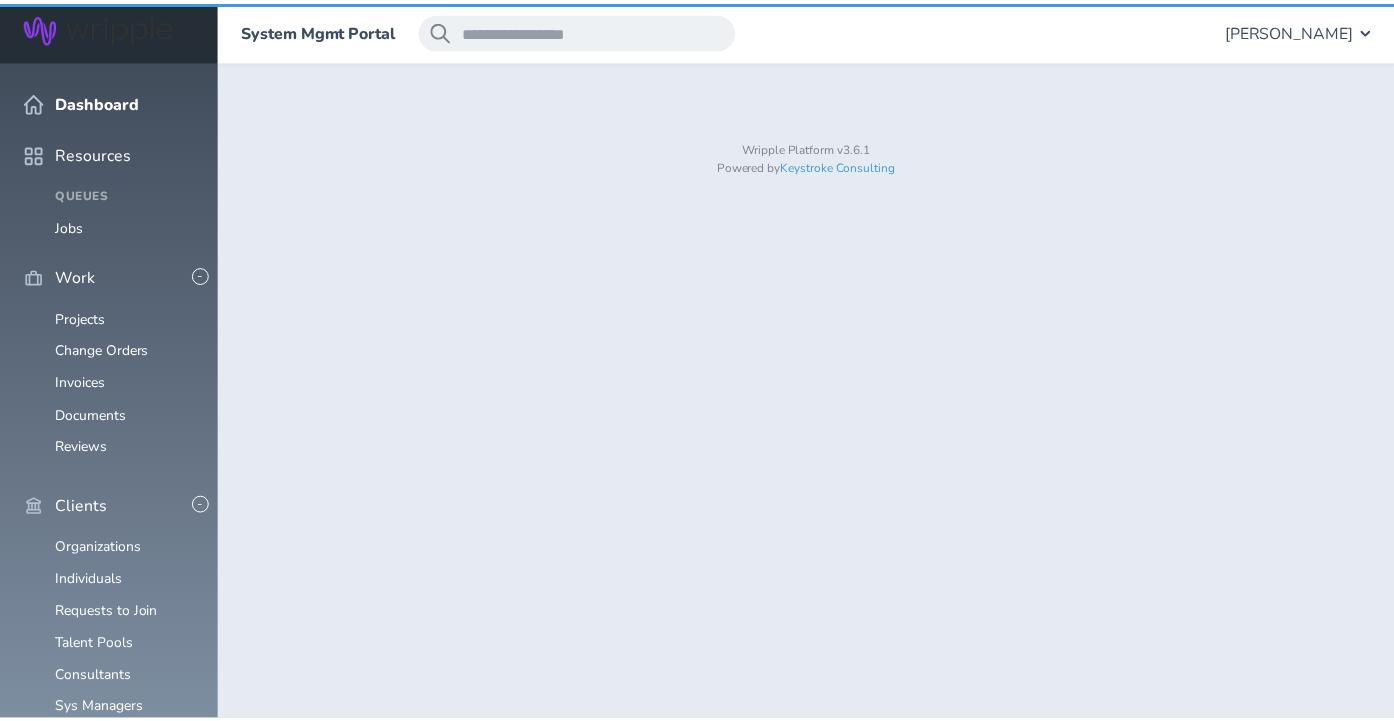 scroll, scrollTop: 0, scrollLeft: 0, axis: both 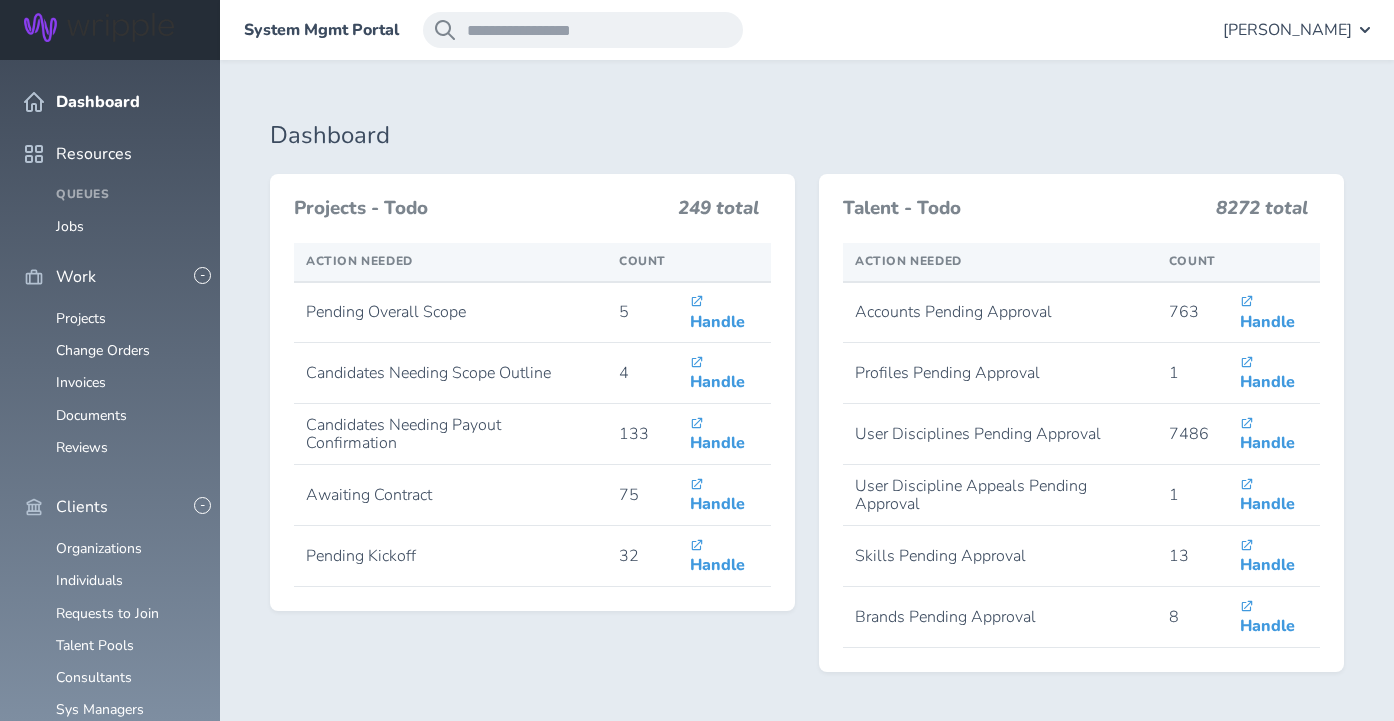 click on "[PERSON_NAME]" at bounding box center [1287, 30] 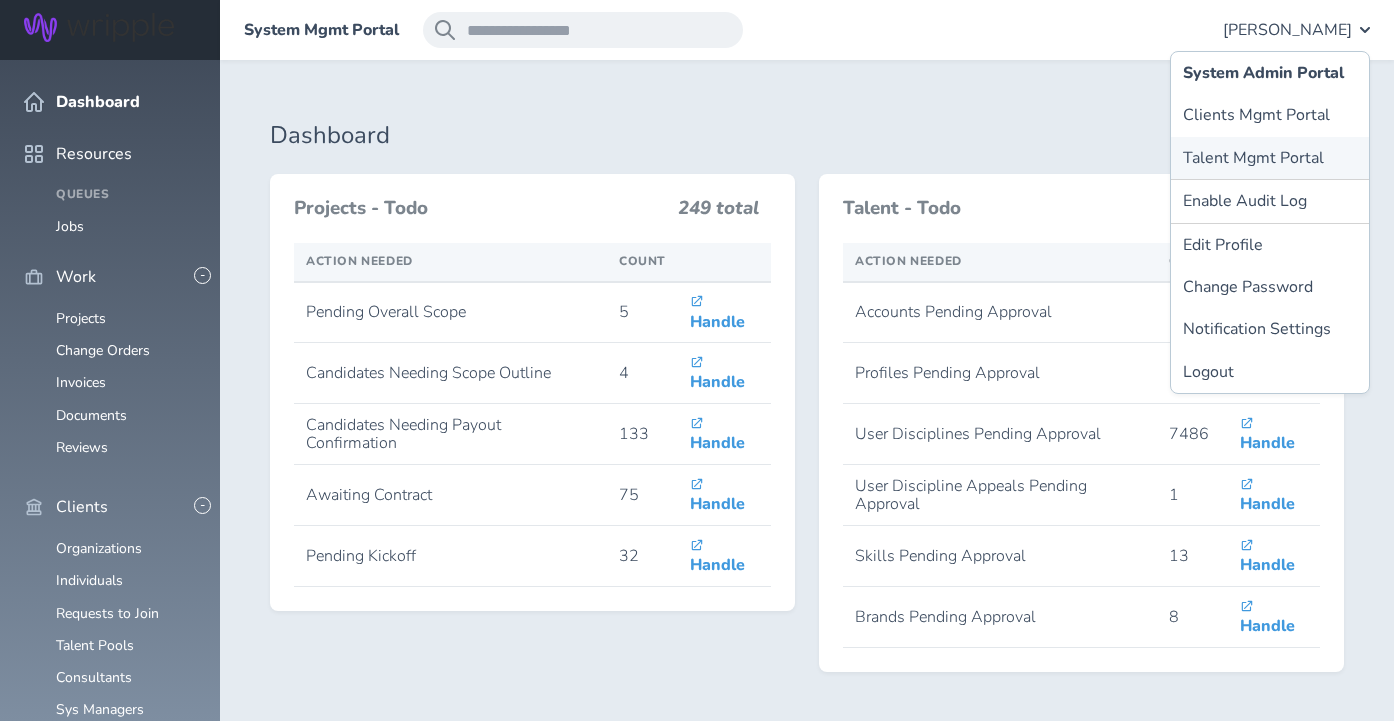 click on "Talent Mgmt Portal" at bounding box center (1270, 158) 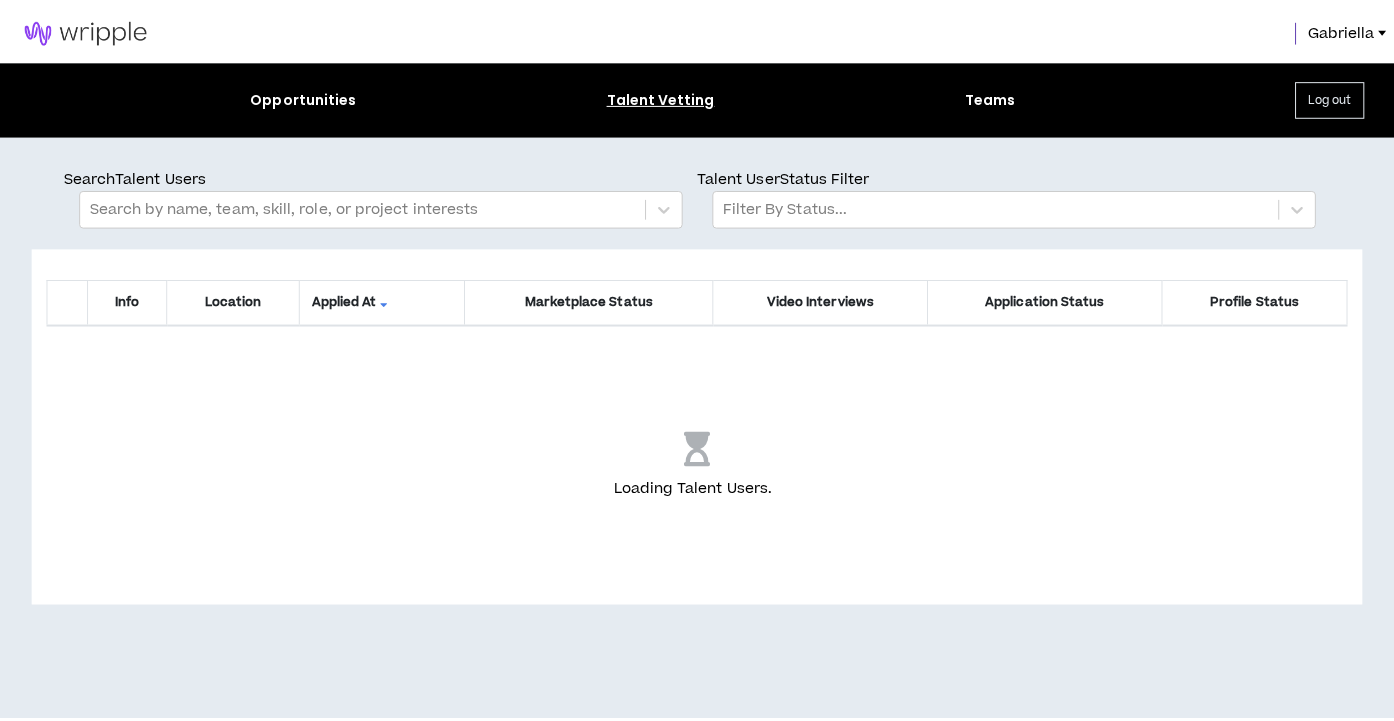 scroll, scrollTop: 0, scrollLeft: 0, axis: both 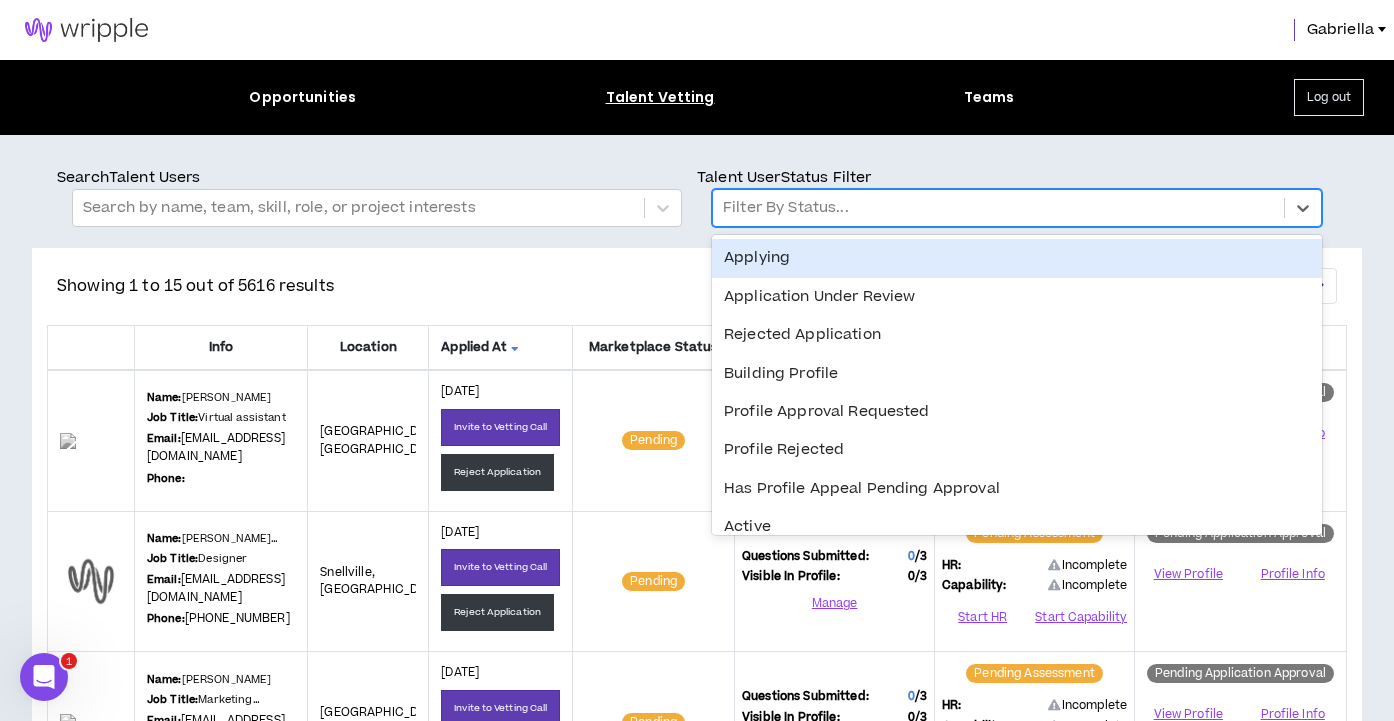 drag, startPoint x: 849, startPoint y: 217, endPoint x: 845, endPoint y: 228, distance: 11.7046995 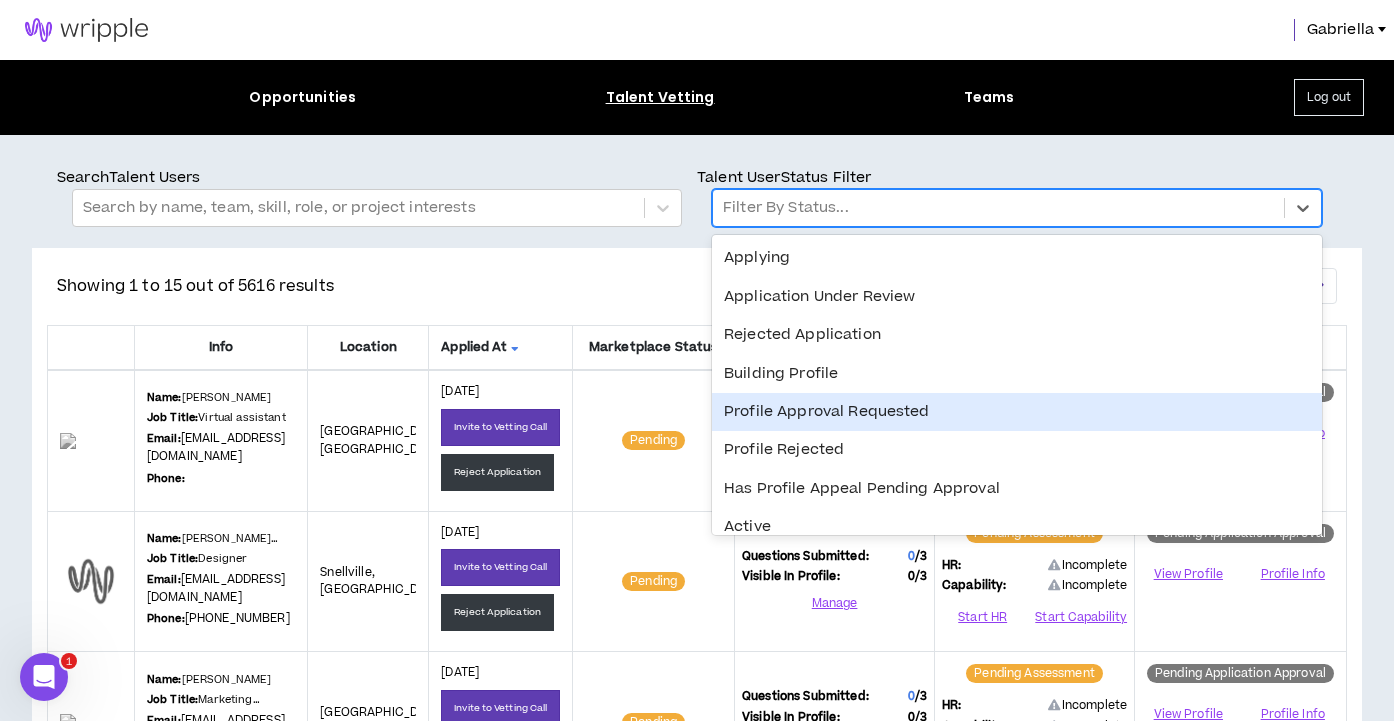 click on "Profile Approval Requested" at bounding box center (1017, 412) 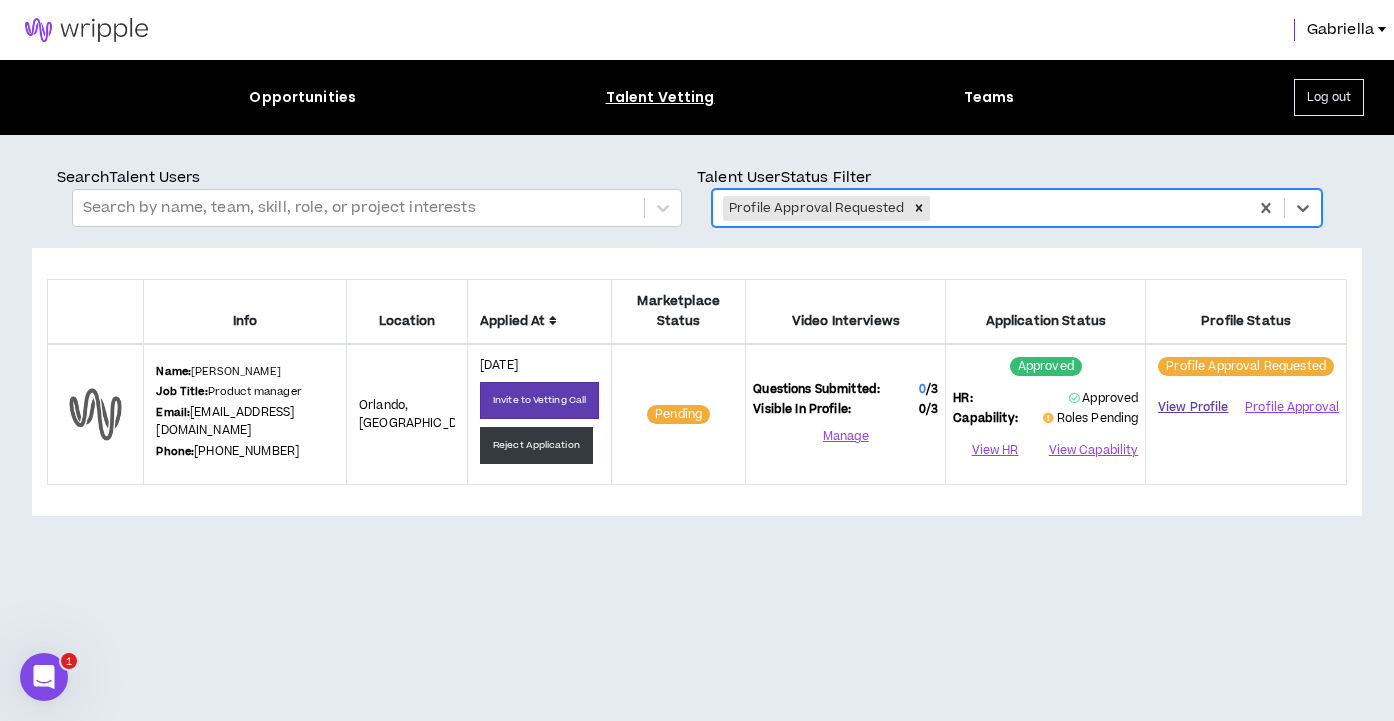 click on "View Profile" at bounding box center [1193, 407] 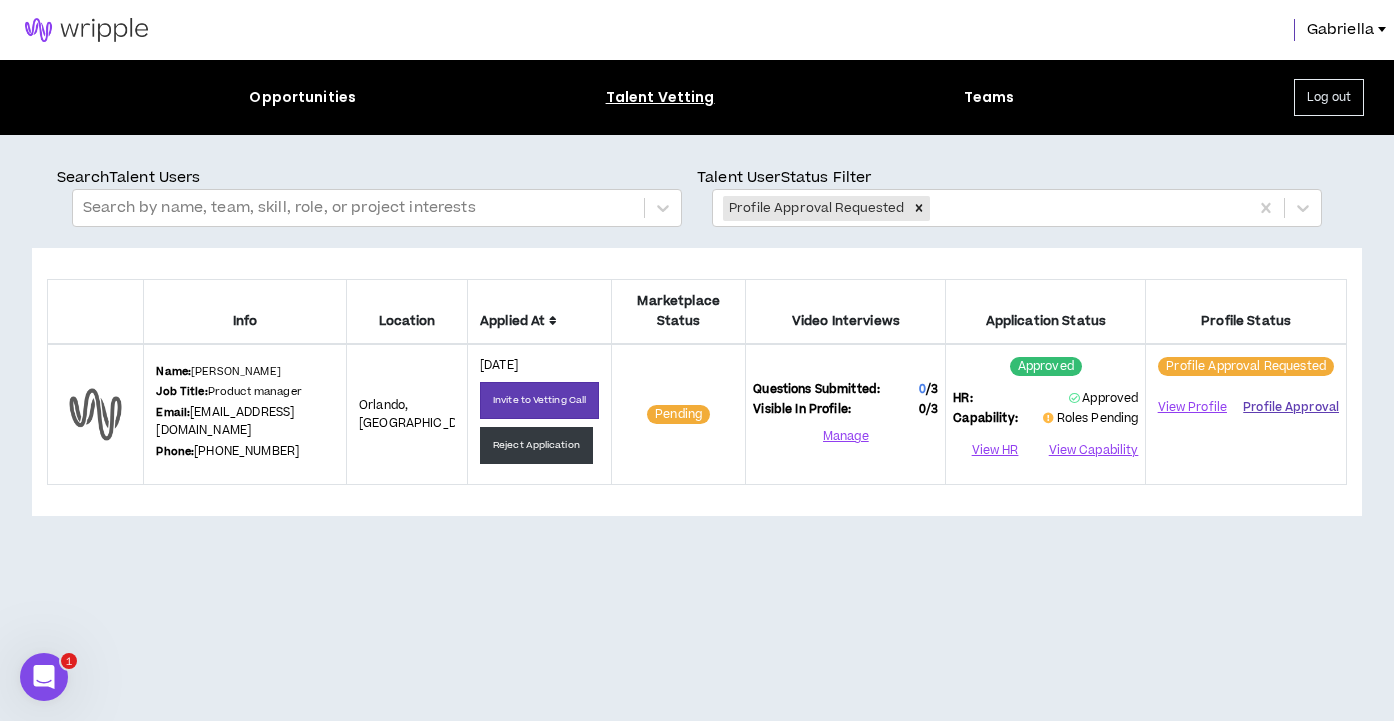 click on "Profile Approval" at bounding box center [1291, 407] 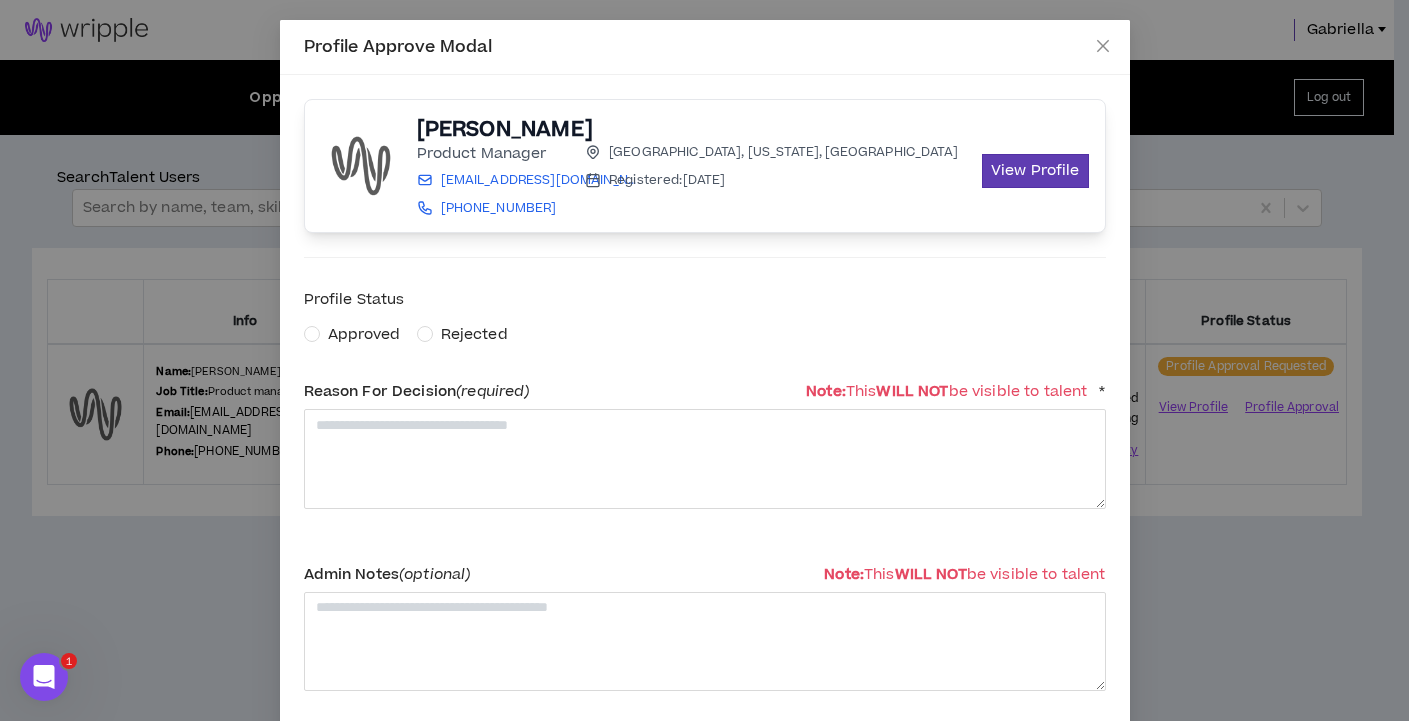 click on "Approved" at bounding box center (364, 334) 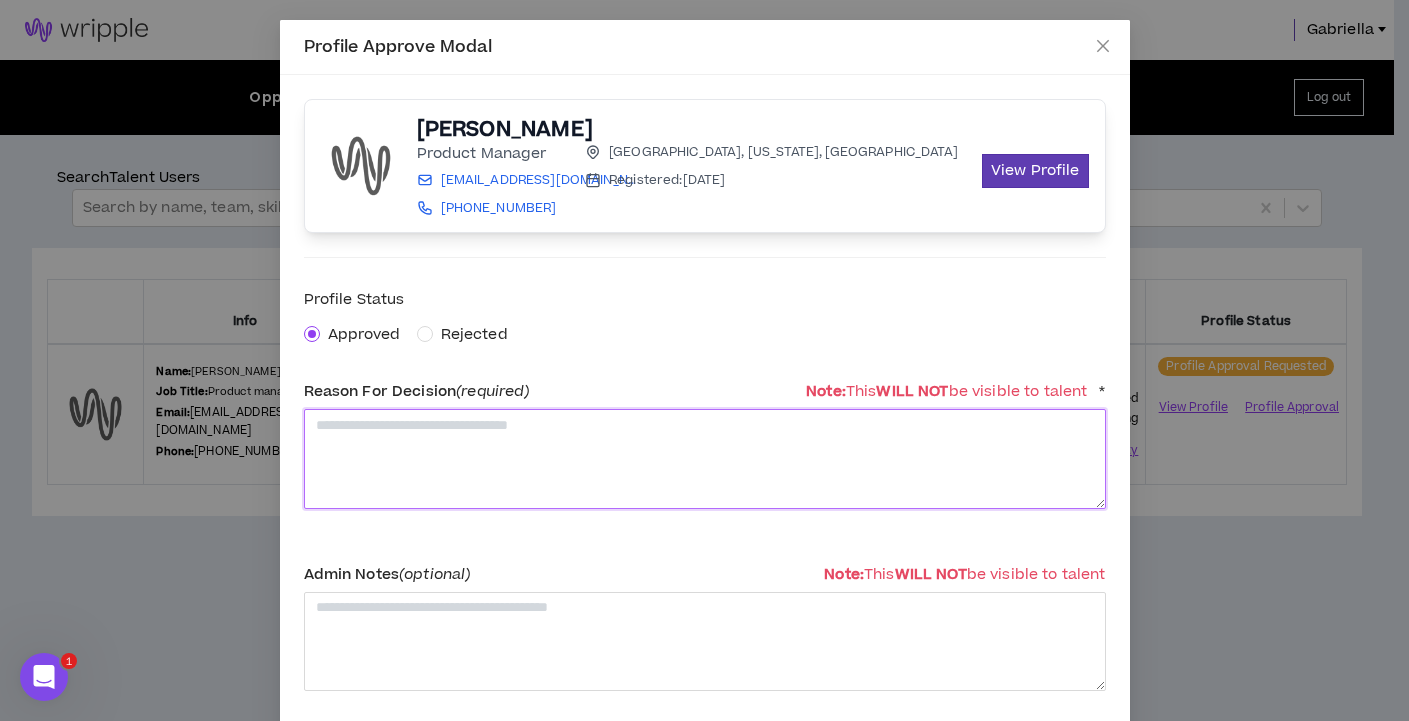 click at bounding box center [705, 458] 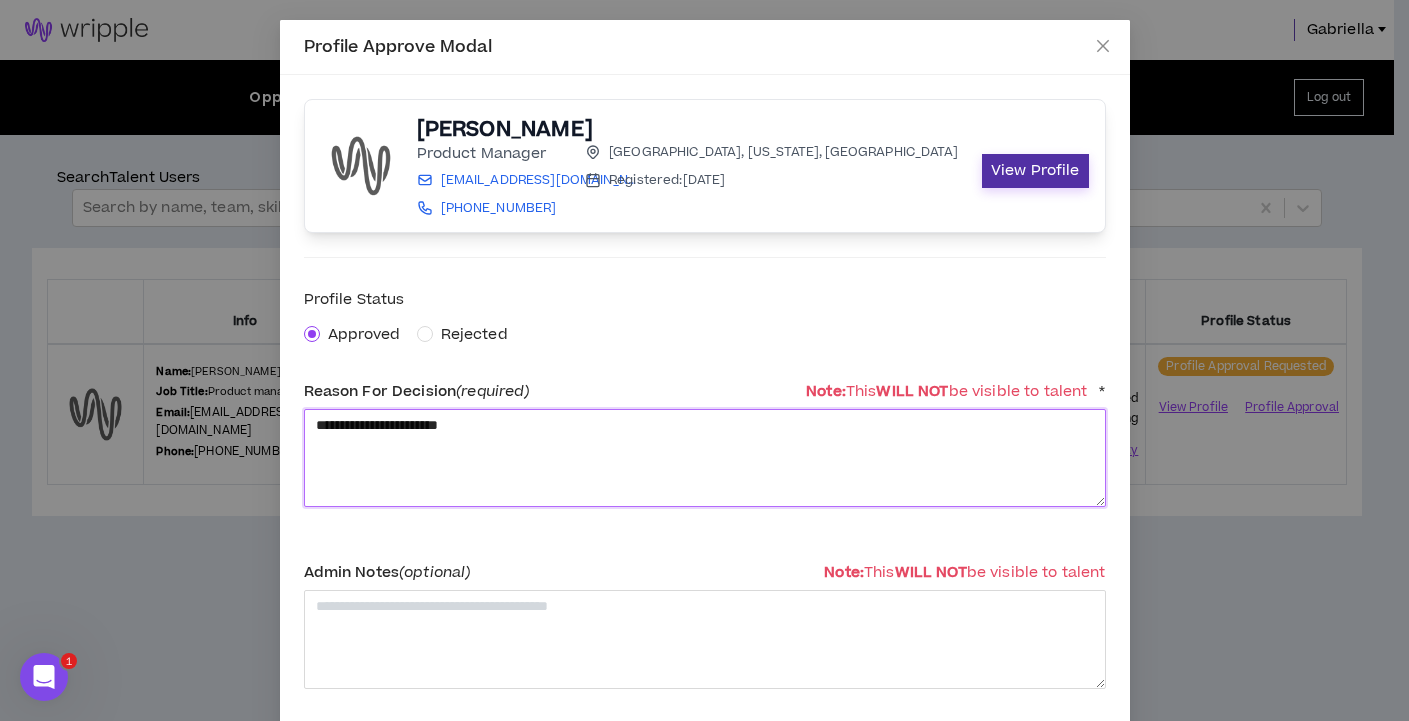 type on "**********" 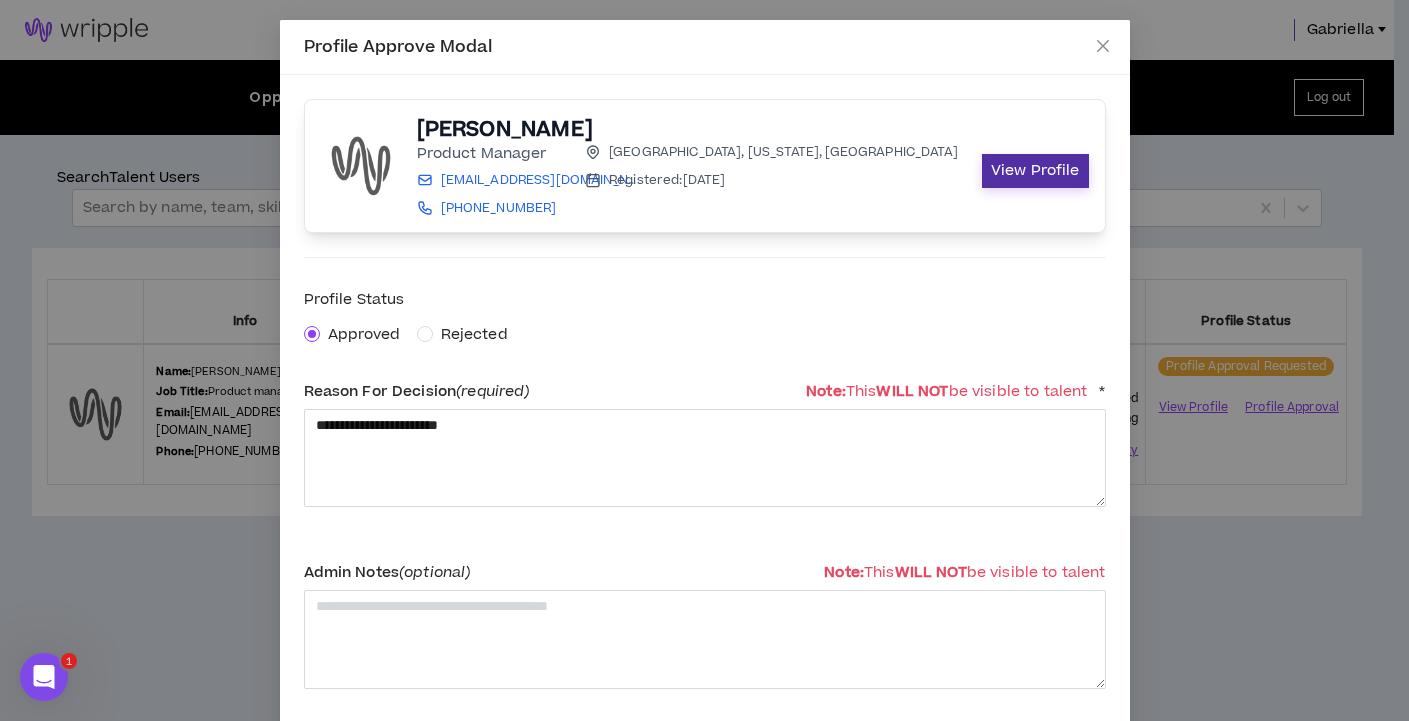click on "View Profile" at bounding box center [1035, 171] 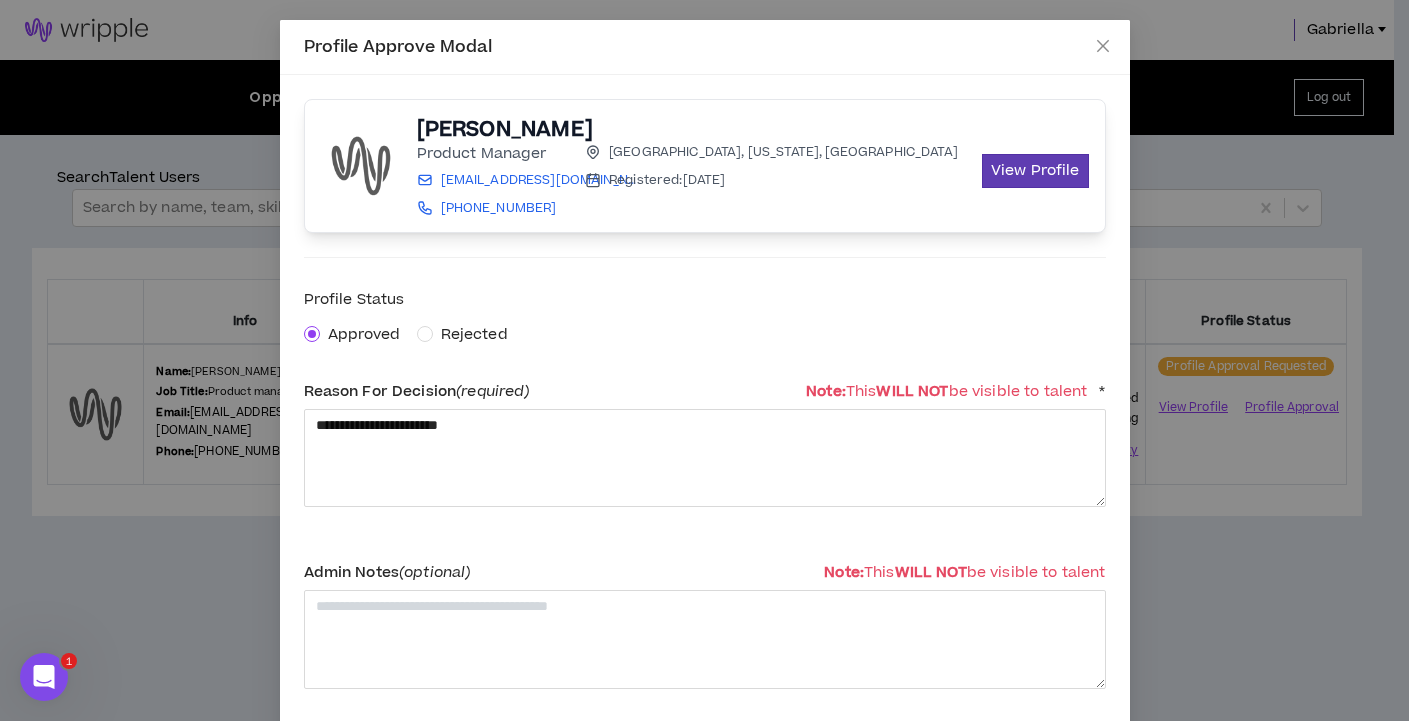 scroll, scrollTop: 105, scrollLeft: 0, axis: vertical 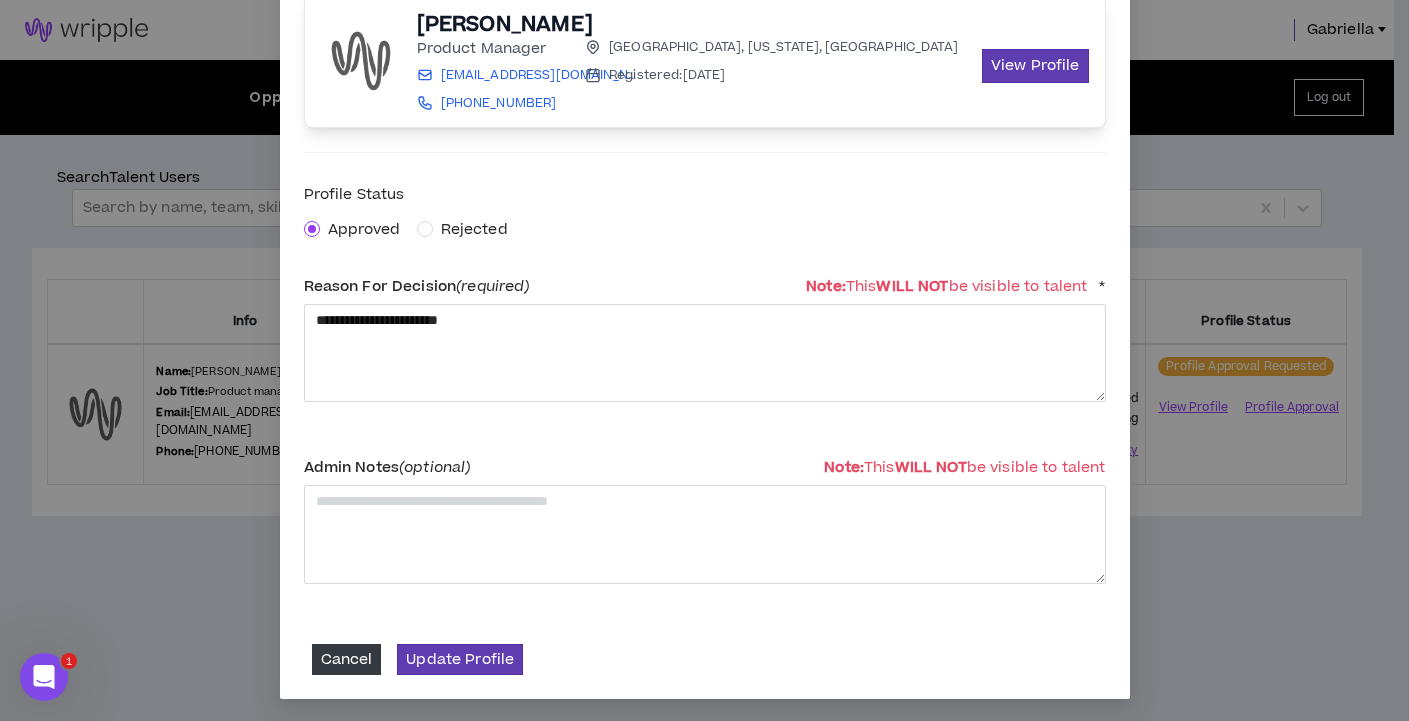 click on "**********" at bounding box center (705, 334) 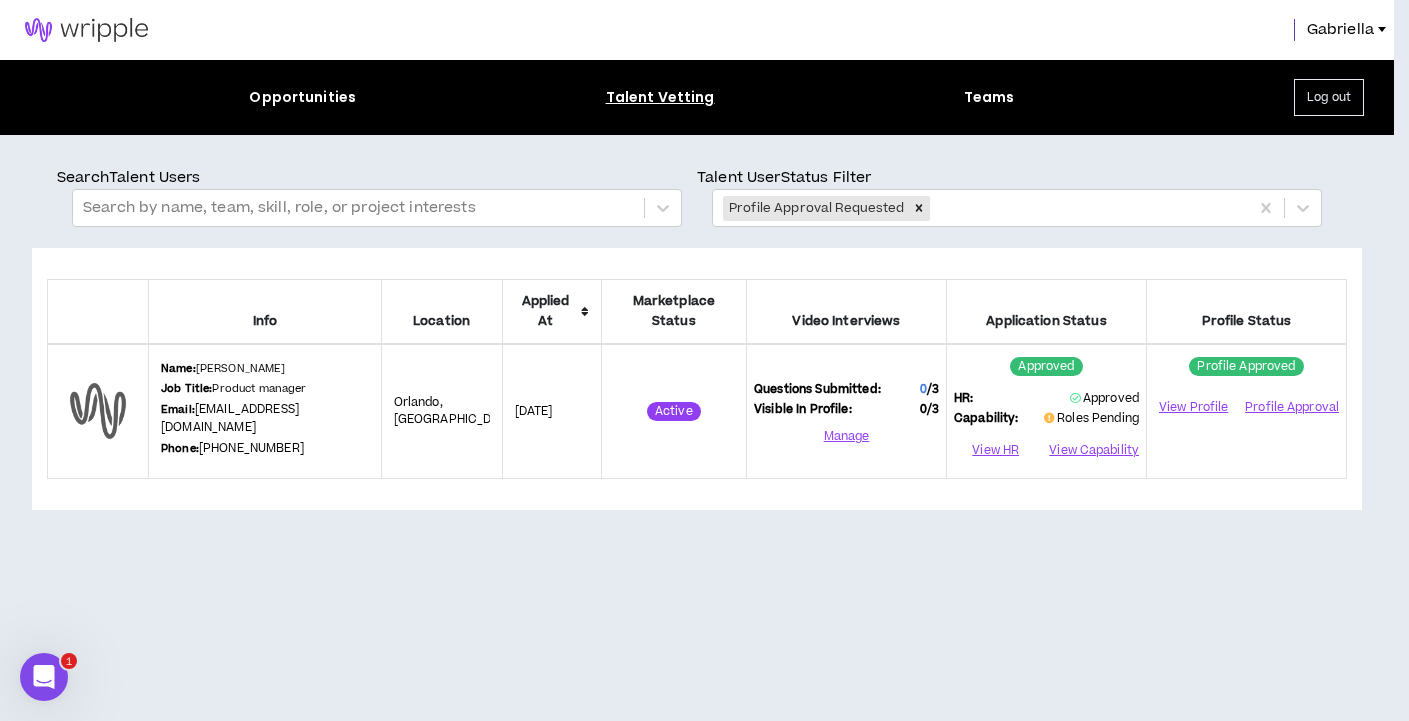 scroll, scrollTop: 0, scrollLeft: 0, axis: both 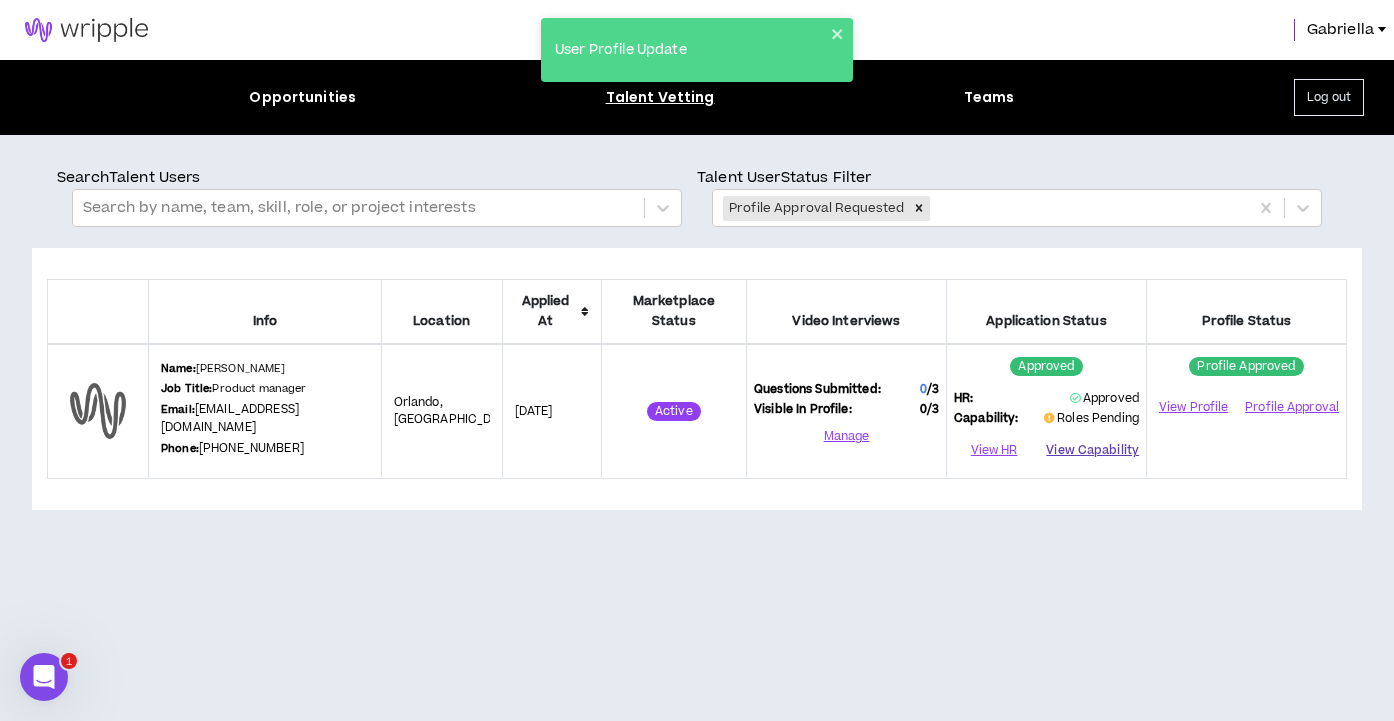 click on "View Capability" at bounding box center (1092, 451) 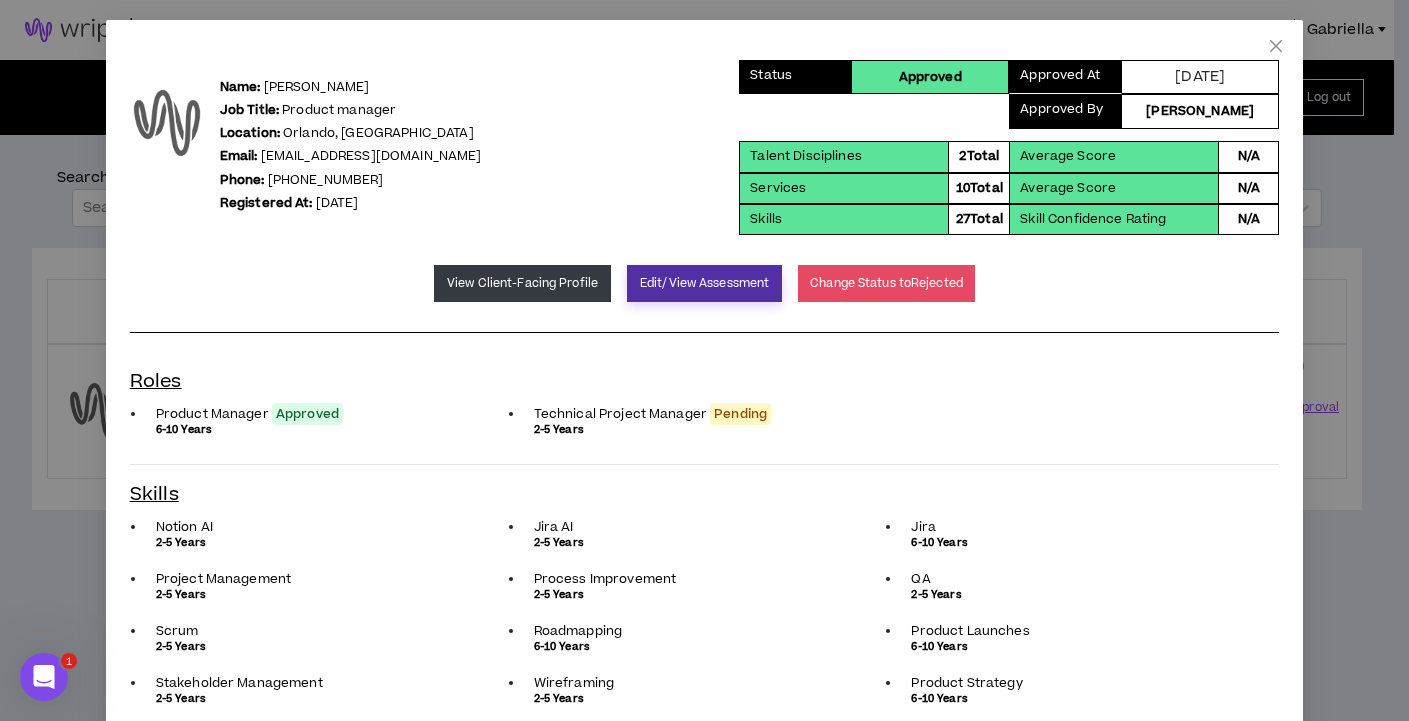 click on "Edit/View Assessment" at bounding box center (704, 283) 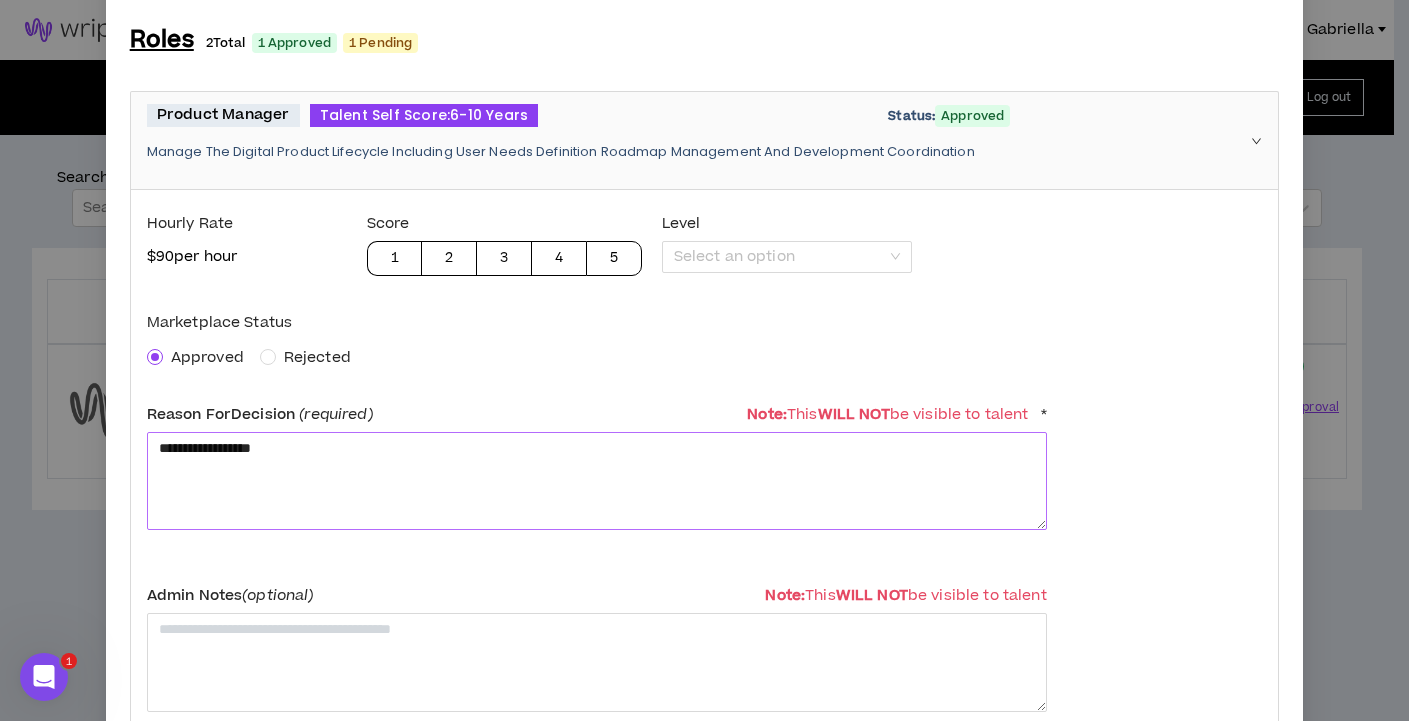 scroll, scrollTop: 242, scrollLeft: 0, axis: vertical 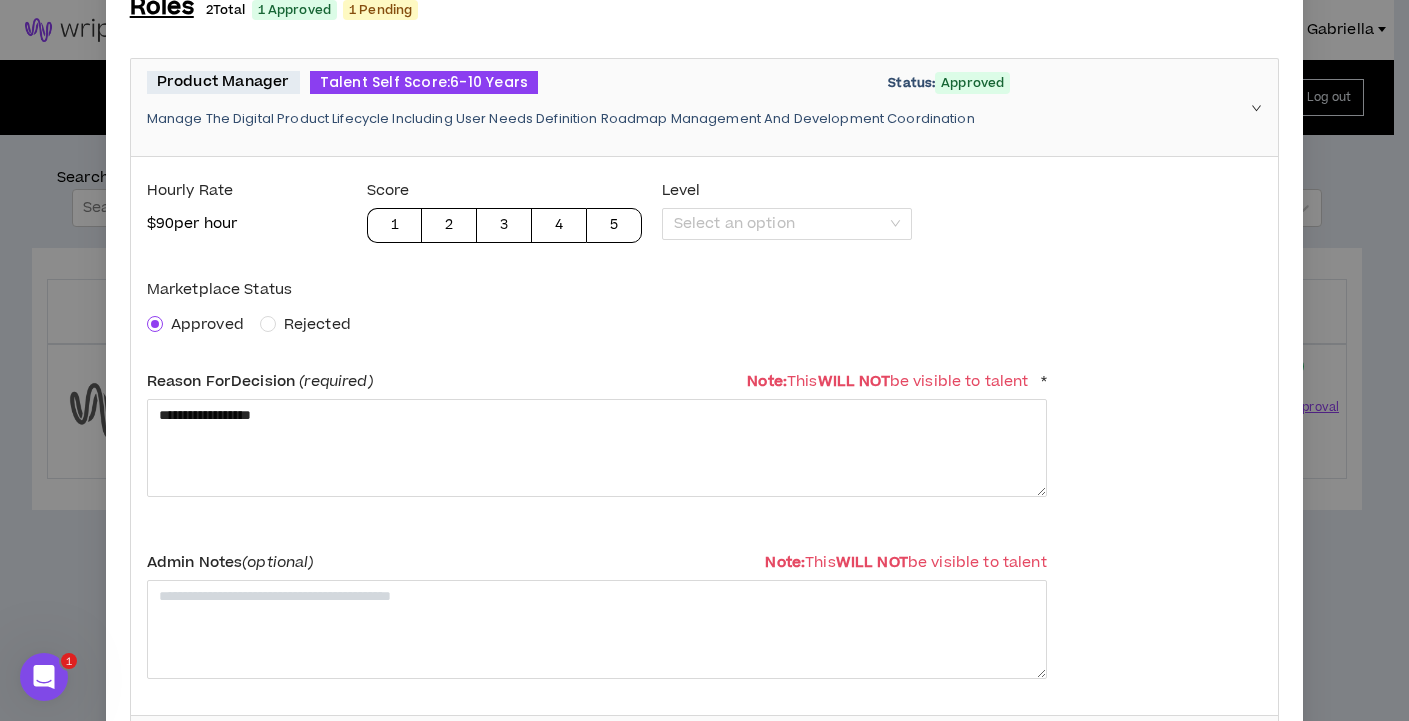 click on "Reason For  Decision   (required) Note:  This  WILL NOT  be visible to talent  *" at bounding box center (597, 381) 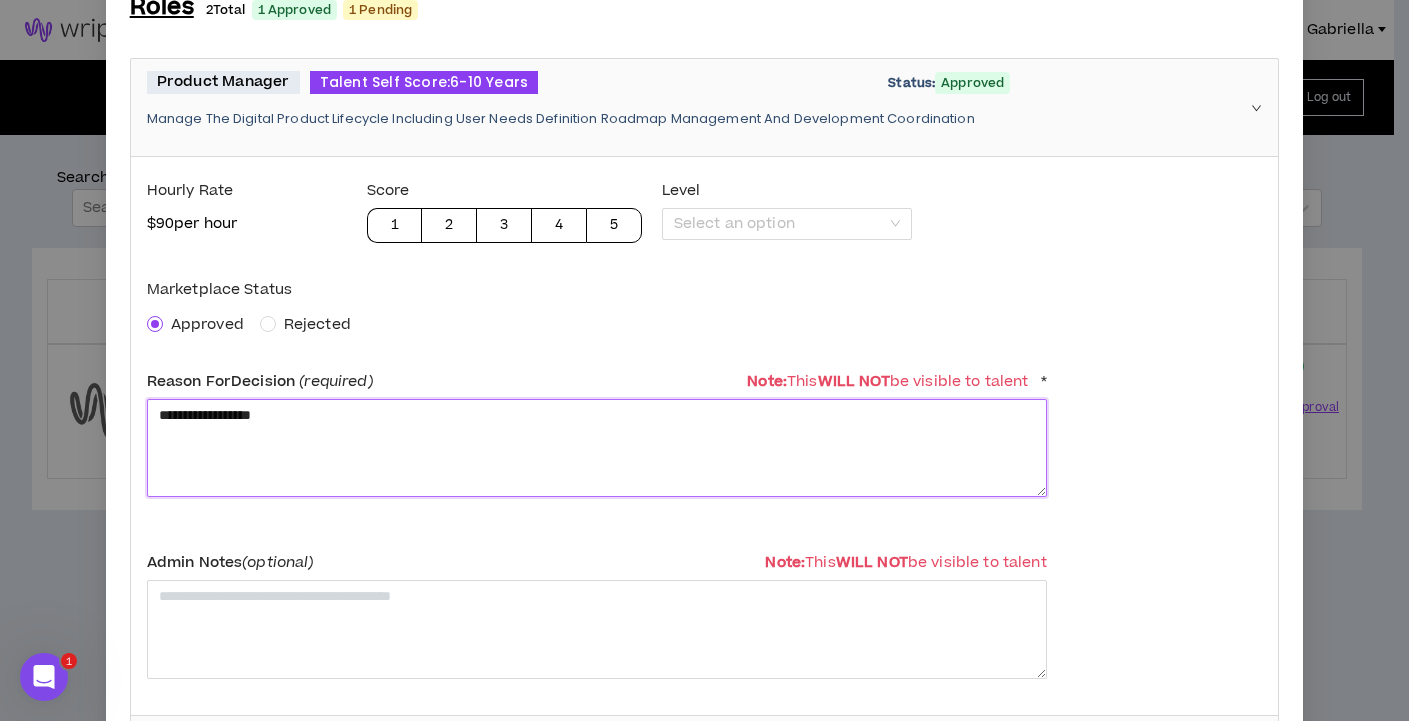 drag, startPoint x: 311, startPoint y: 417, endPoint x: 95, endPoint y: 419, distance: 216.00926 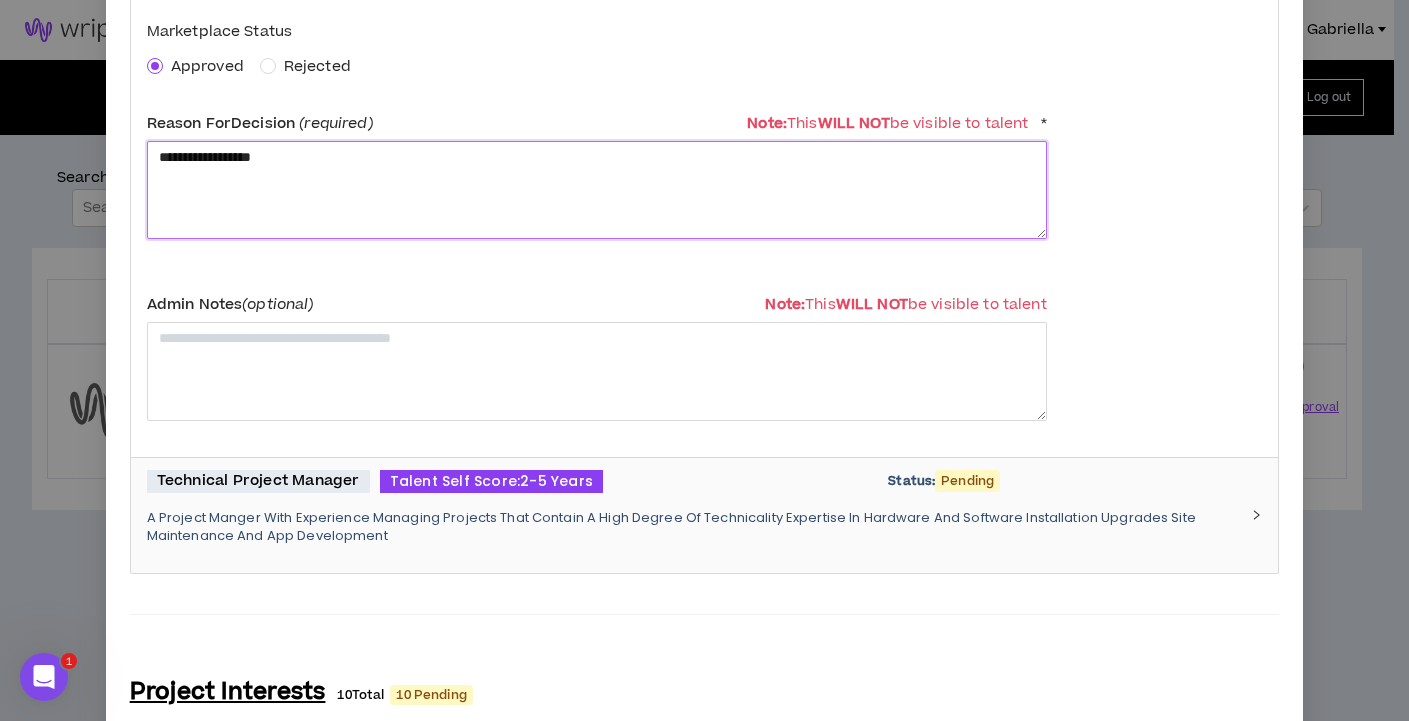 scroll, scrollTop: 599, scrollLeft: 0, axis: vertical 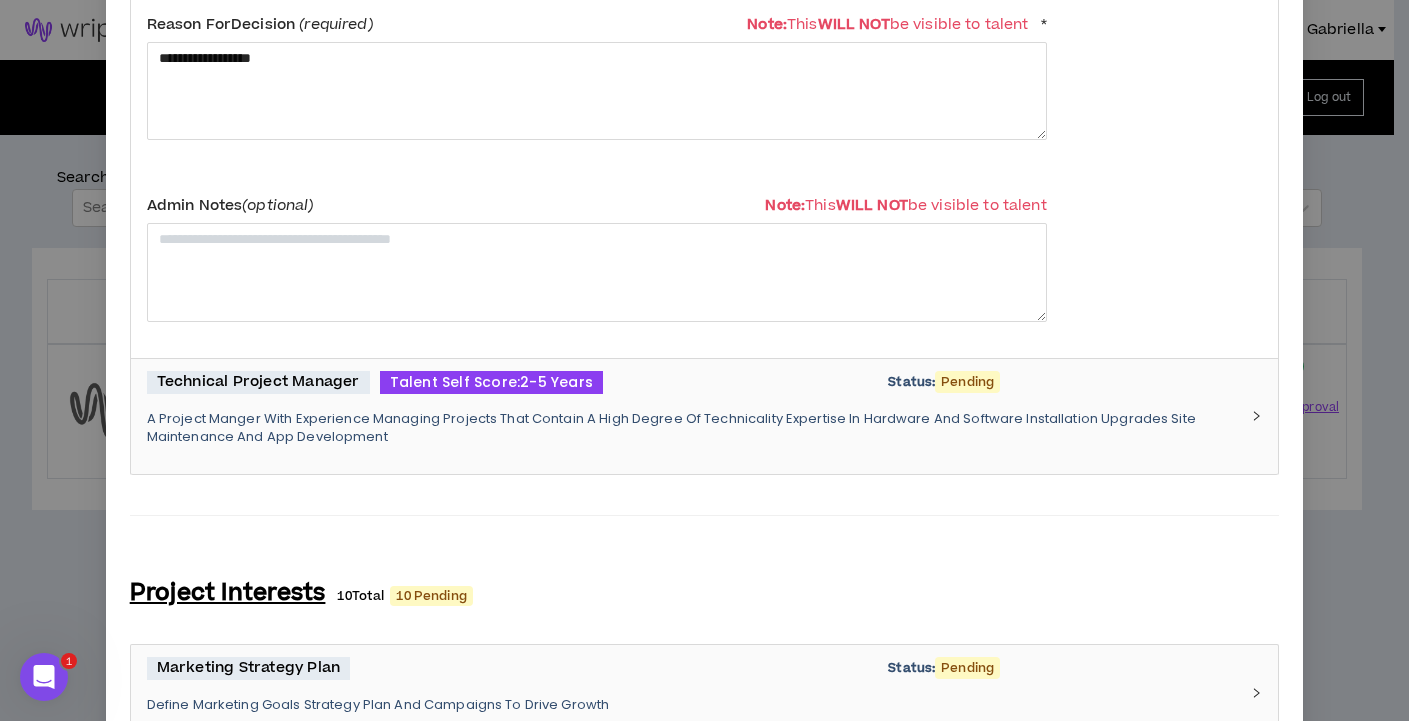click on "Technical Project Manager Talent Self Score:   2-5 Years Status:  Pending A Project Manger With Experience Managing Projects That Contain A High Degree Of Technicality Expertise In Hardware And Software Installation Upgrades Site Maintenance And App Development" at bounding box center (693, 416) 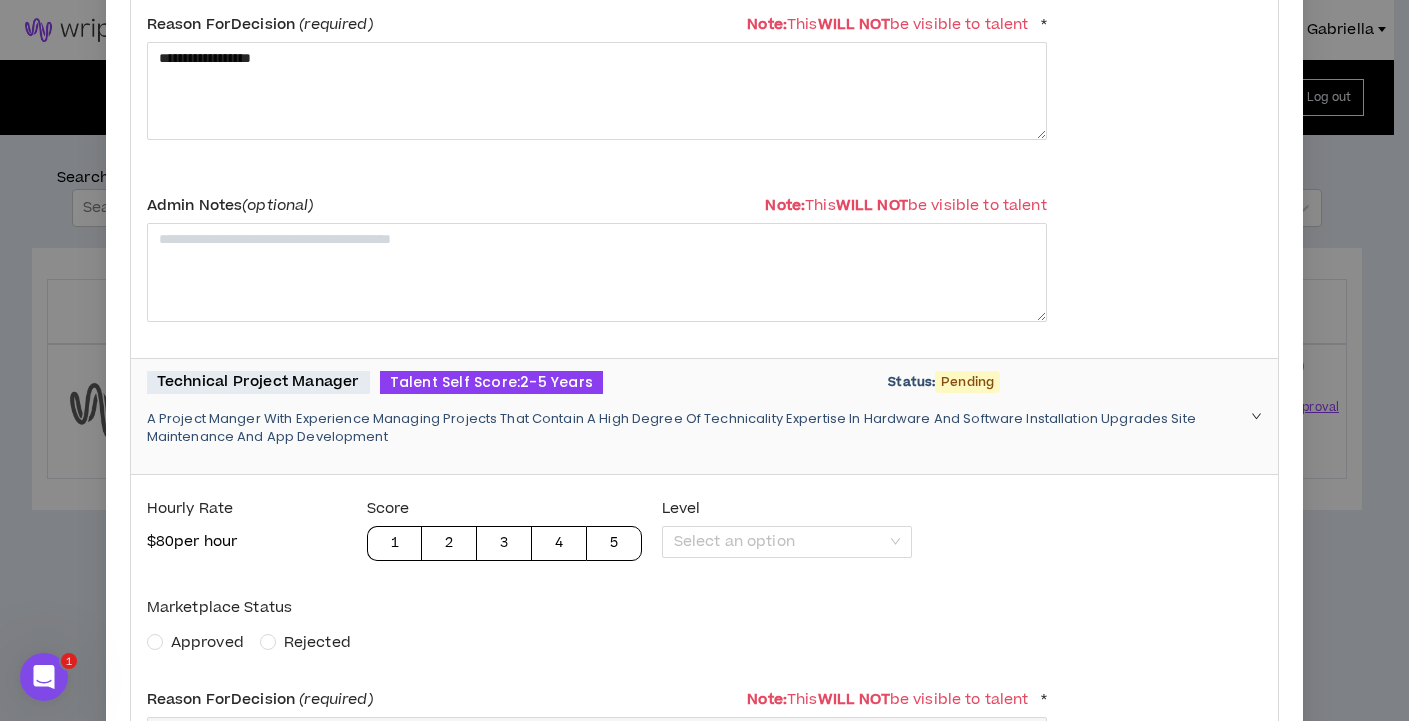 click on "Approved" at bounding box center [207, 642] 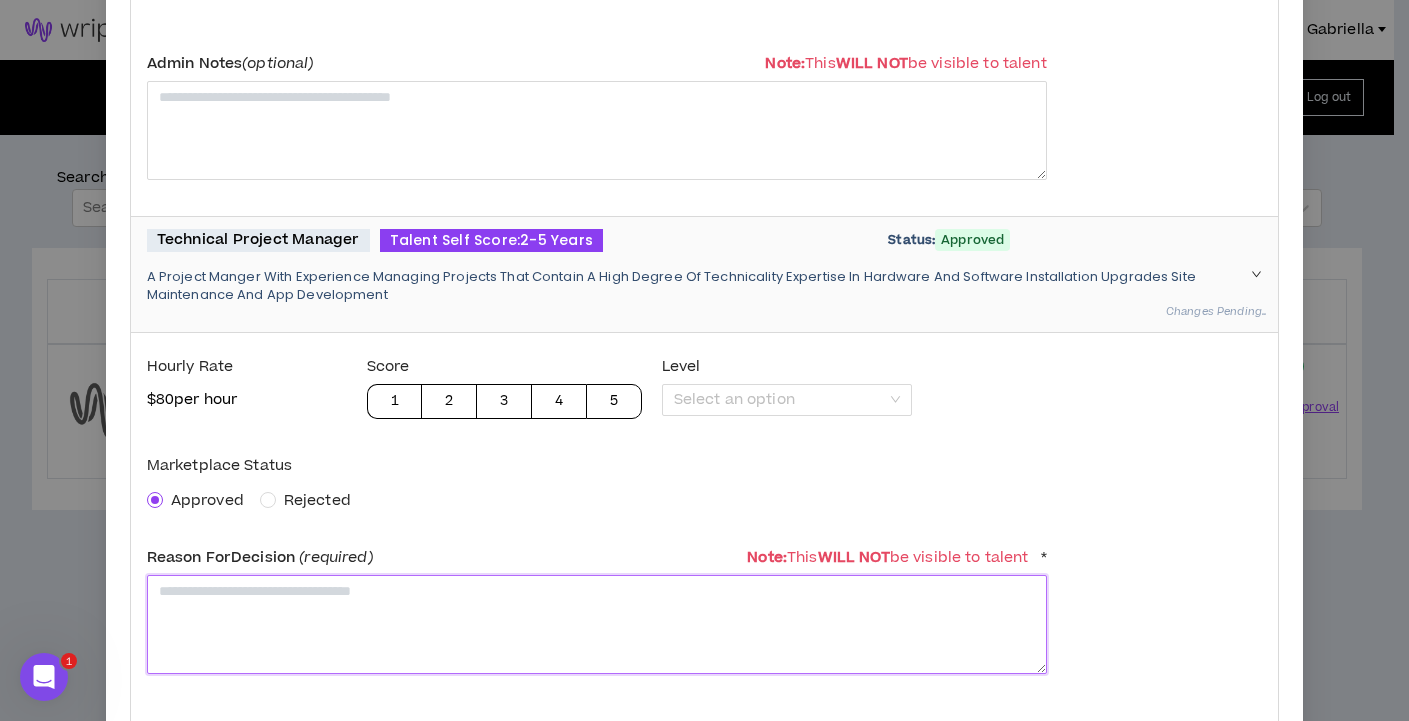 click at bounding box center [597, 624] 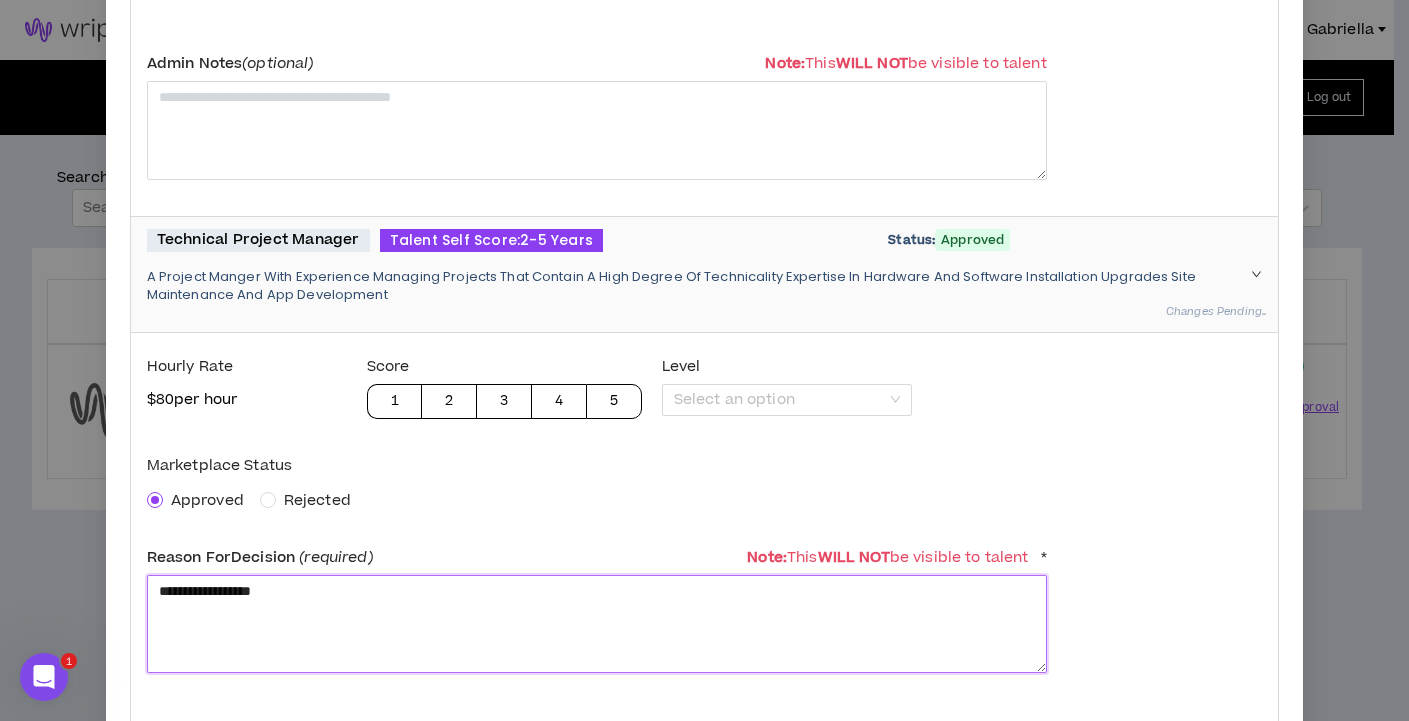 scroll, scrollTop: 2843, scrollLeft: 0, axis: vertical 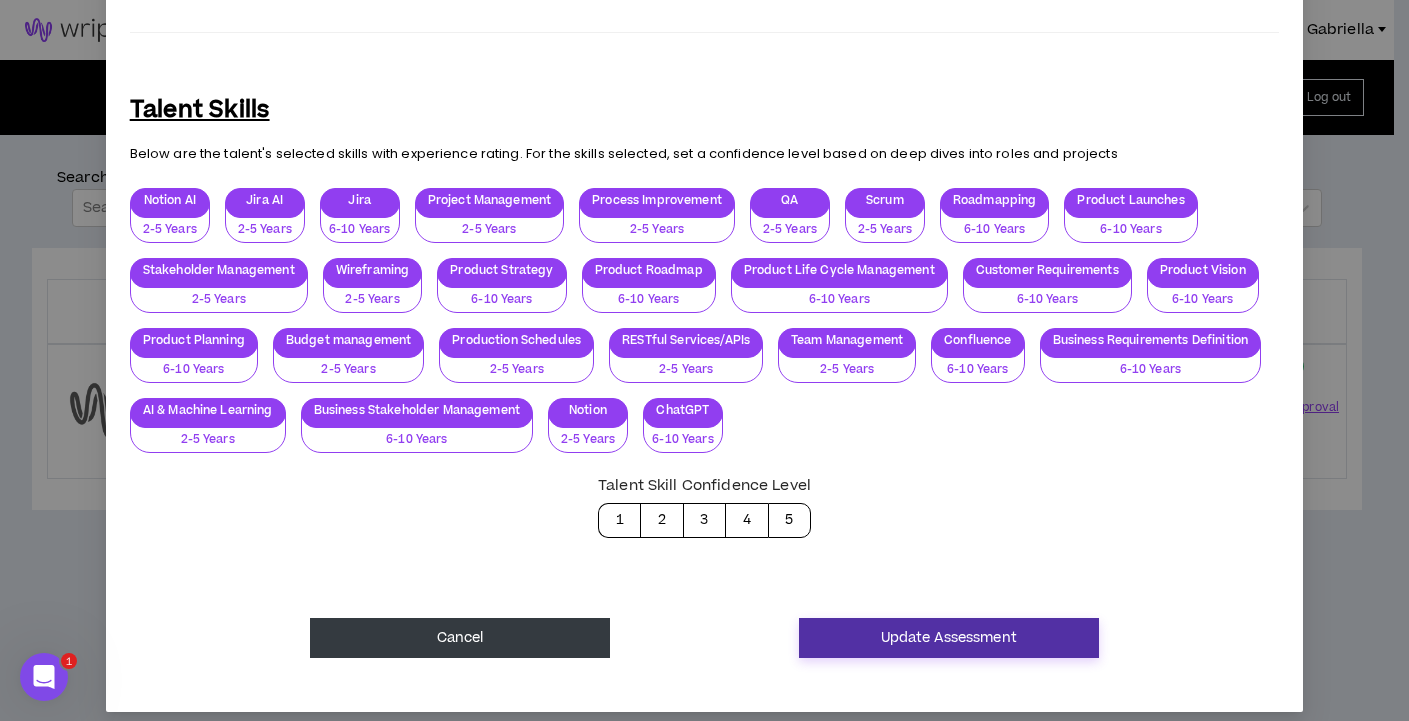 type on "**********" 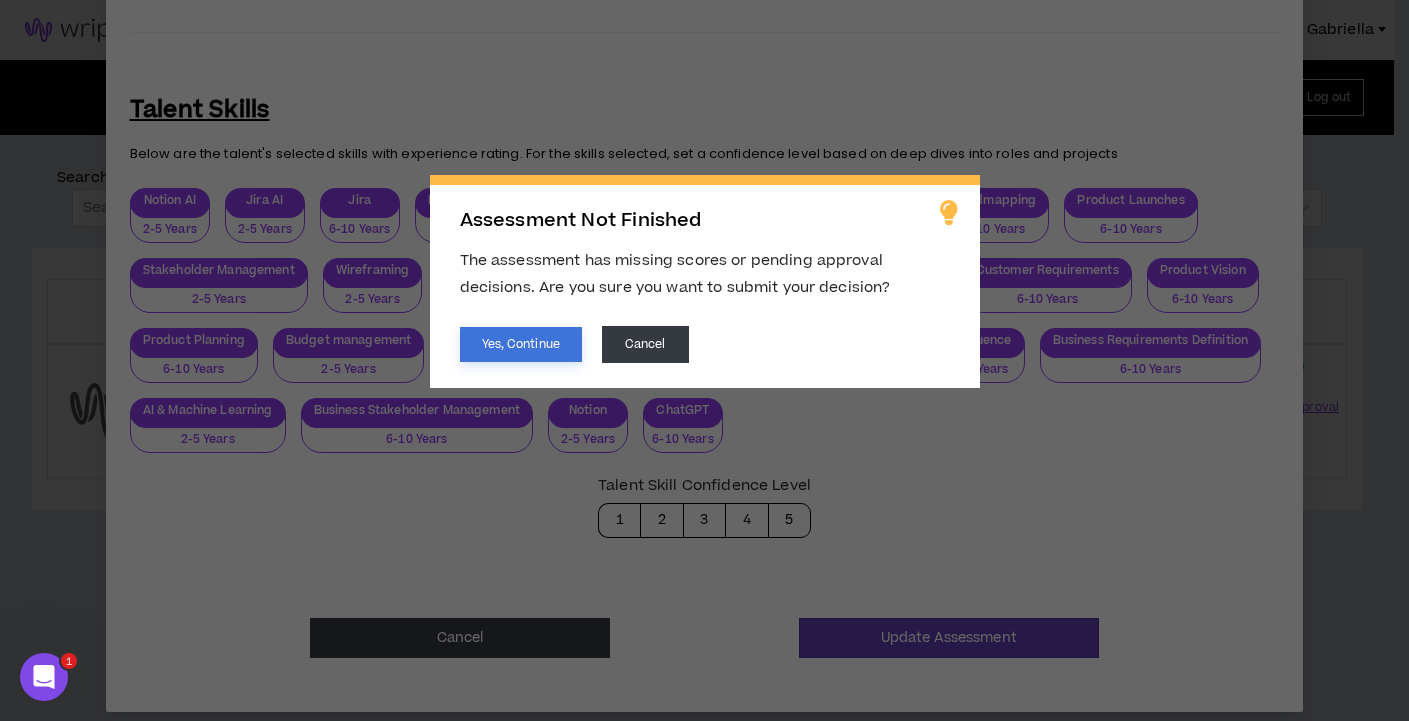 click on "Yes, Continue" at bounding box center (521, 344) 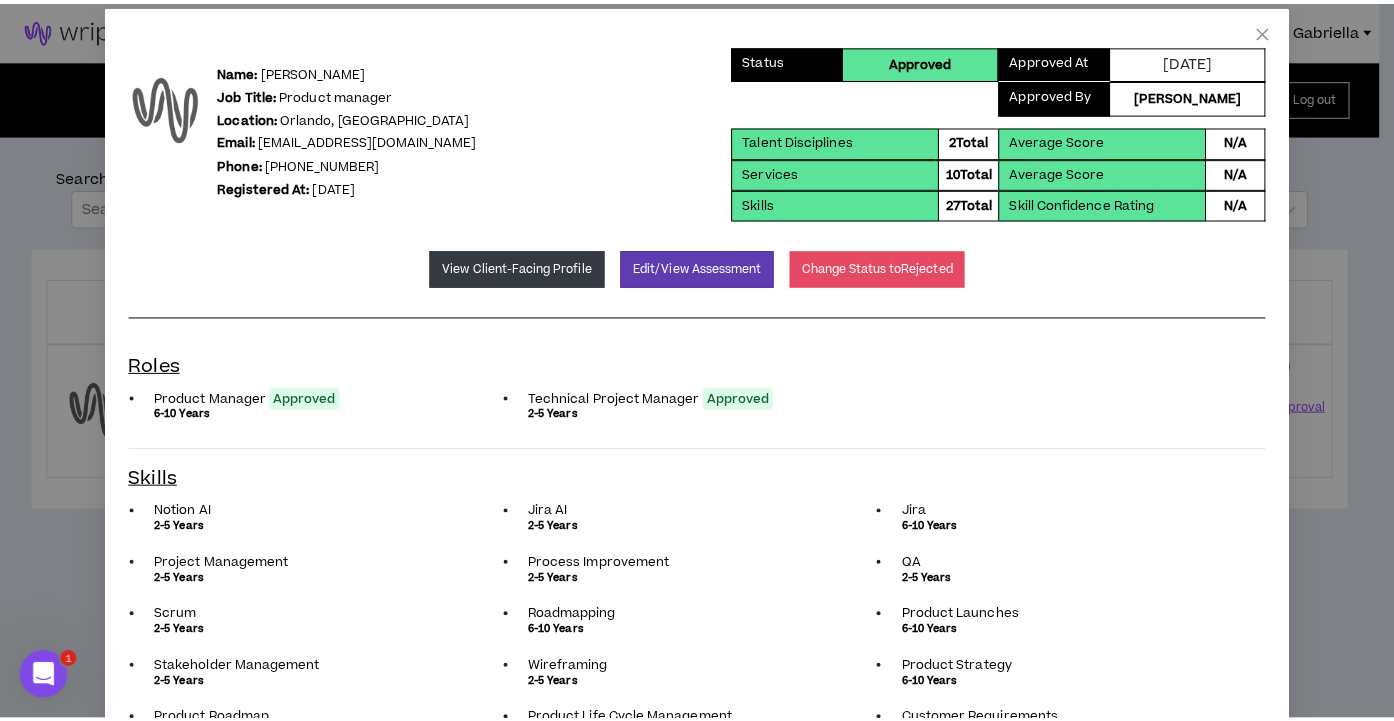 scroll, scrollTop: 0, scrollLeft: 0, axis: both 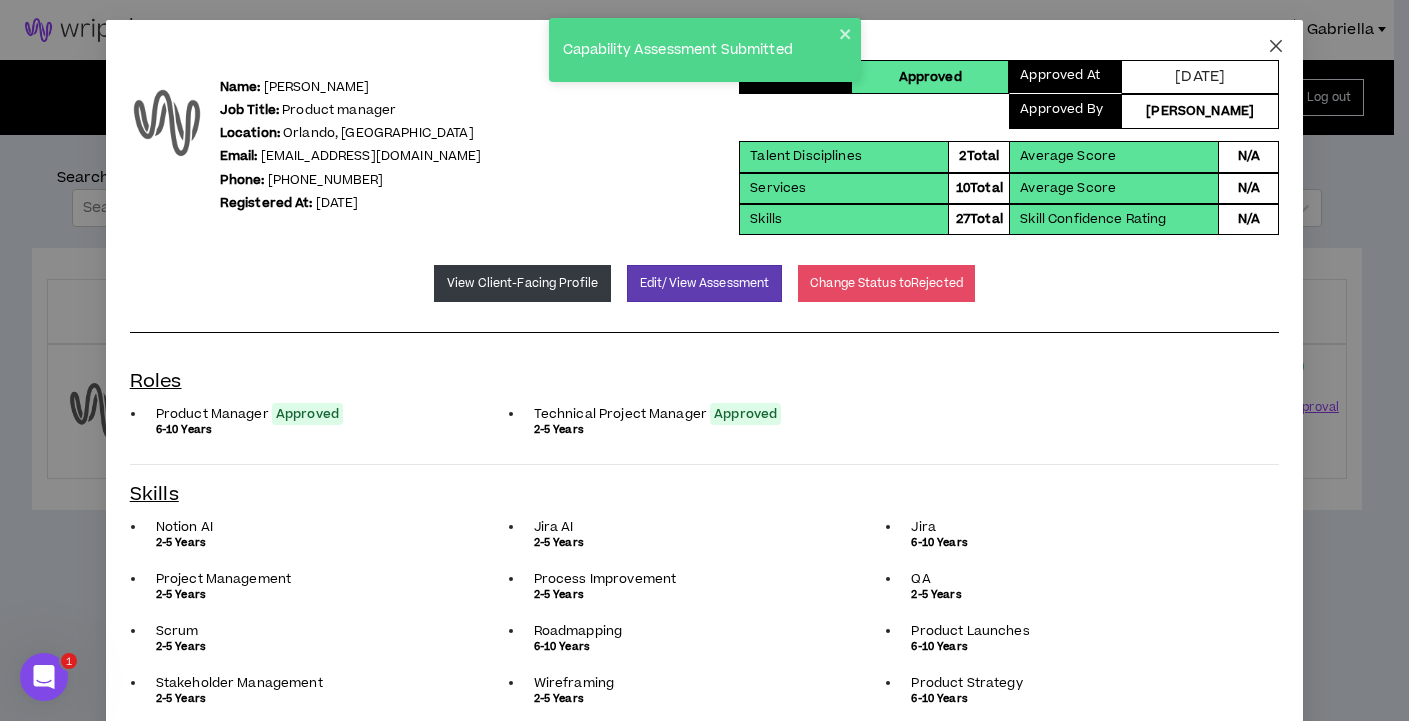 click 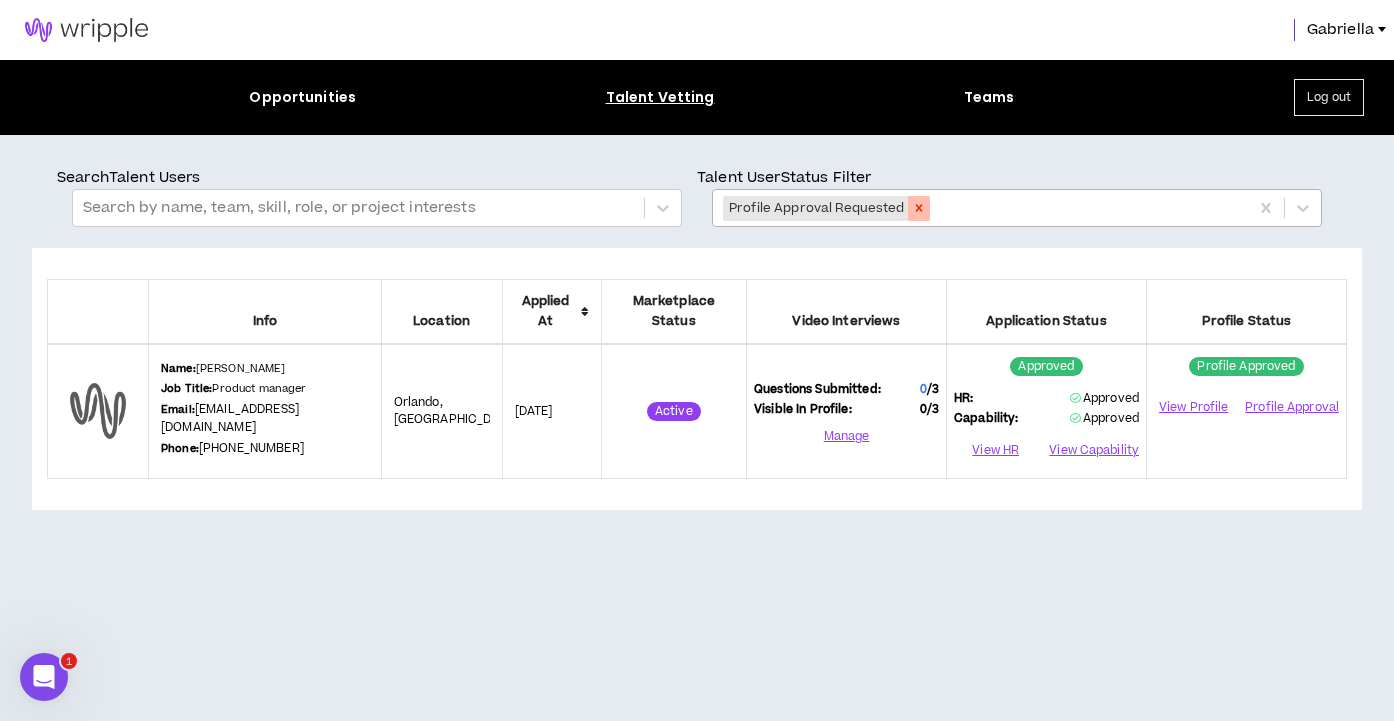click 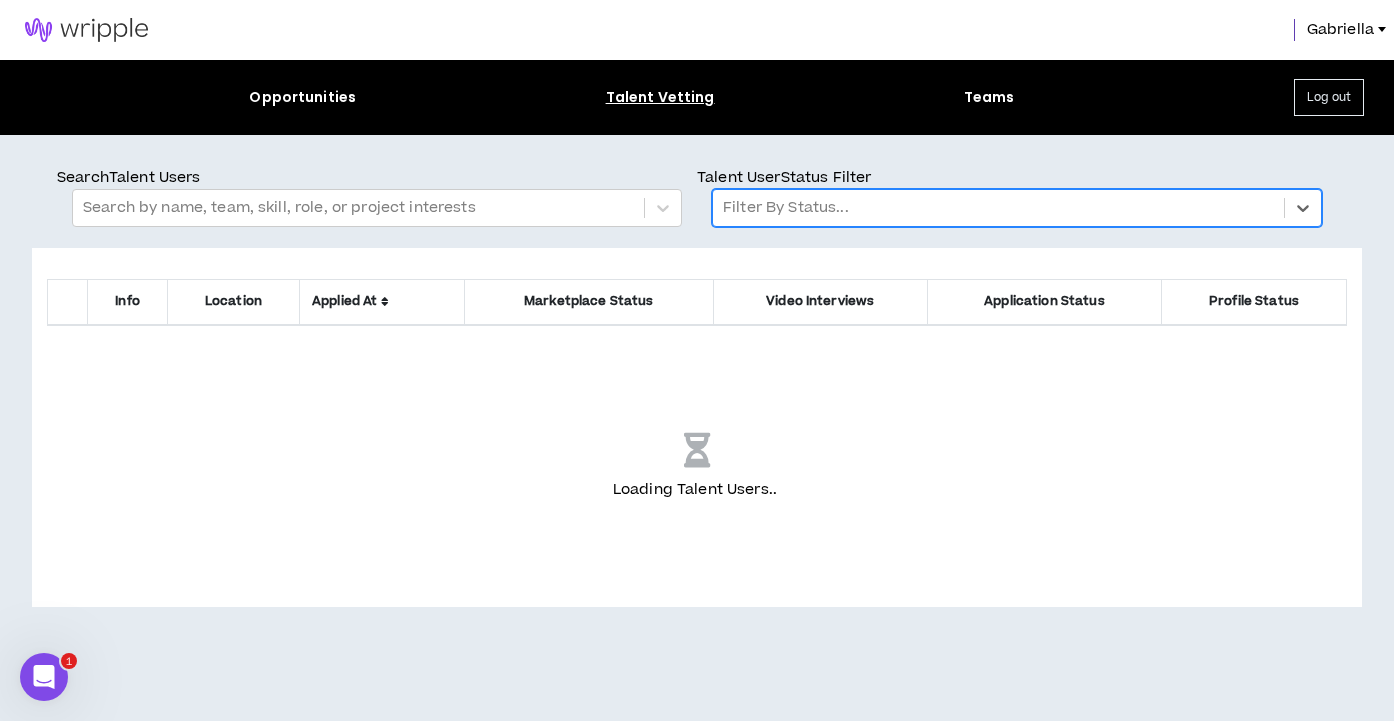 click at bounding box center [998, 208] 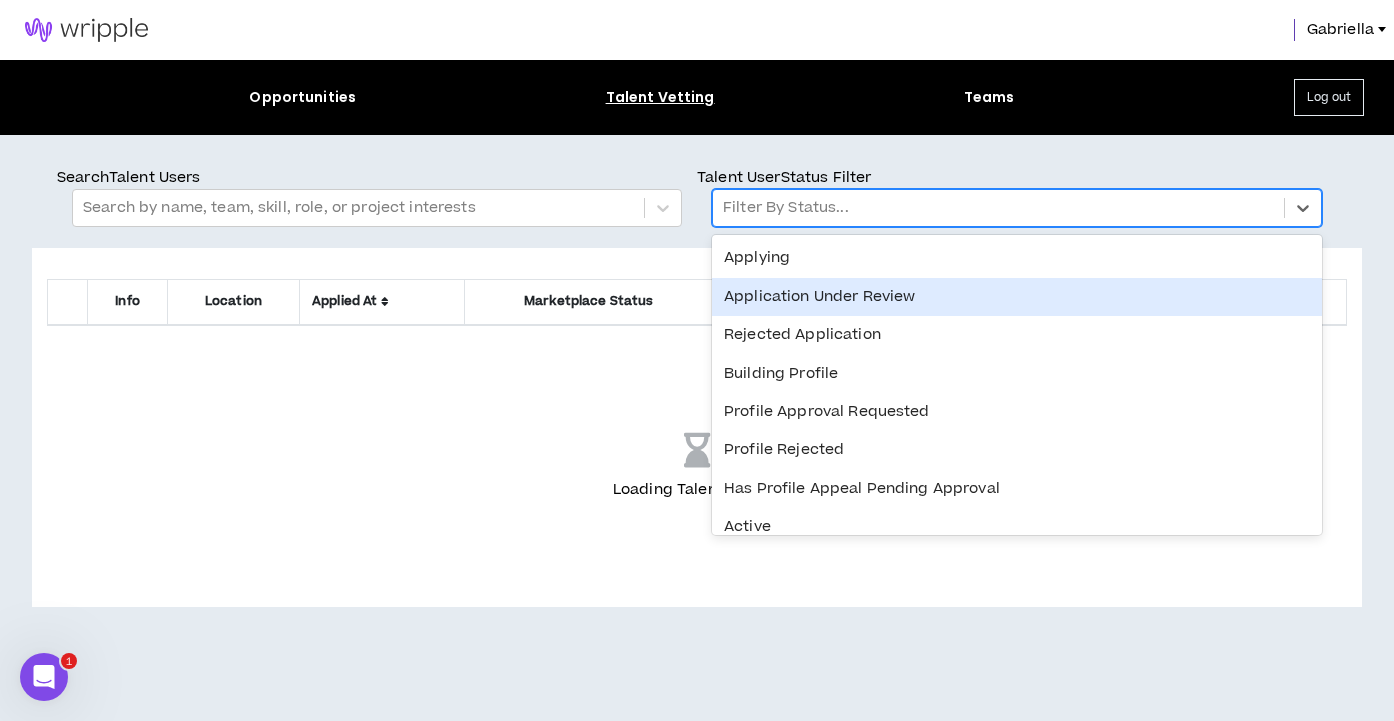 click on "Application Under Review" at bounding box center [1017, 297] 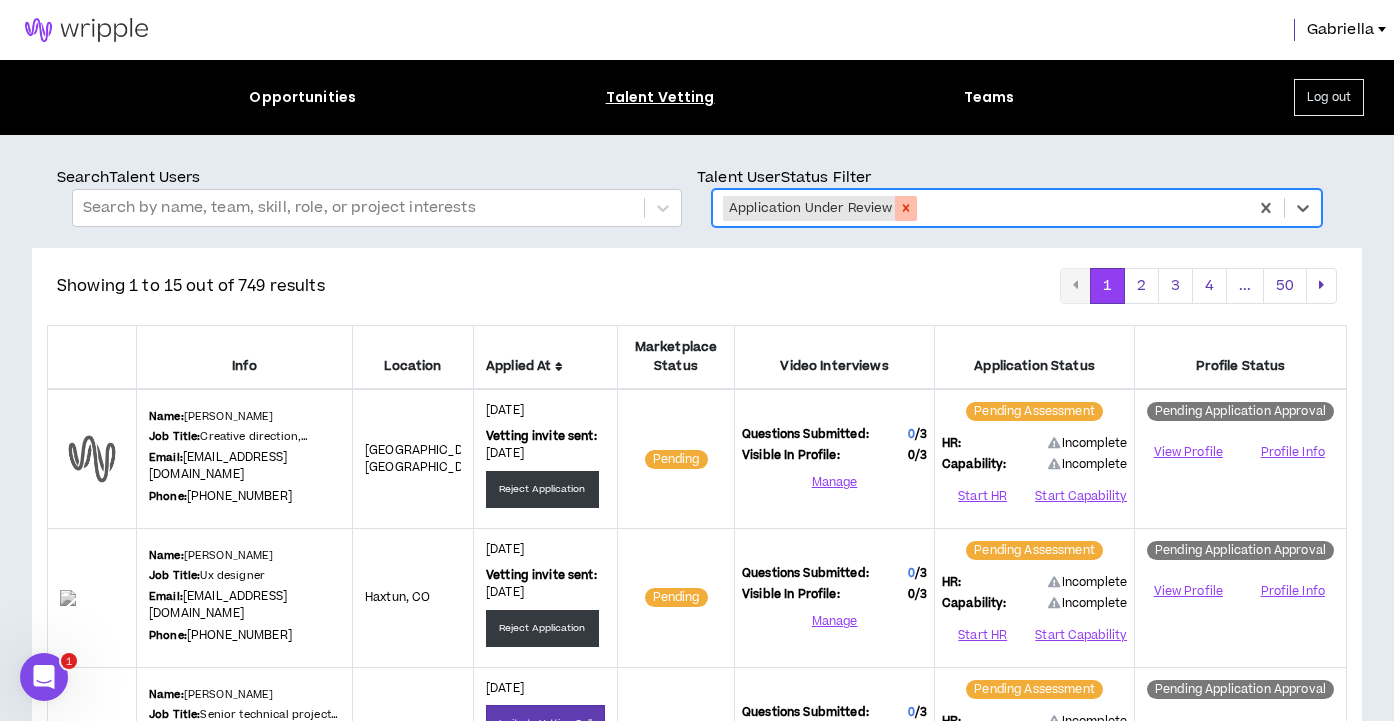 click 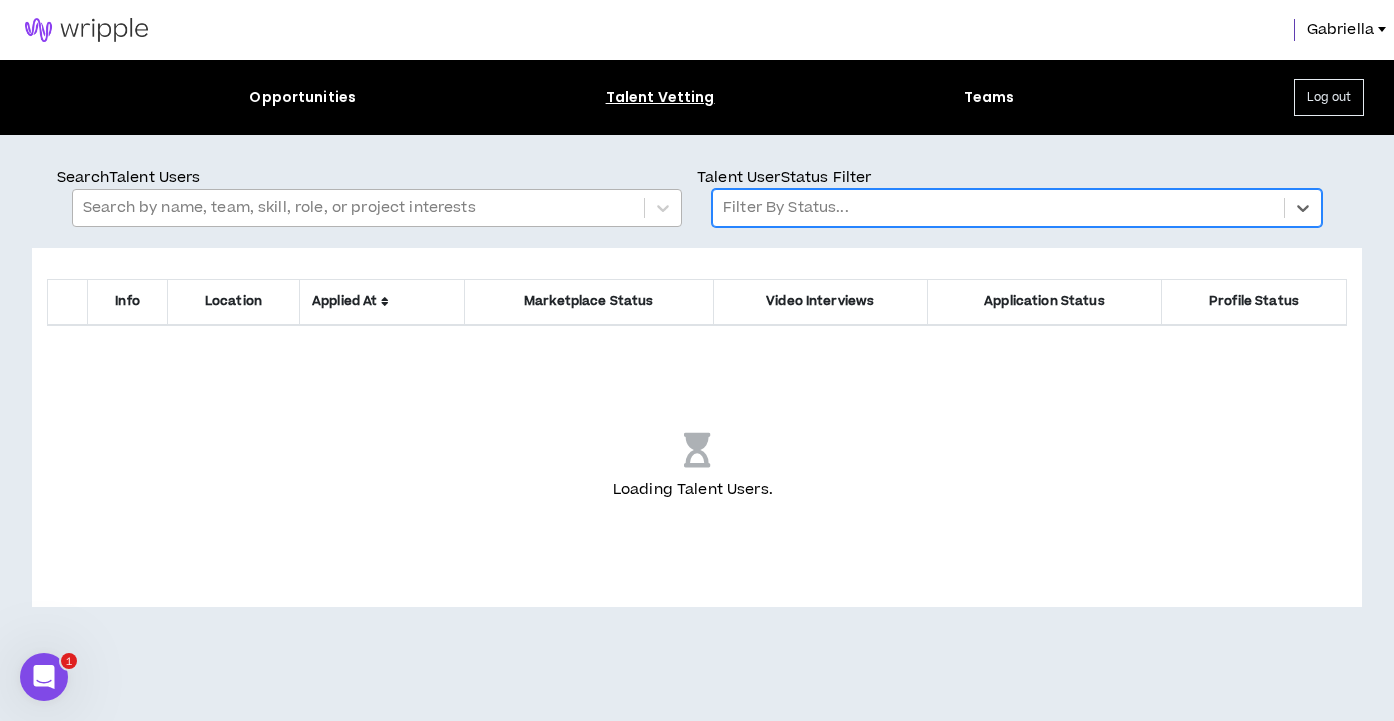 click at bounding box center [358, 208] 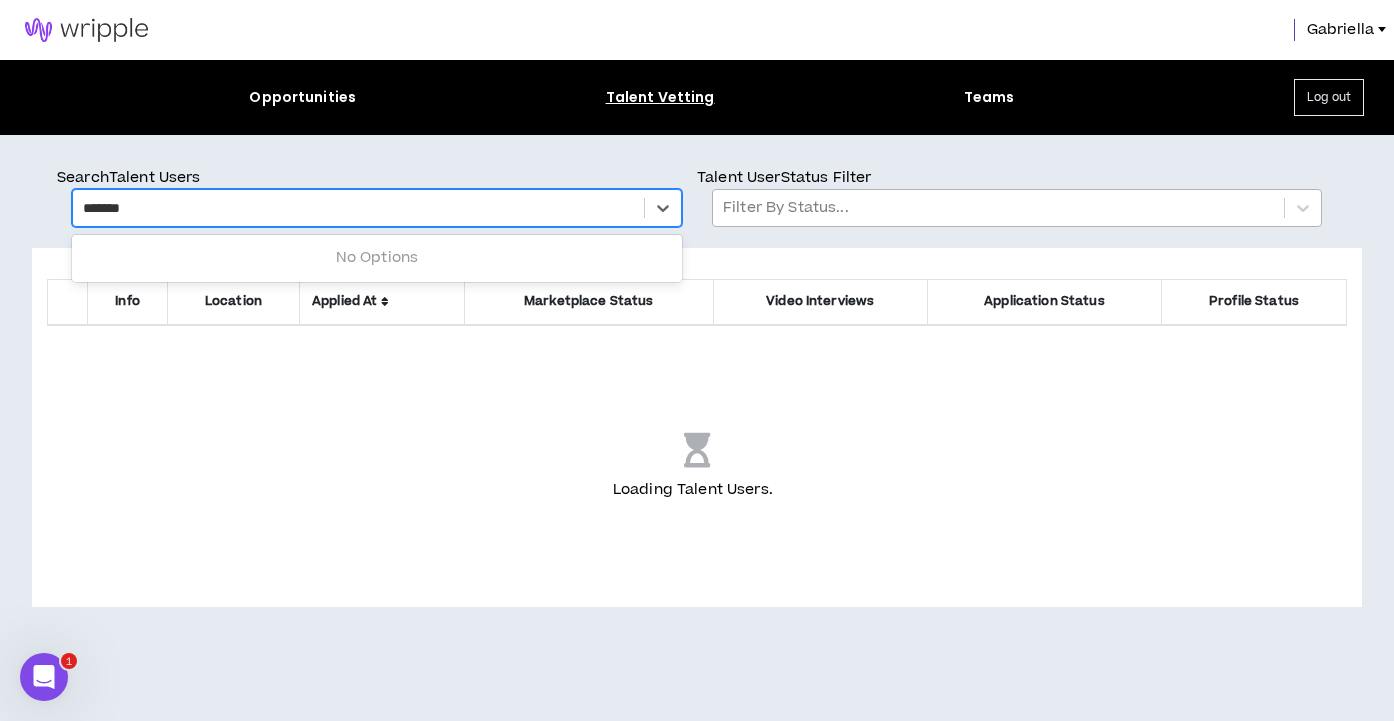 type on "********" 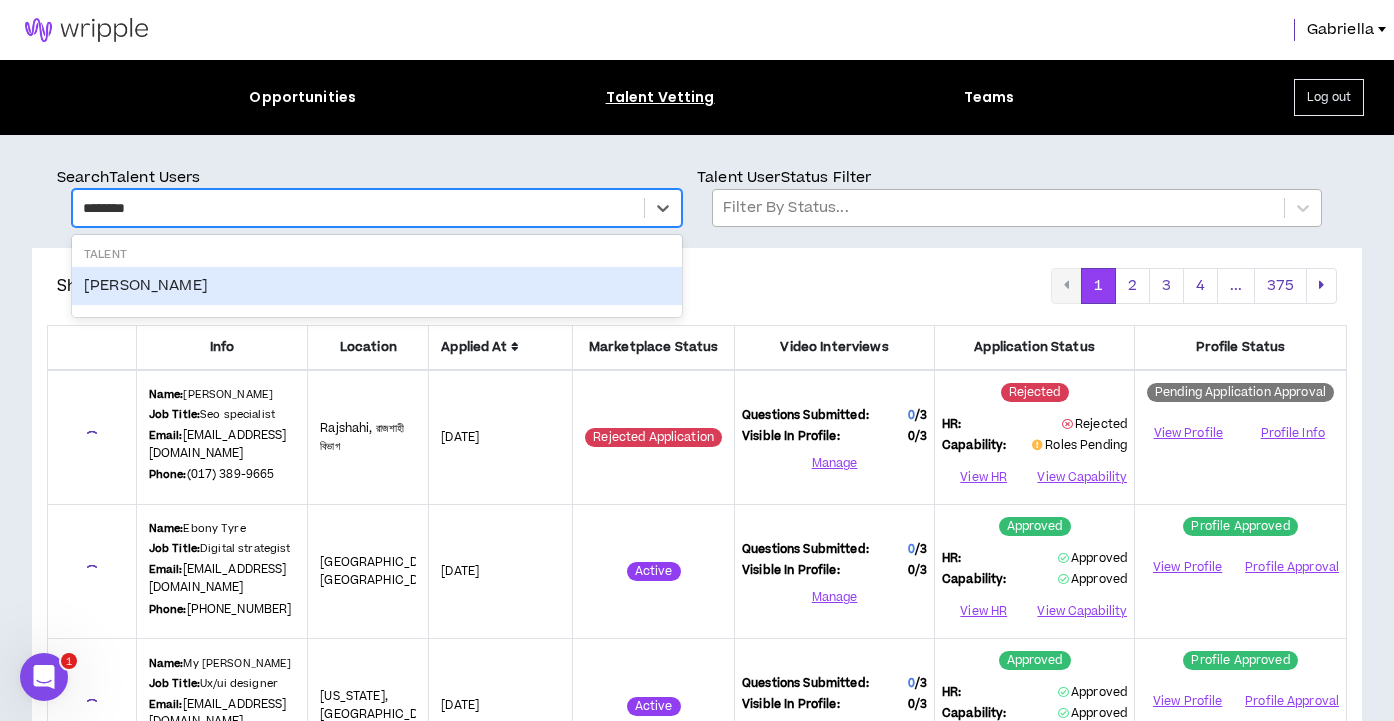 click on "Amy Johnson" at bounding box center (377, 286) 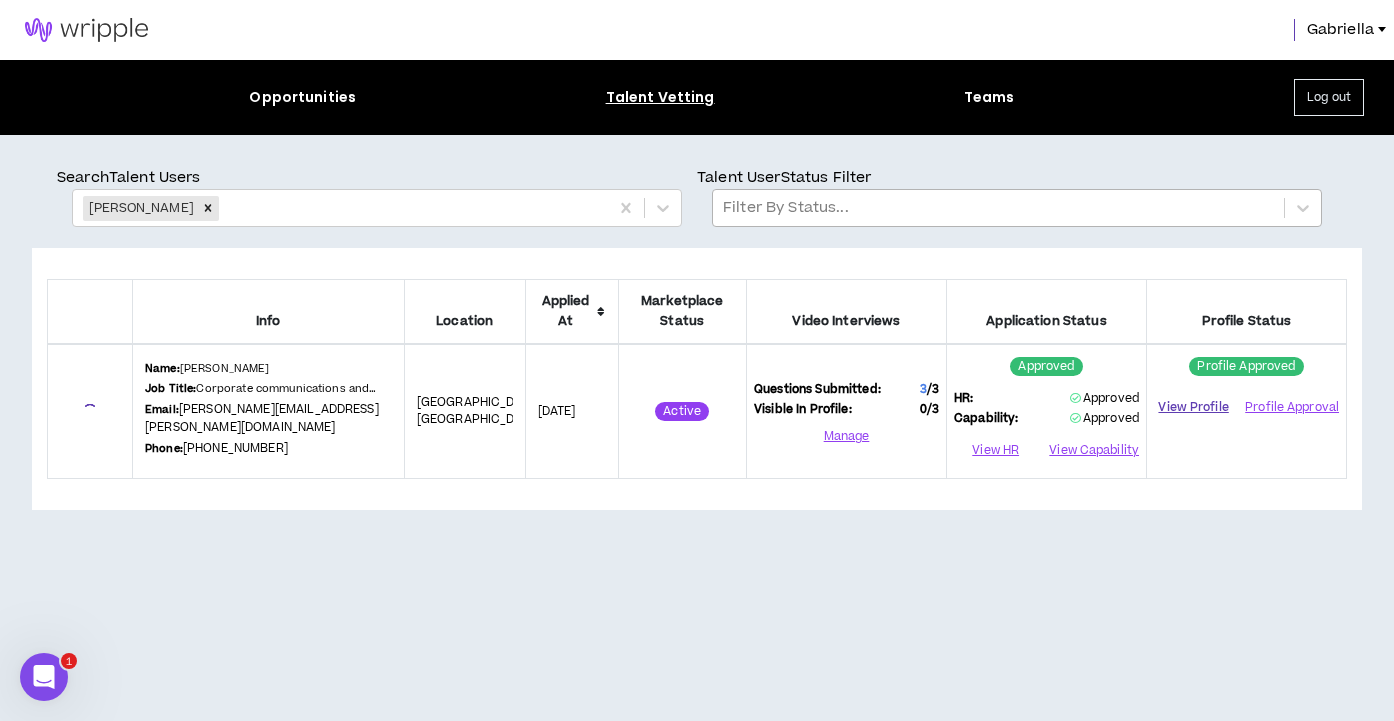 click on "View Profile" at bounding box center (1193, 407) 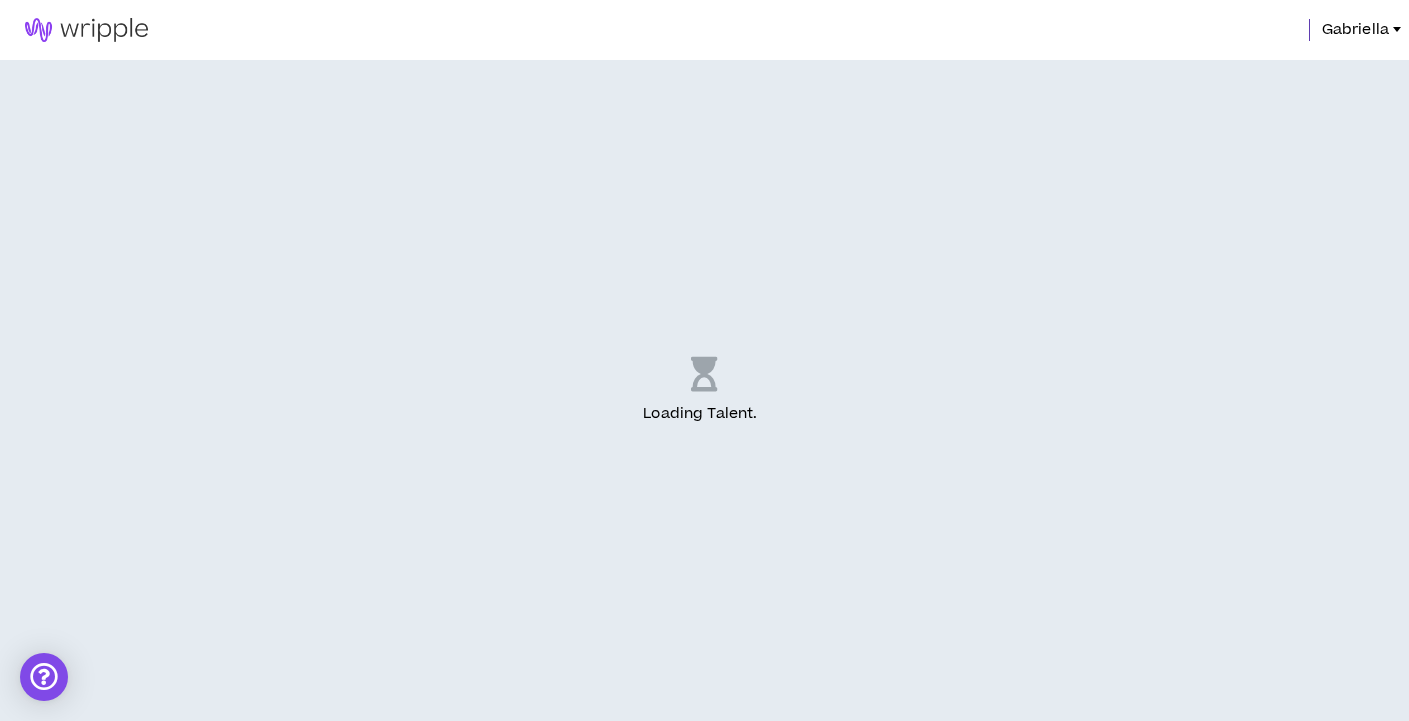 scroll, scrollTop: 0, scrollLeft: 0, axis: both 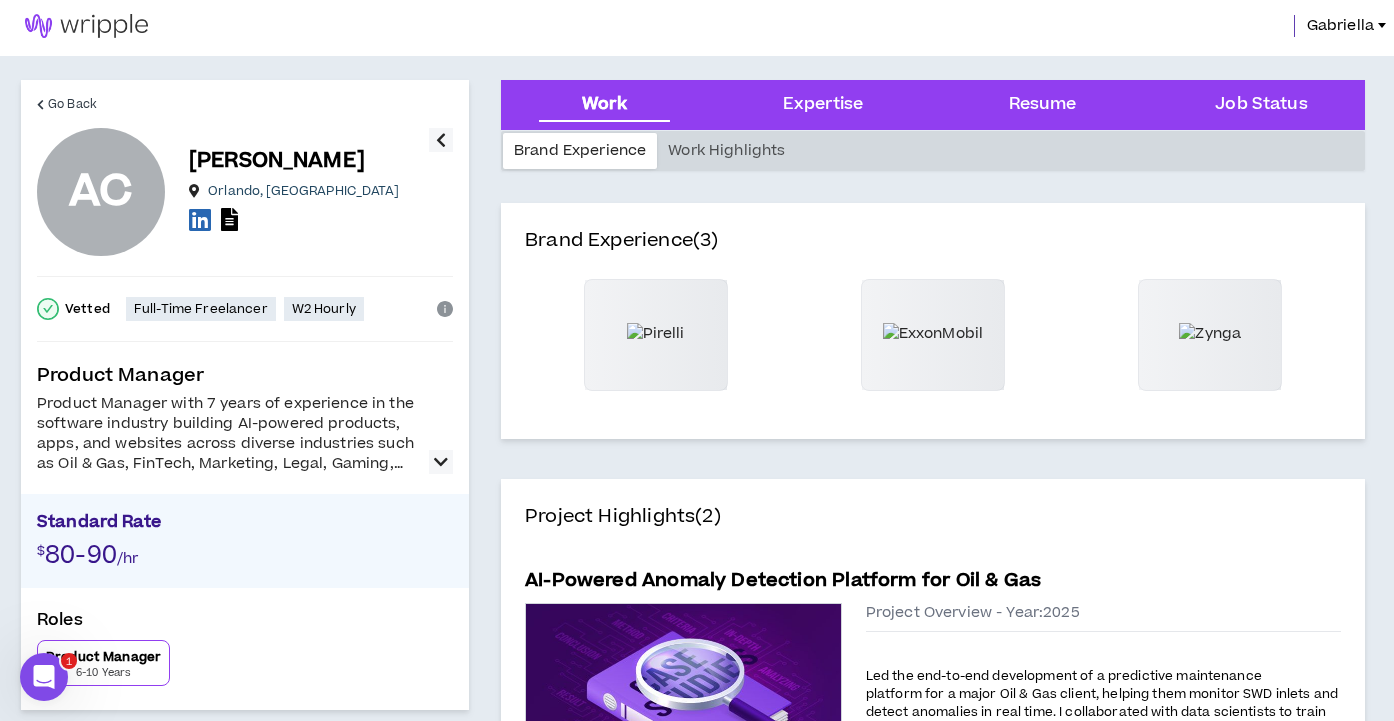 click at bounding box center [441, 462] 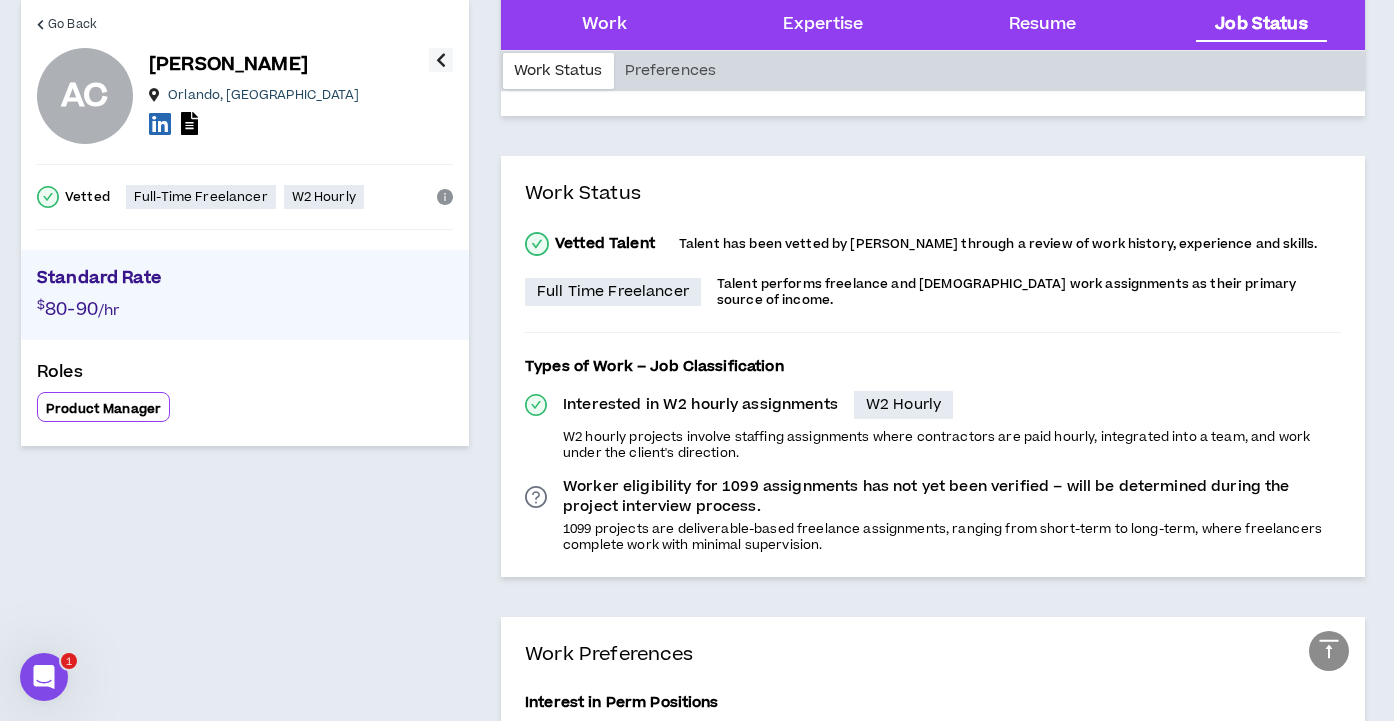 scroll, scrollTop: 4250, scrollLeft: 0, axis: vertical 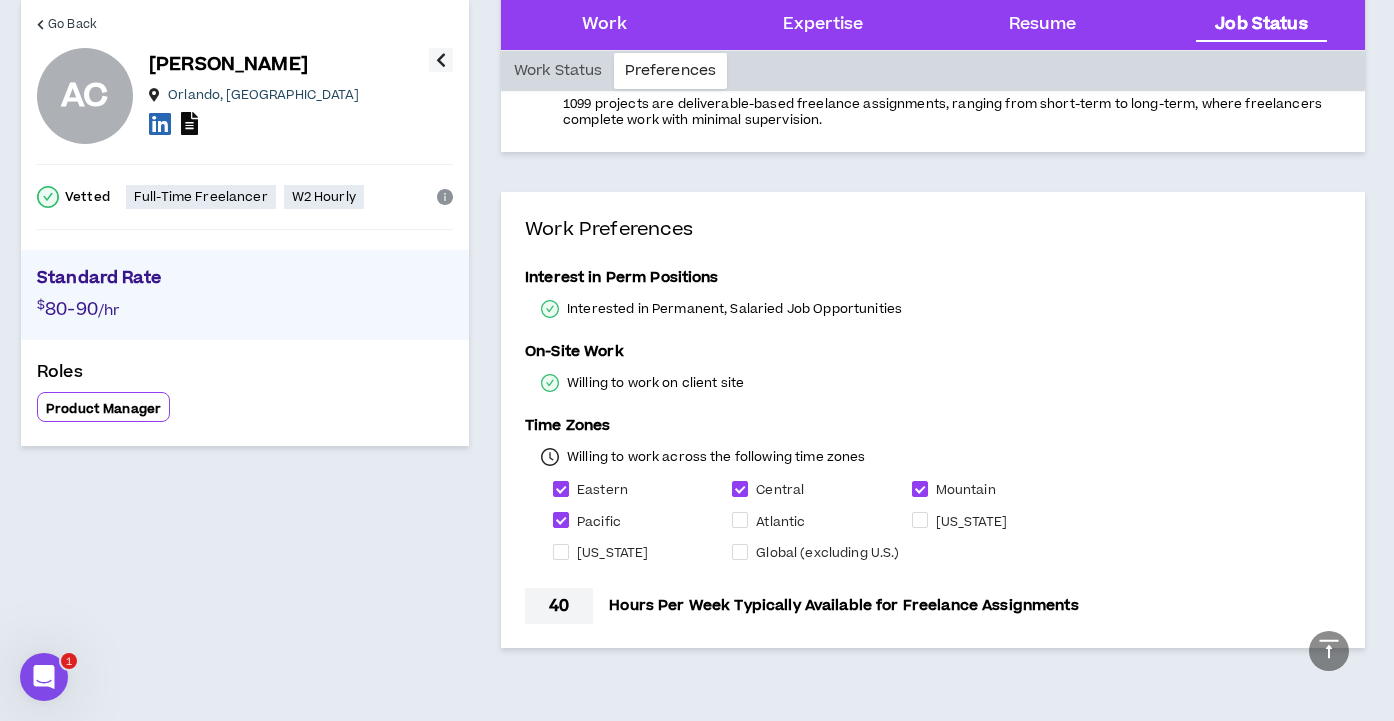 click at bounding box center (189, 123) 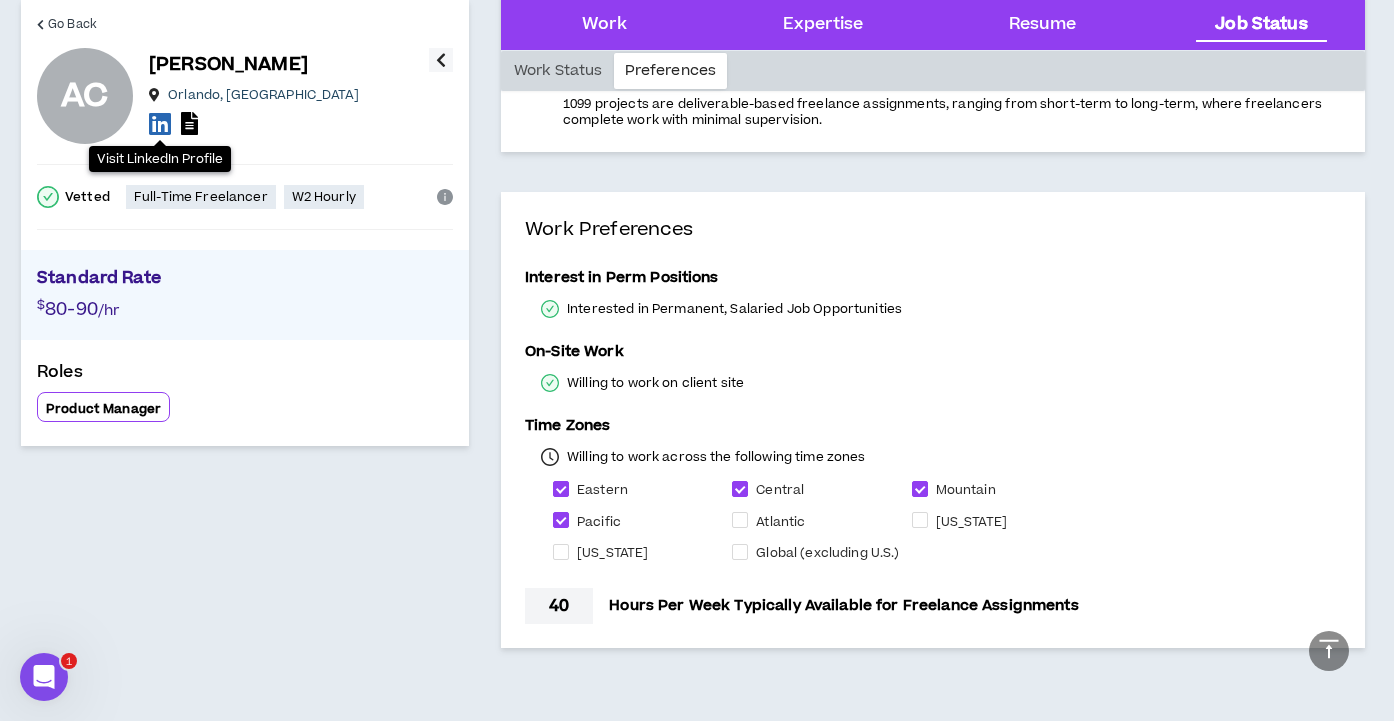 click at bounding box center (160, 123) 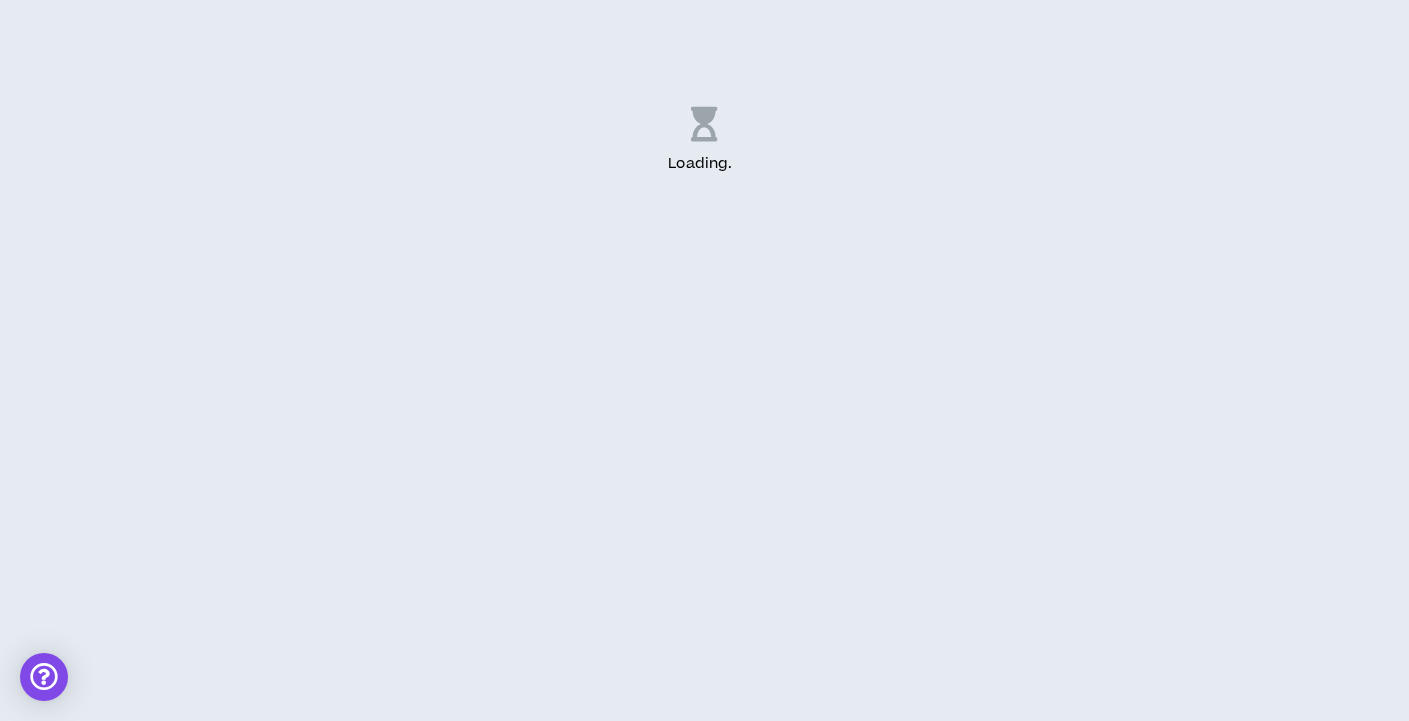 scroll, scrollTop: 0, scrollLeft: 0, axis: both 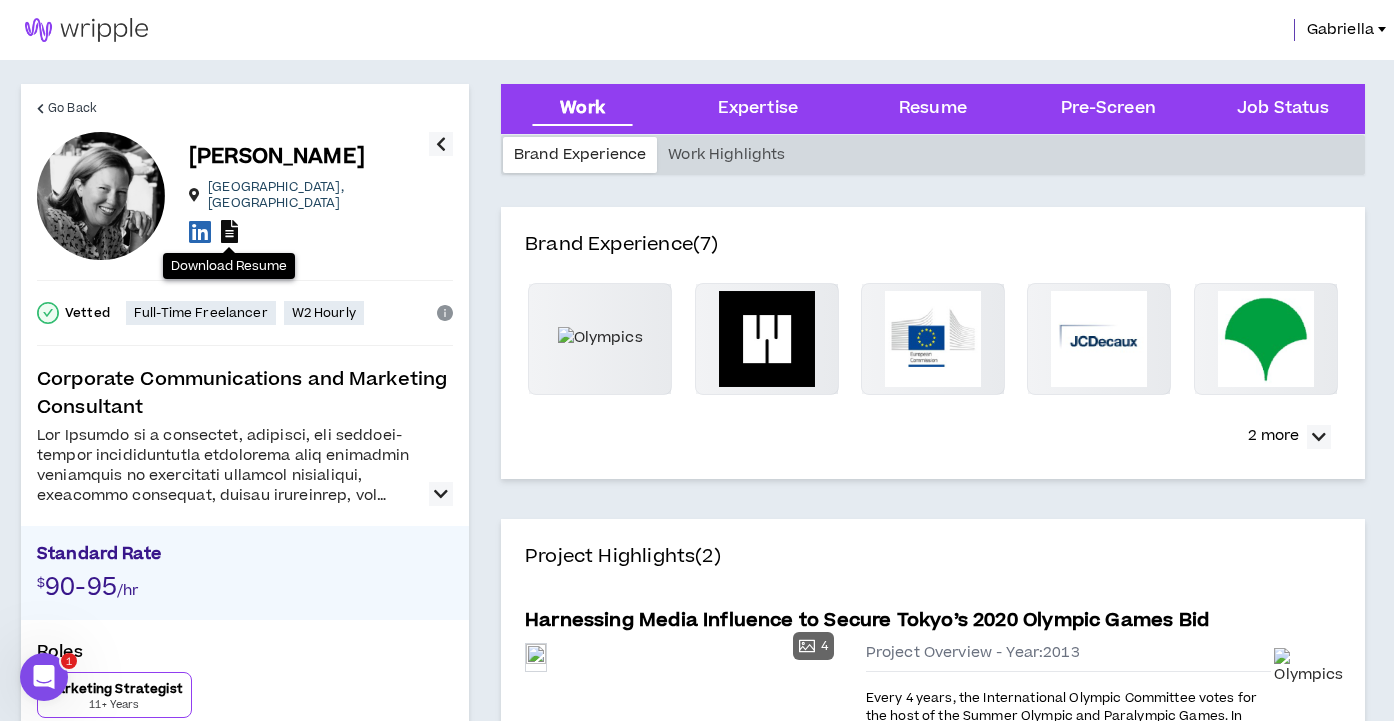 click at bounding box center (229, 231) 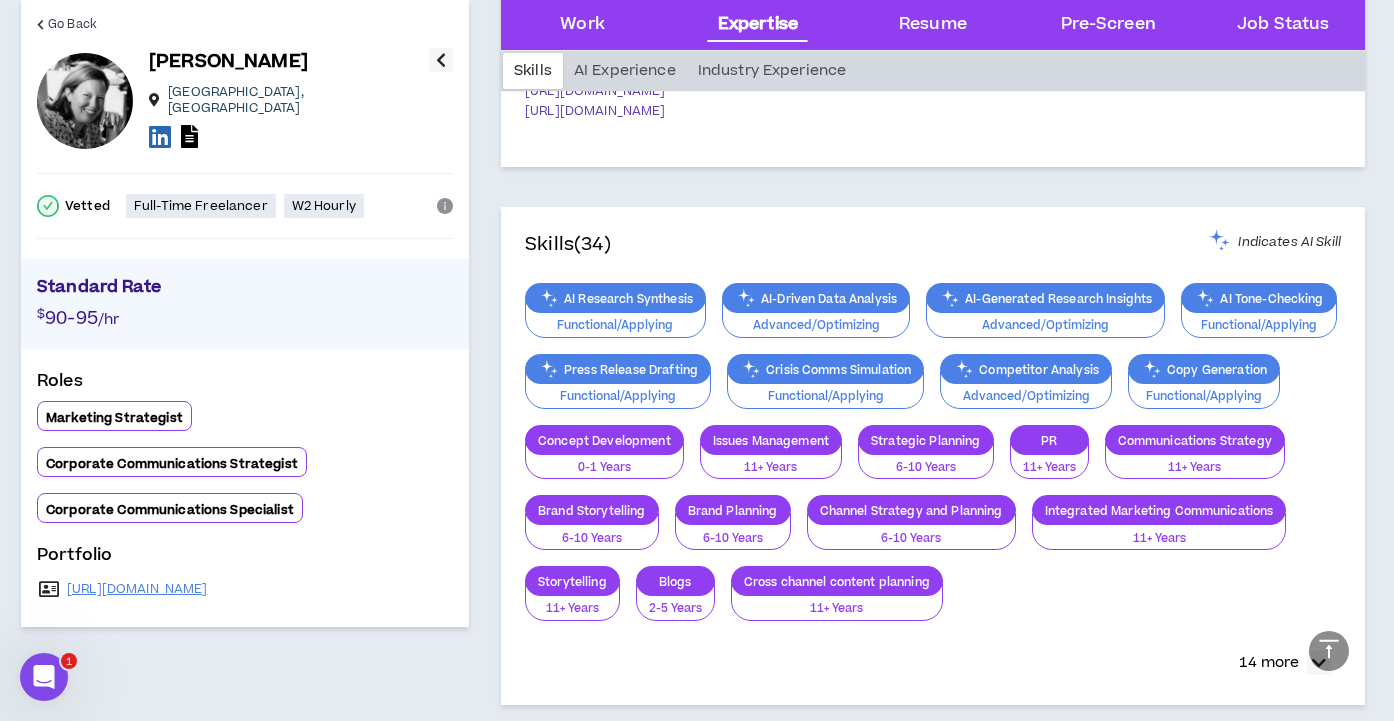 scroll, scrollTop: 1706, scrollLeft: 0, axis: vertical 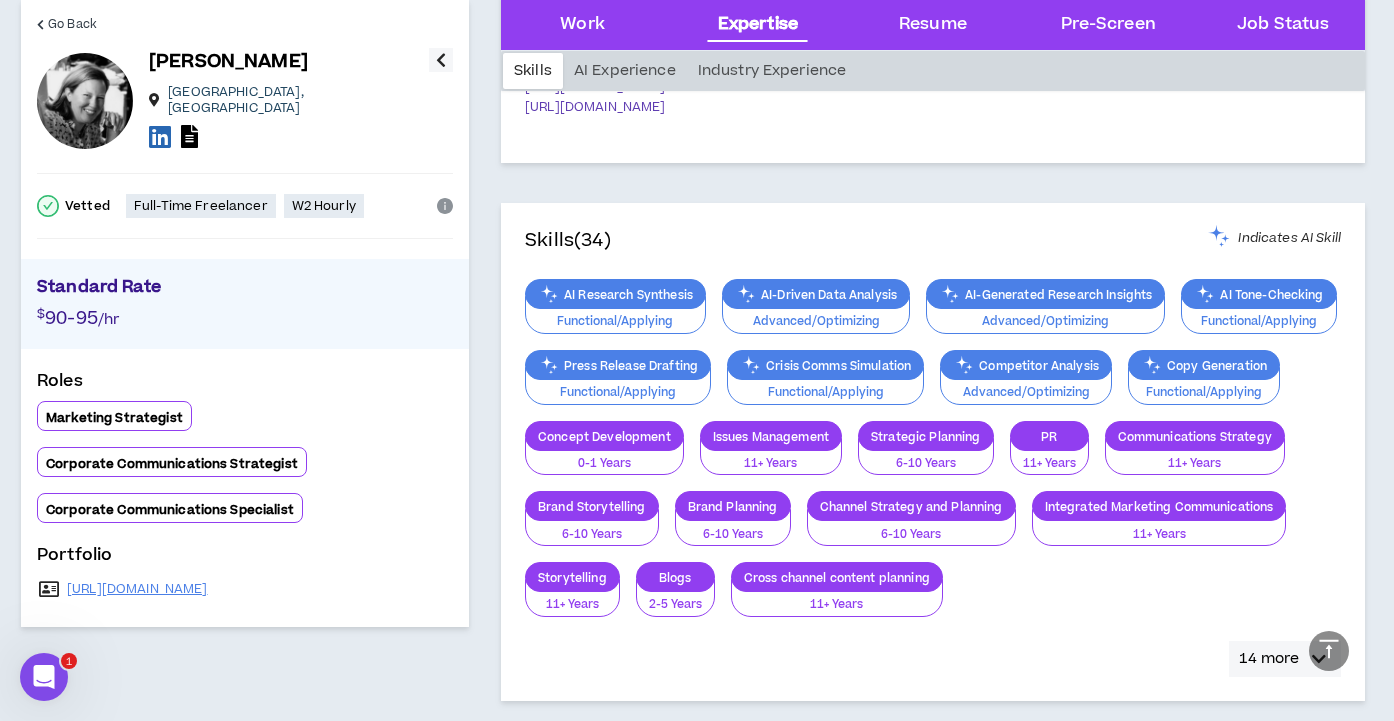 click on "14   more" at bounding box center [1269, 659] 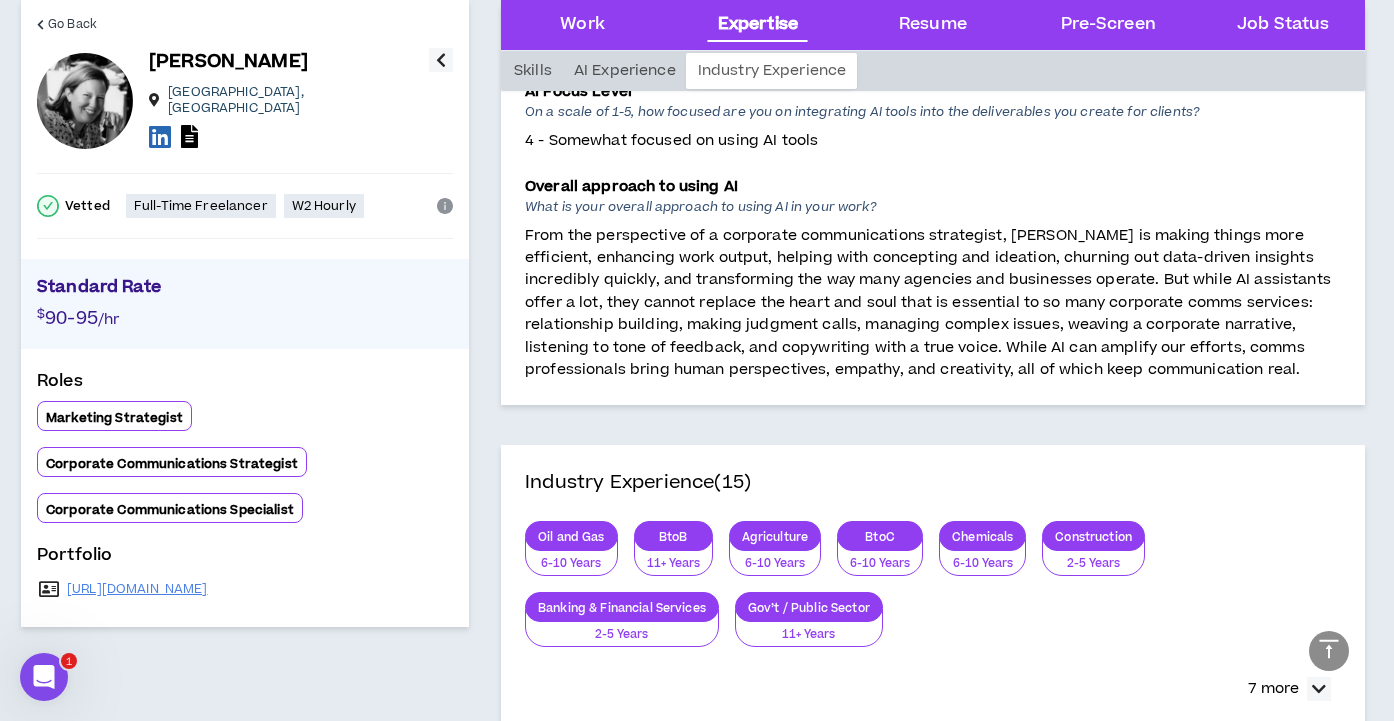 scroll, scrollTop: 2775, scrollLeft: 0, axis: vertical 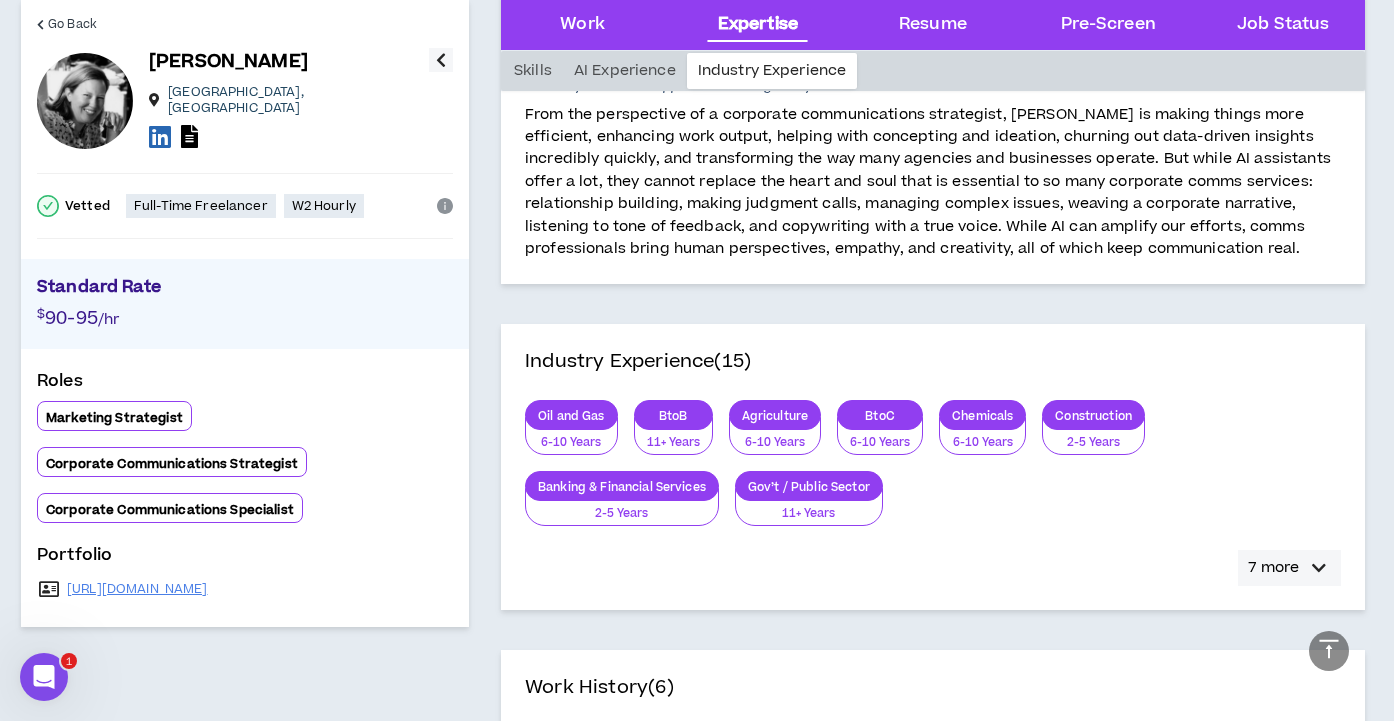 click on "7   more" at bounding box center (1273, 568) 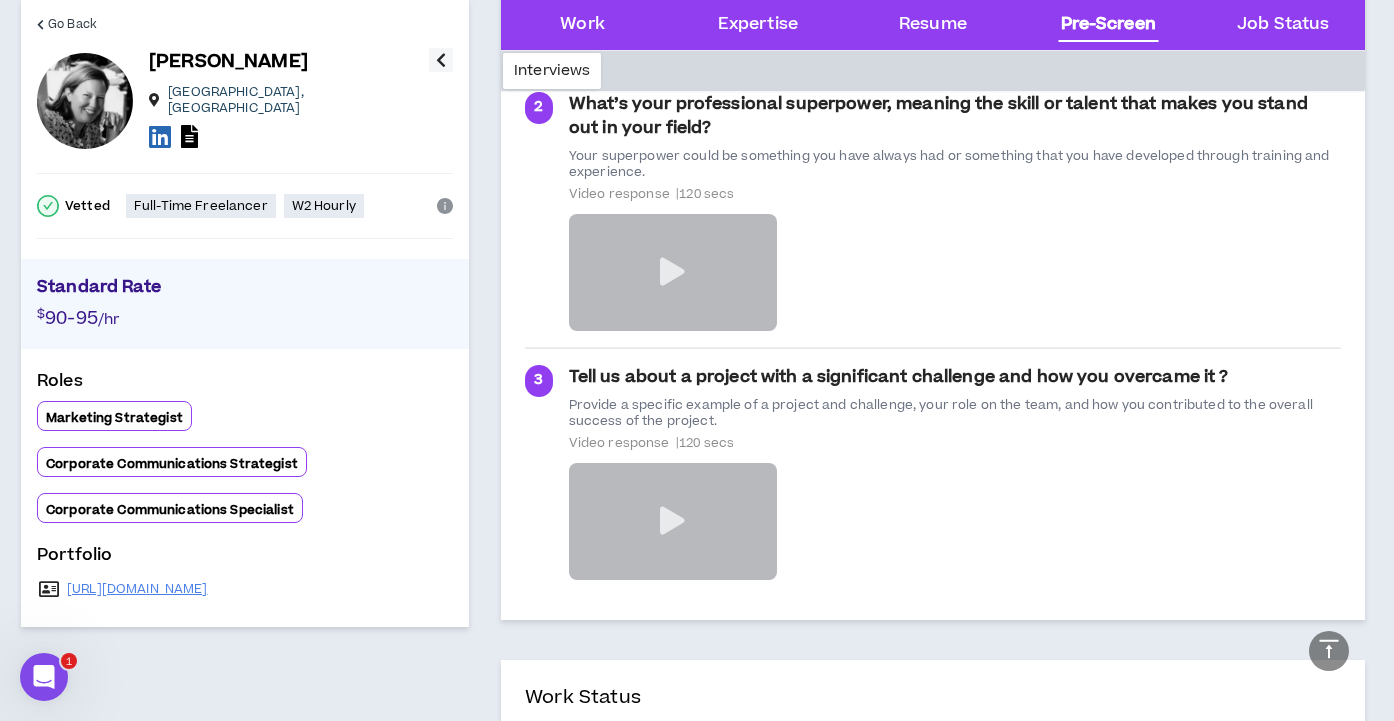 scroll, scrollTop: 6180, scrollLeft: 0, axis: vertical 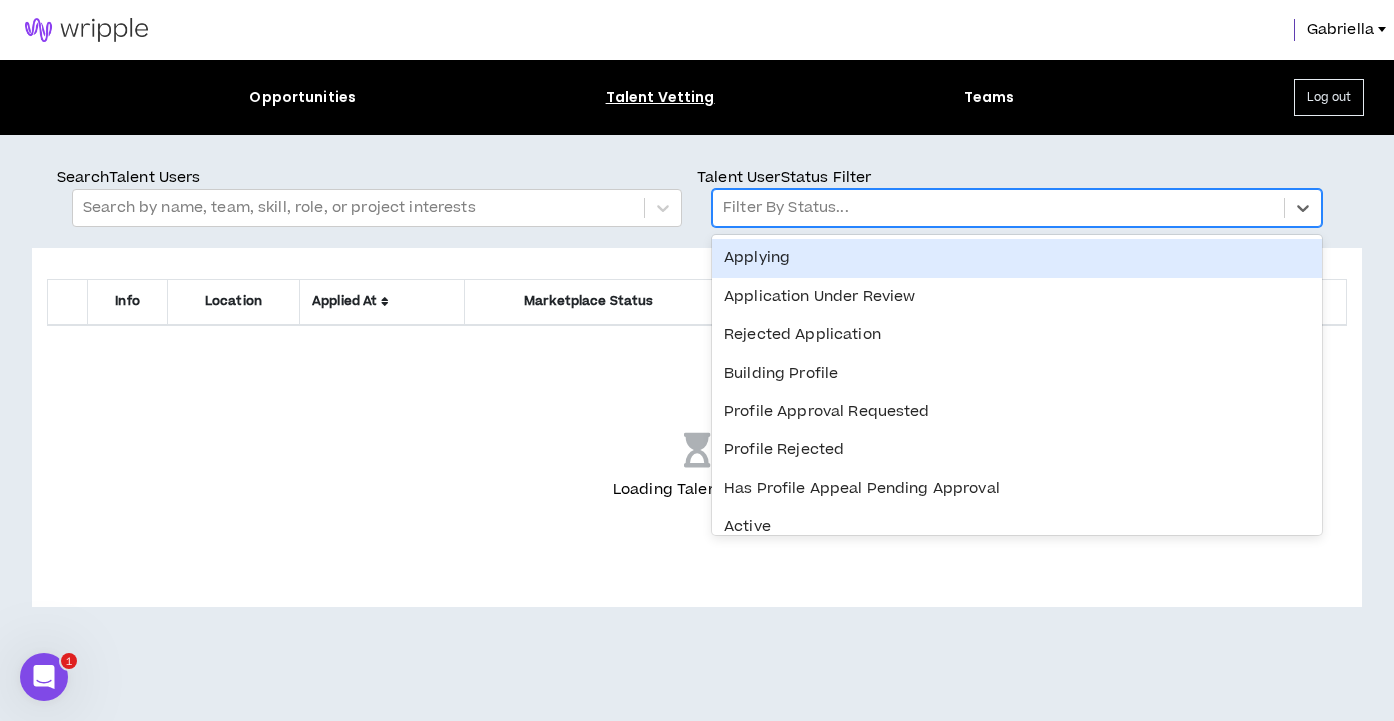 click at bounding box center [998, 208] 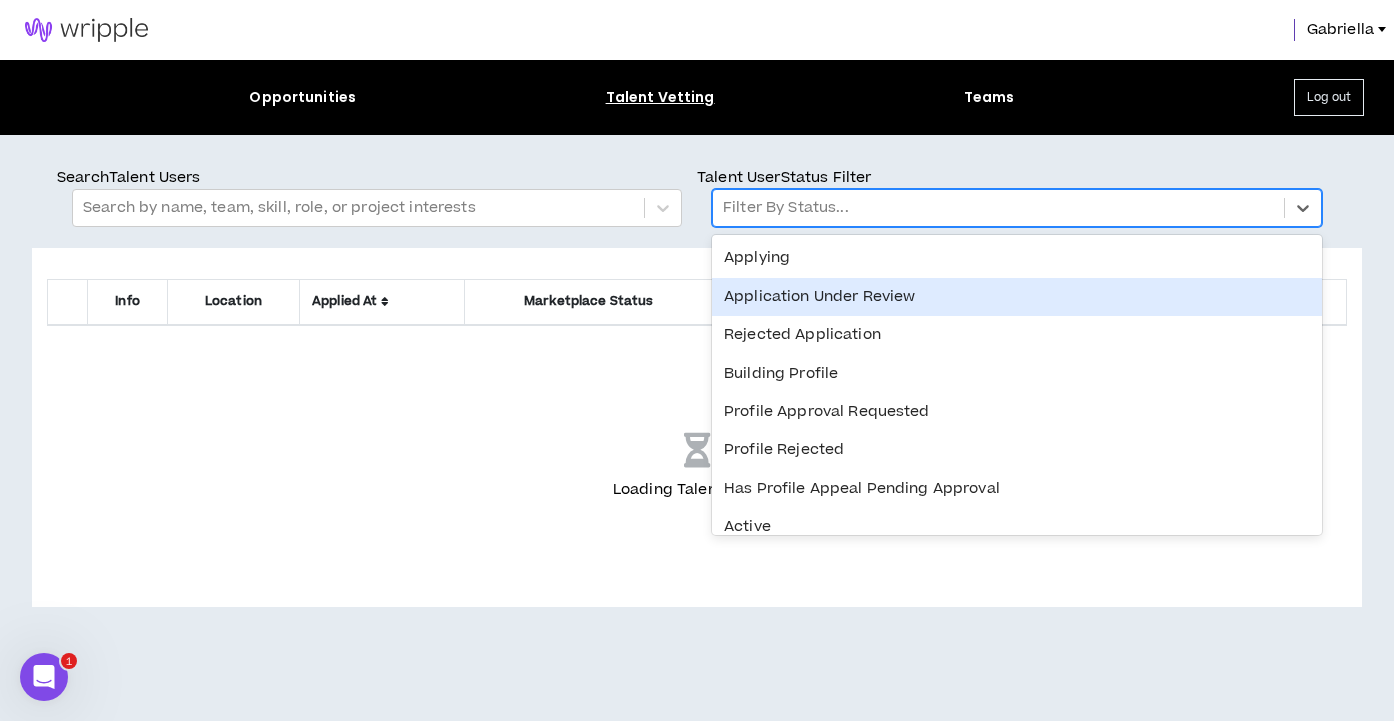 click on "Application Under Review" at bounding box center (1017, 297) 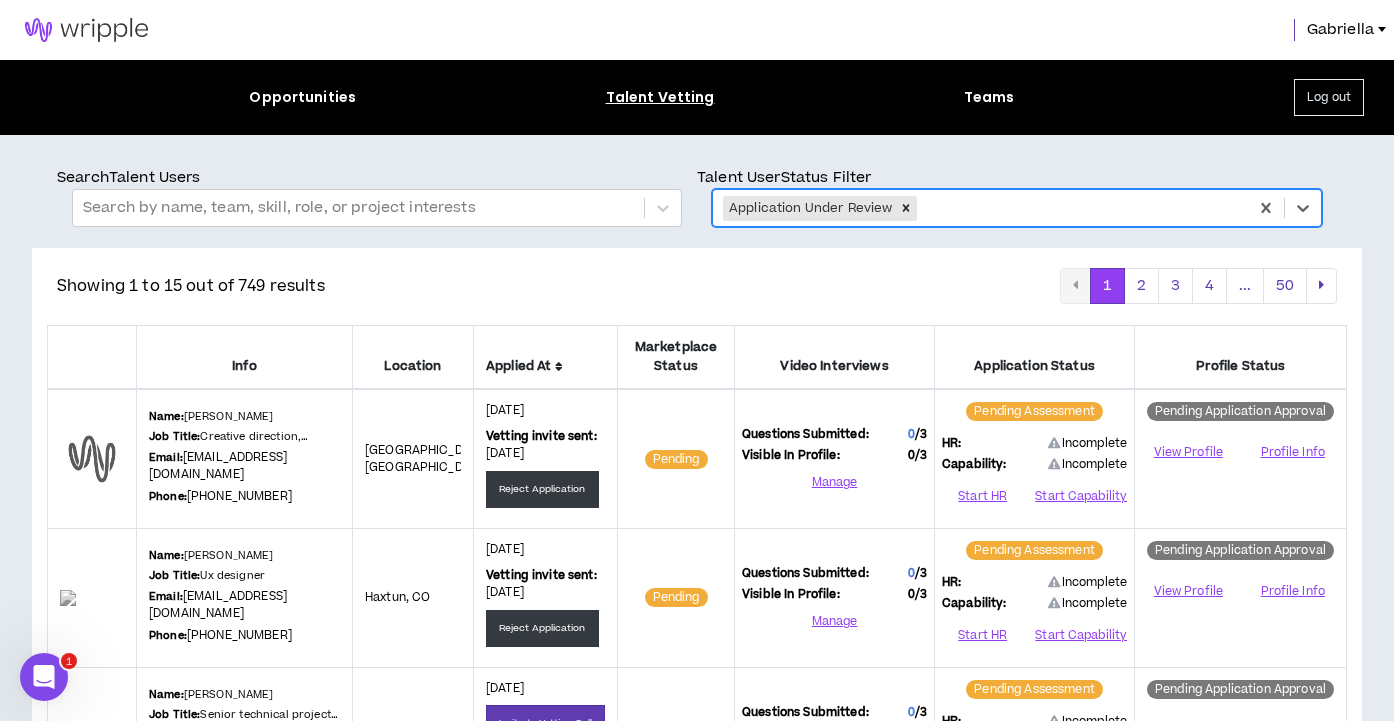 click at bounding box center [559, 367] 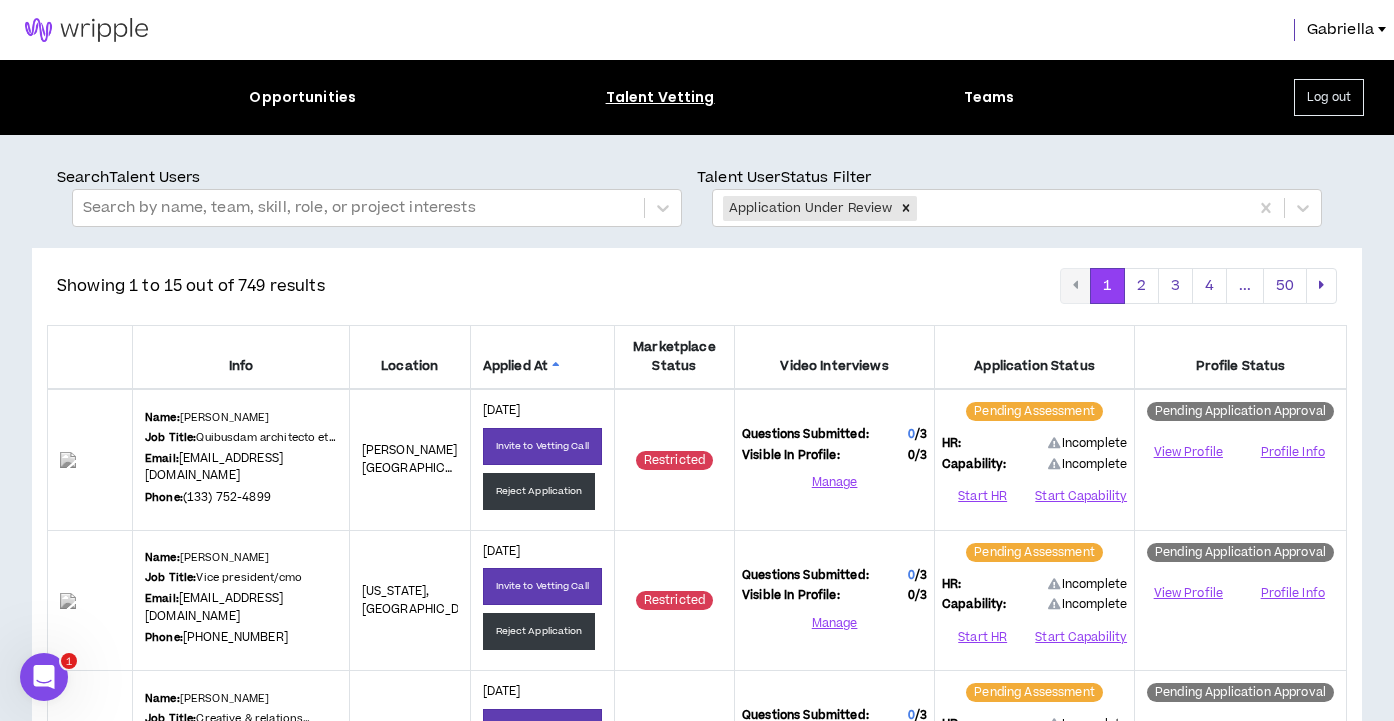 click at bounding box center [556, 367] 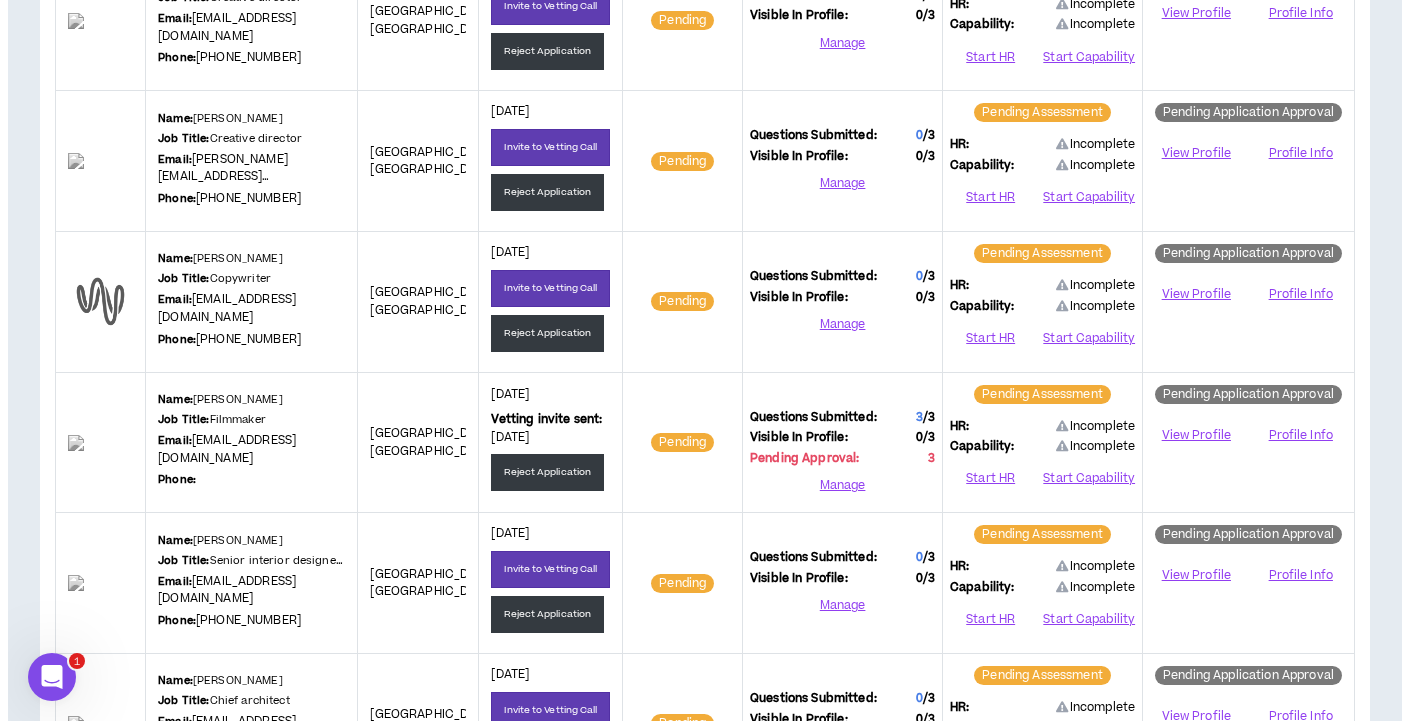 scroll, scrollTop: 913, scrollLeft: 0, axis: vertical 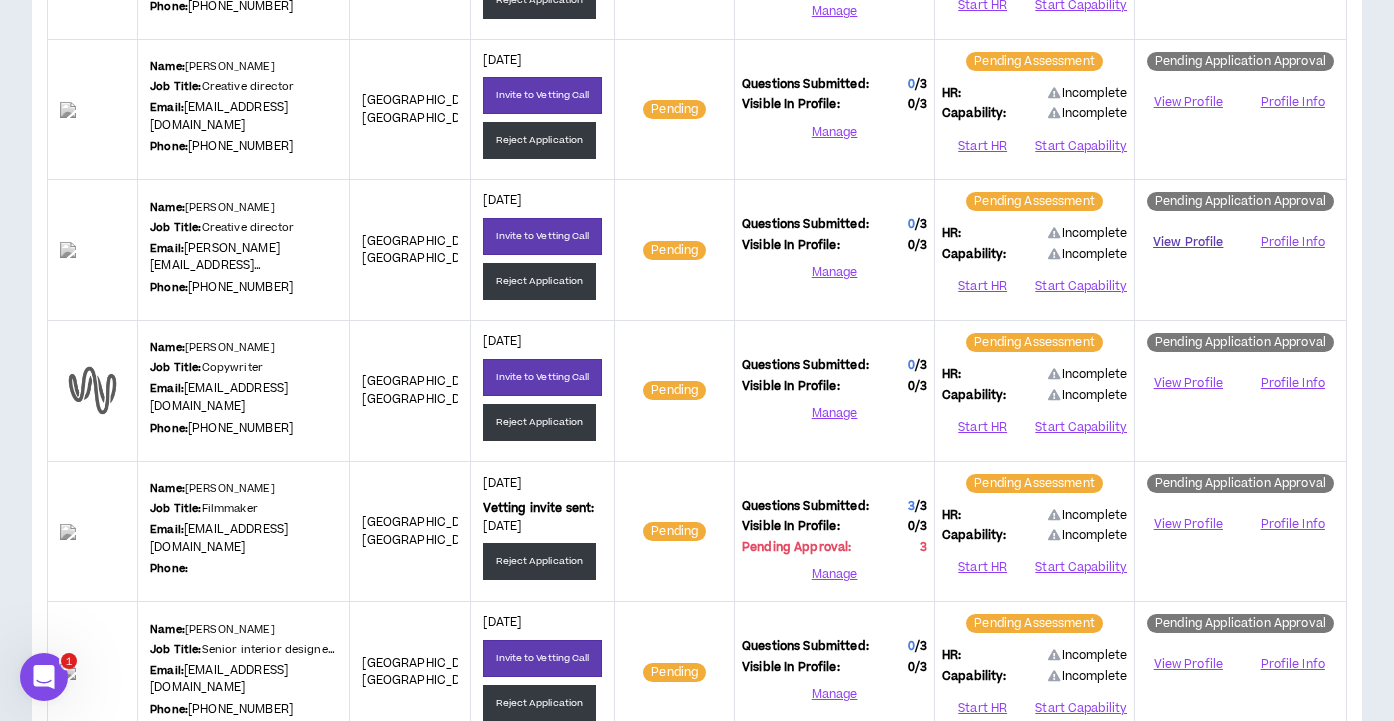 click on "View Profile" at bounding box center [1188, 242] 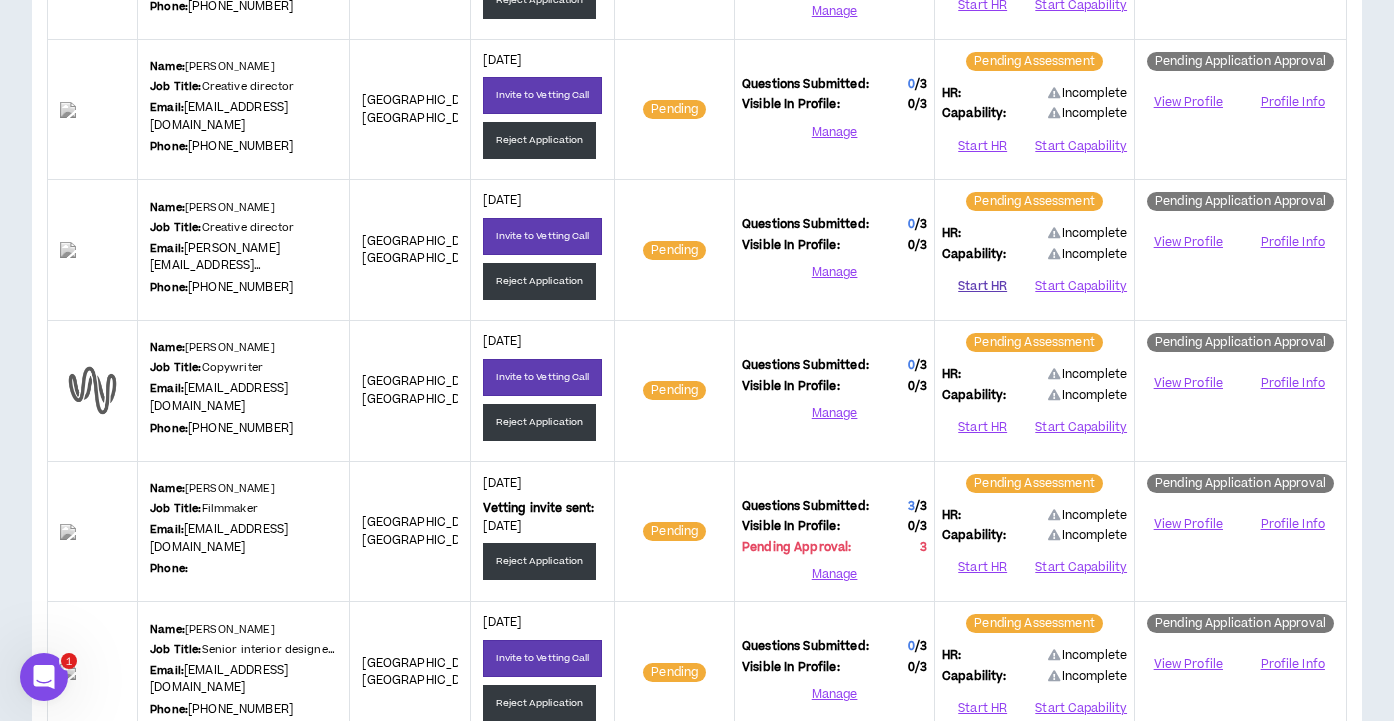 click on "Start HR" at bounding box center (982, 287) 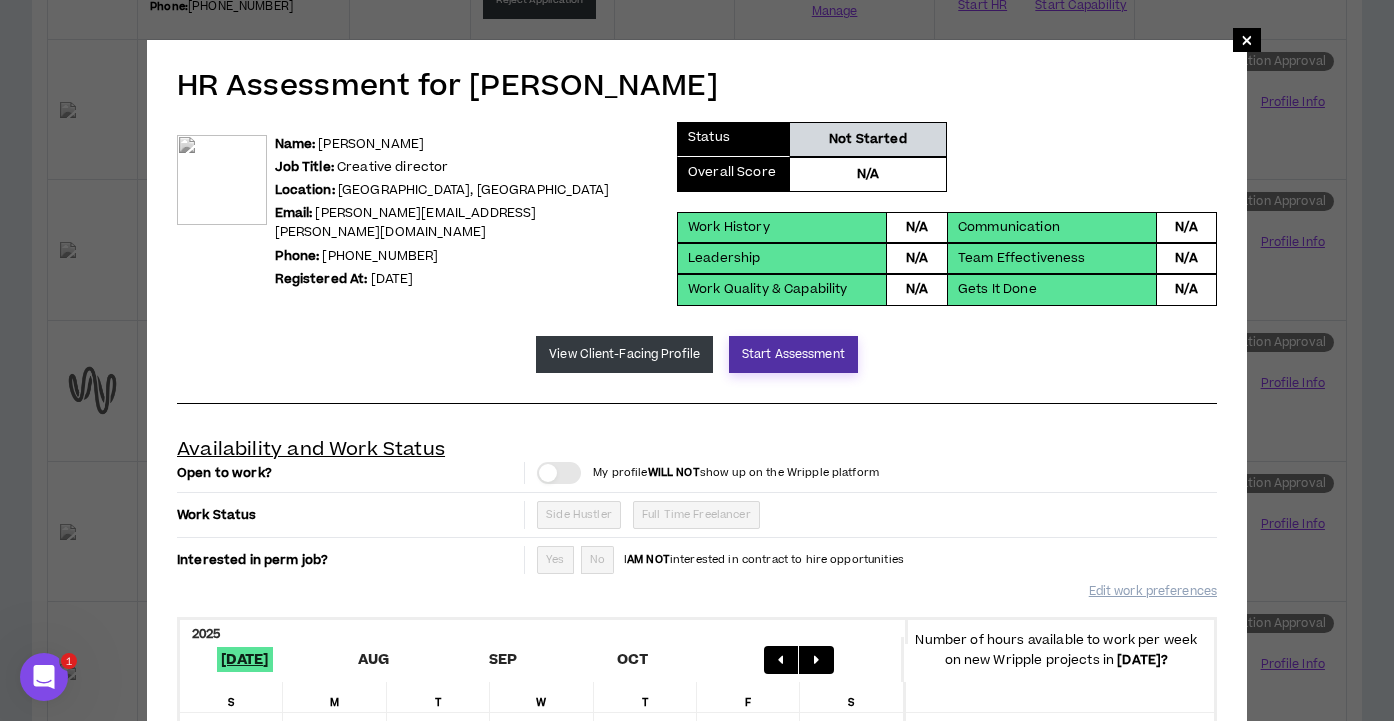 click on "Start Assessment" at bounding box center [793, 354] 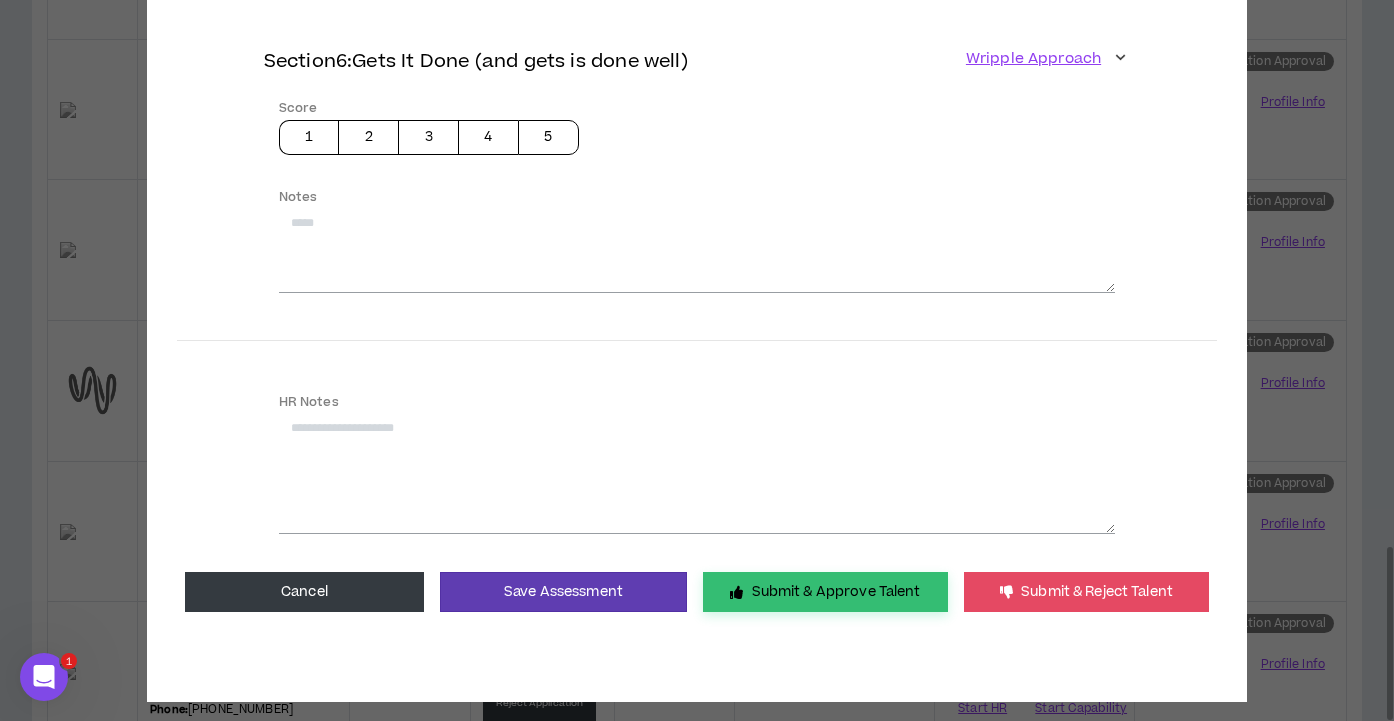 click on "Submit & Approve Talent" at bounding box center [825, 592] 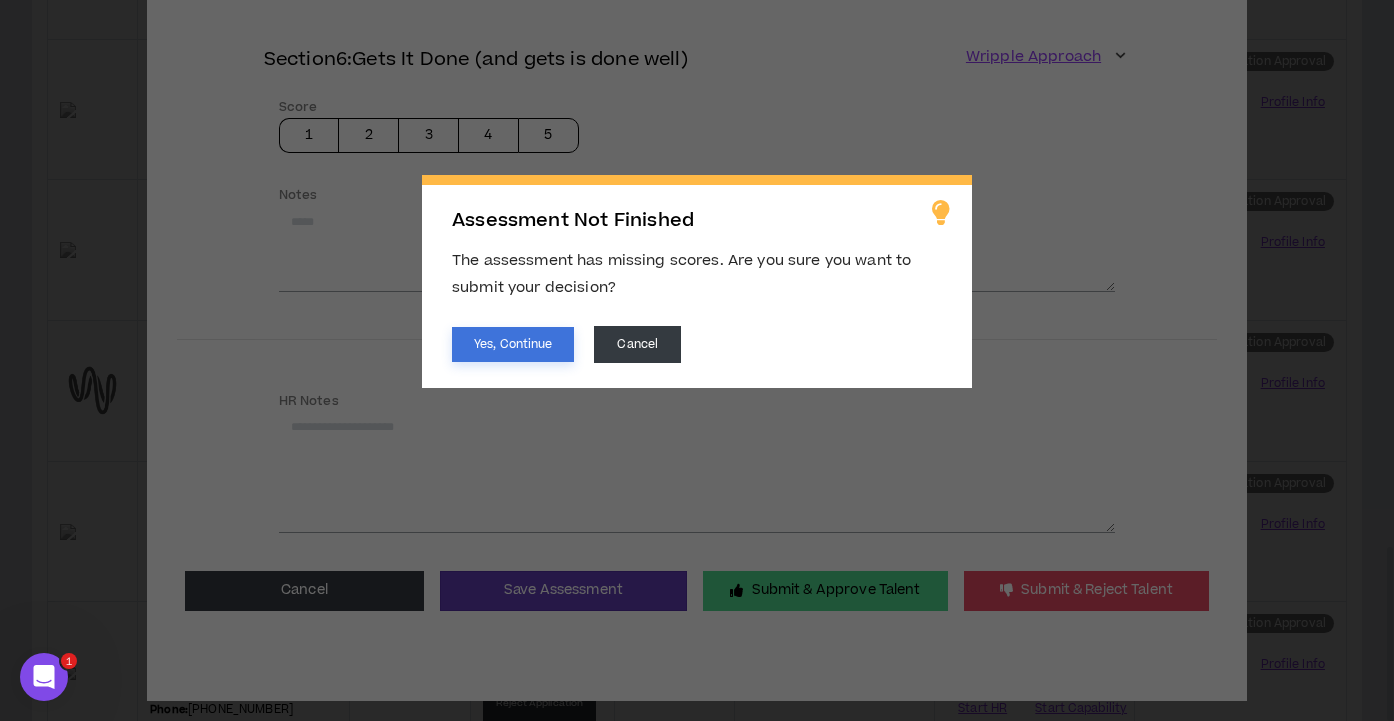 click on "Yes, Continue" at bounding box center (513, 344) 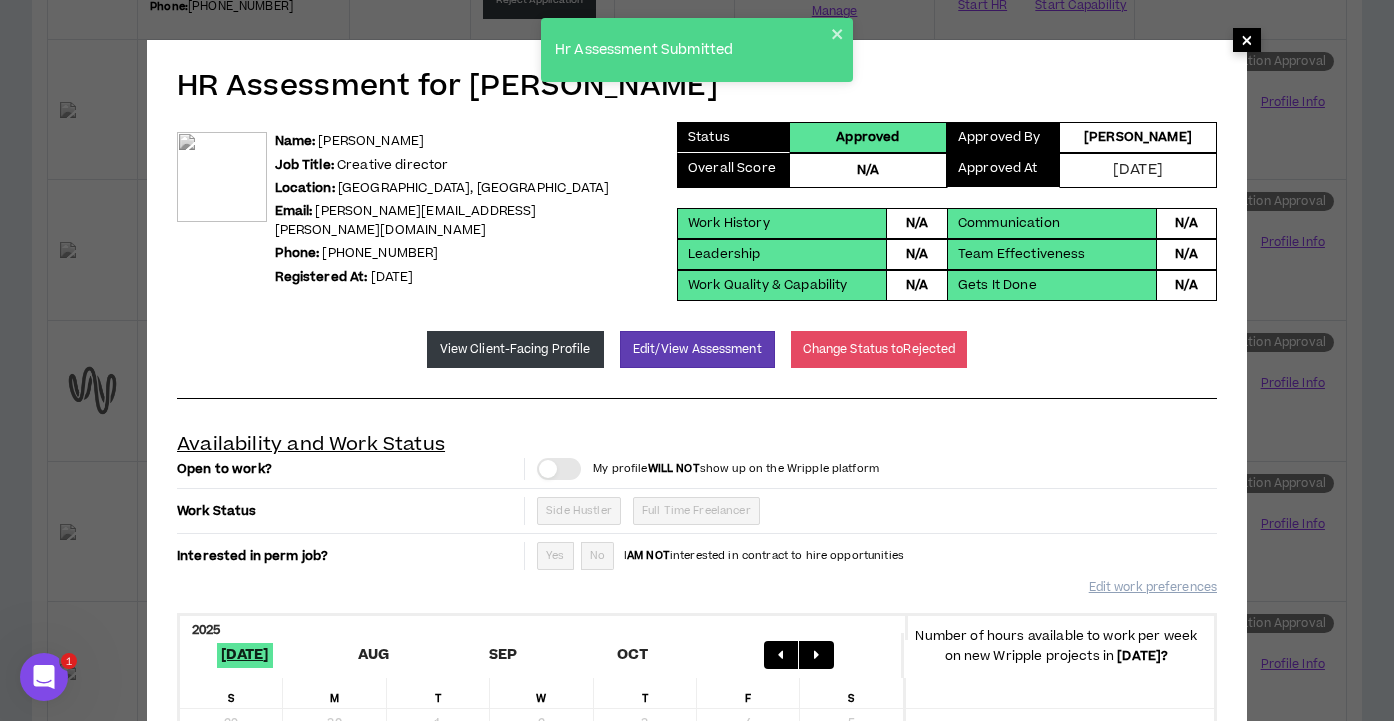 click on "×" at bounding box center (1247, 40) 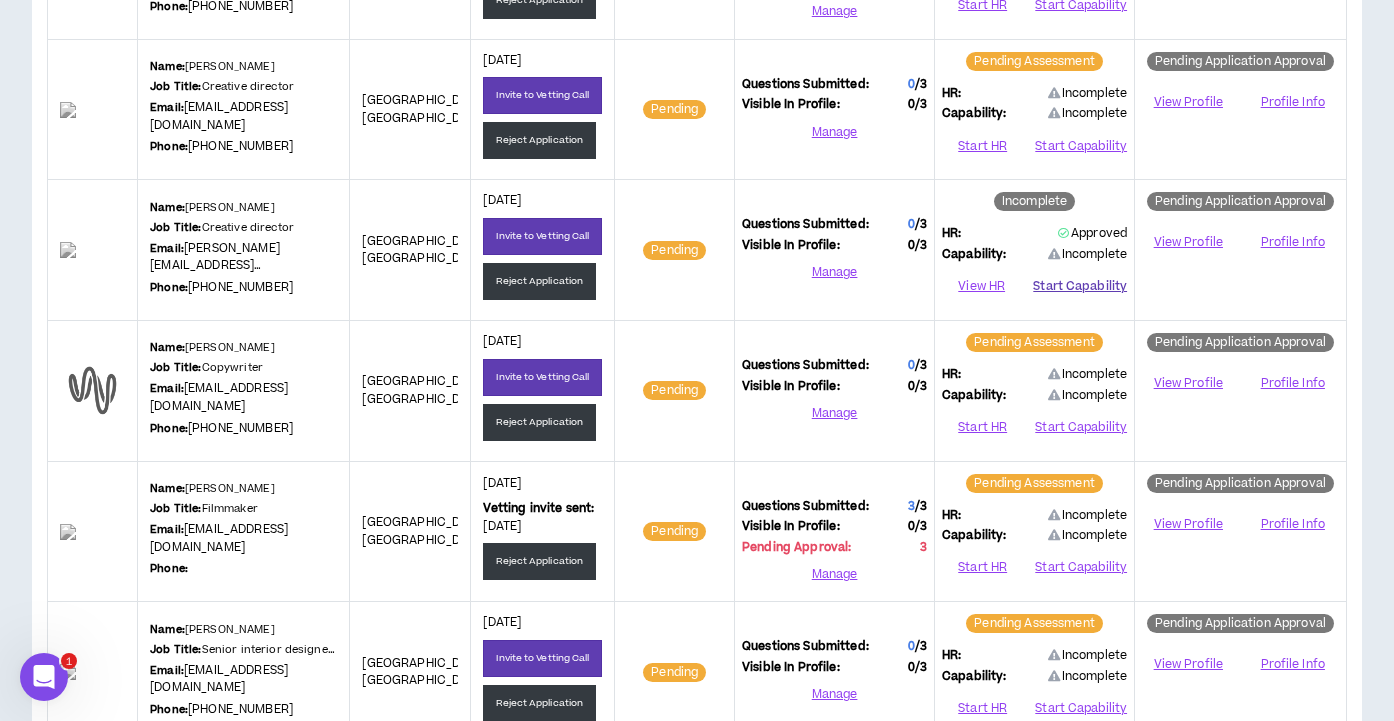 click on "Start Capability" at bounding box center [1080, 287] 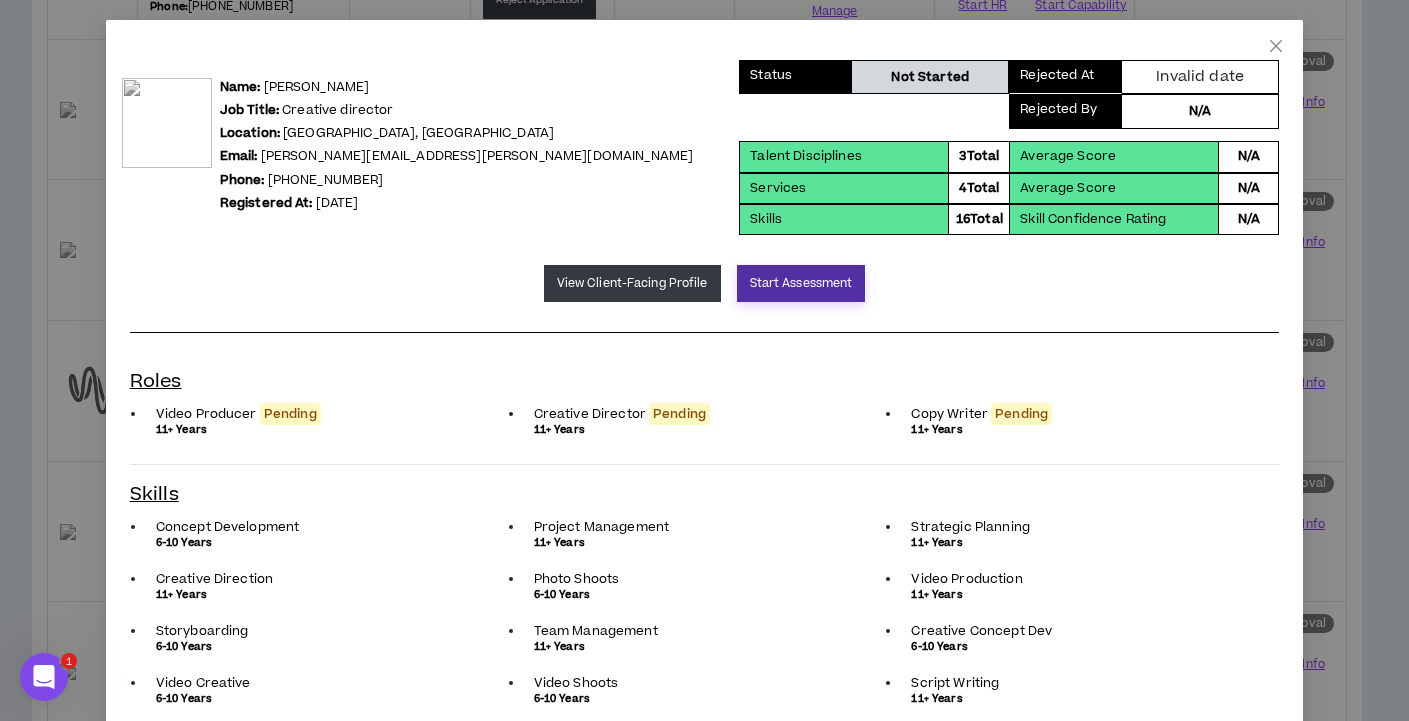 click on "Start Assessment" at bounding box center [801, 283] 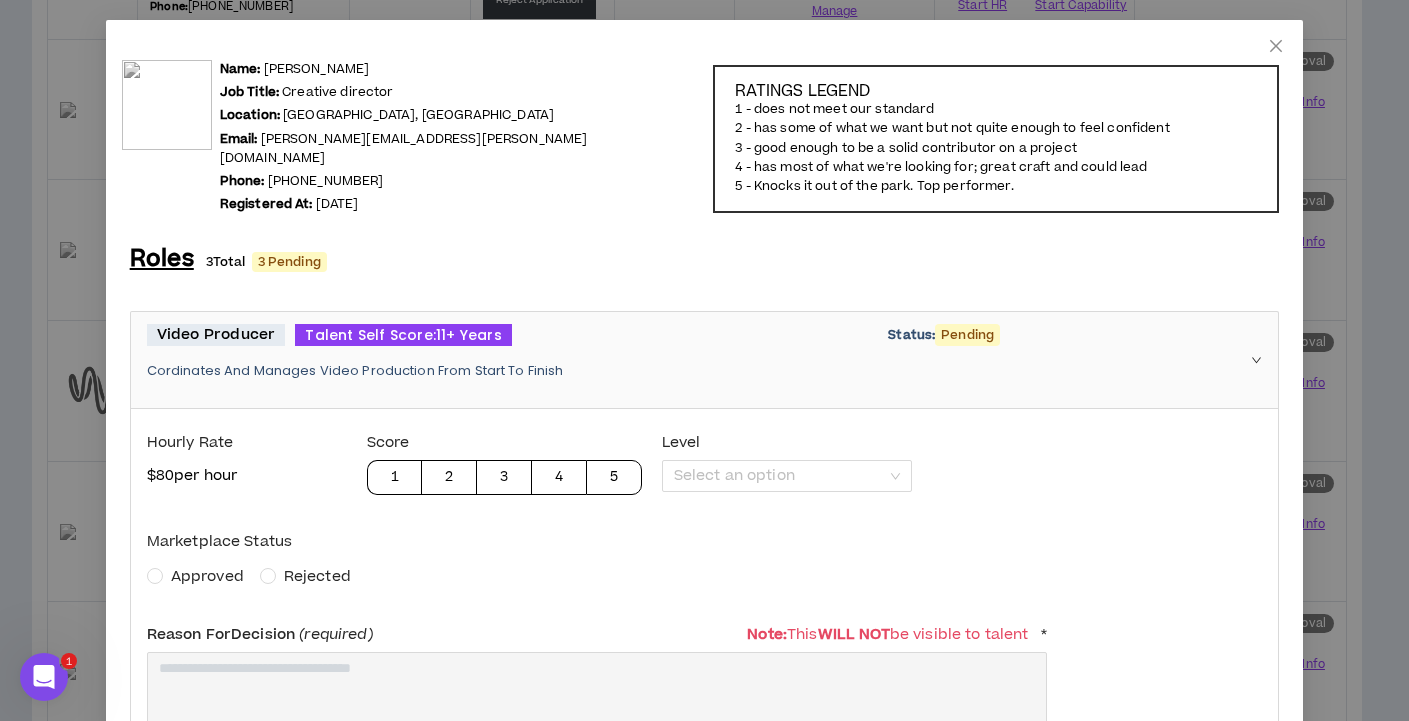 click on "Approved" at bounding box center [207, 576] 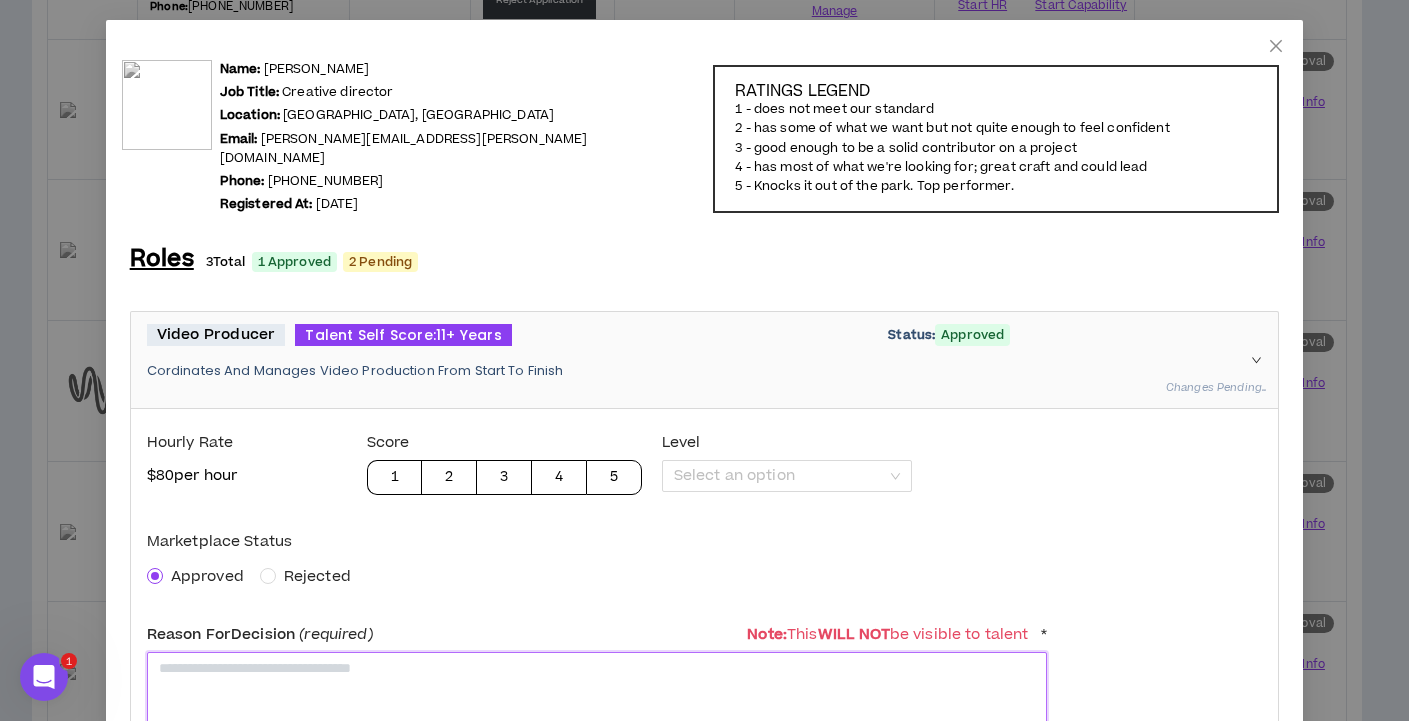 click at bounding box center (597, 701) 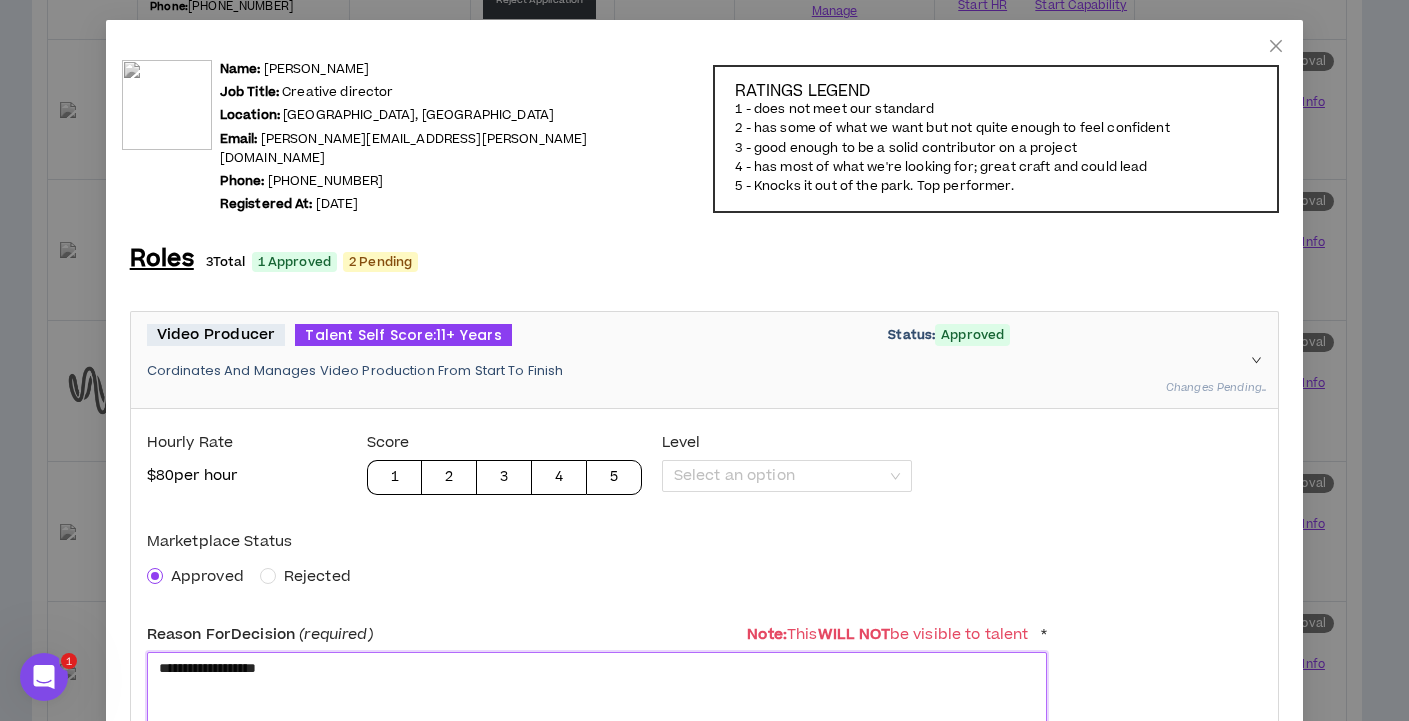 scroll, scrollTop: 414, scrollLeft: 0, axis: vertical 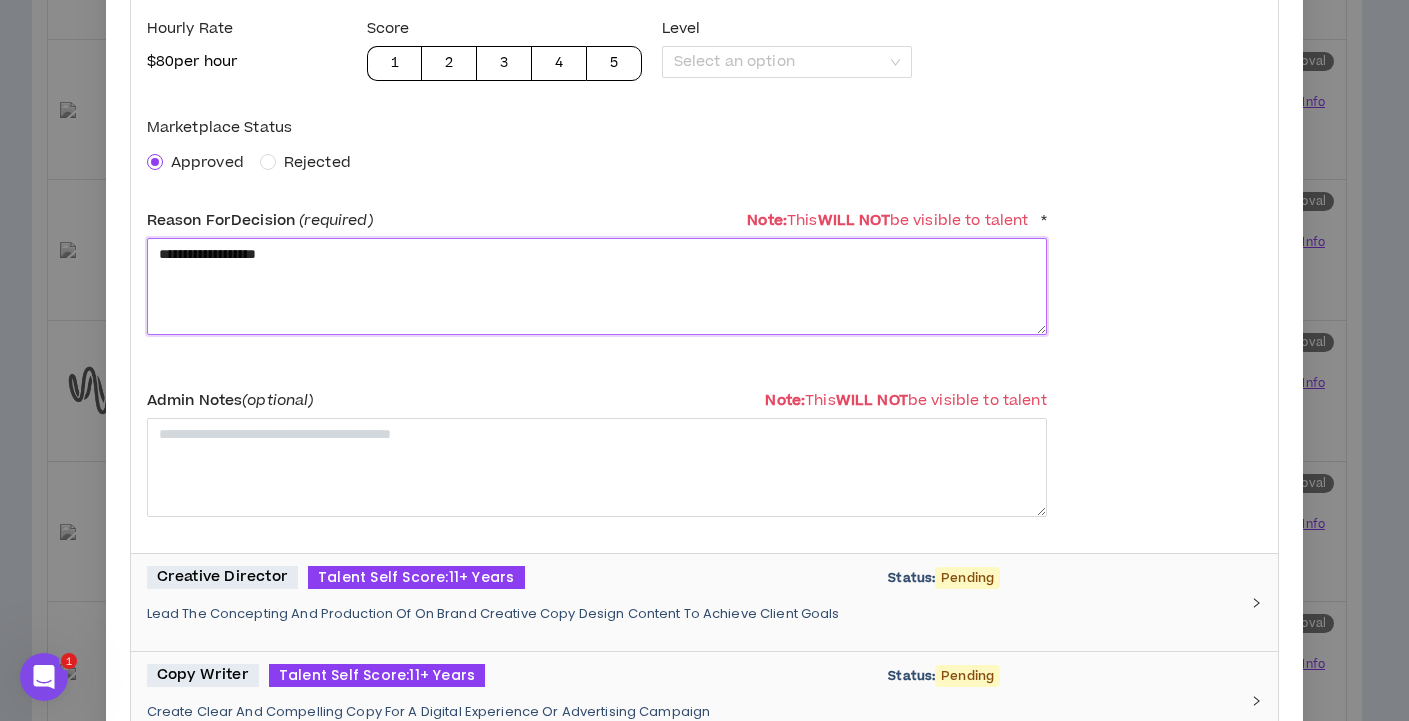 type on "**********" 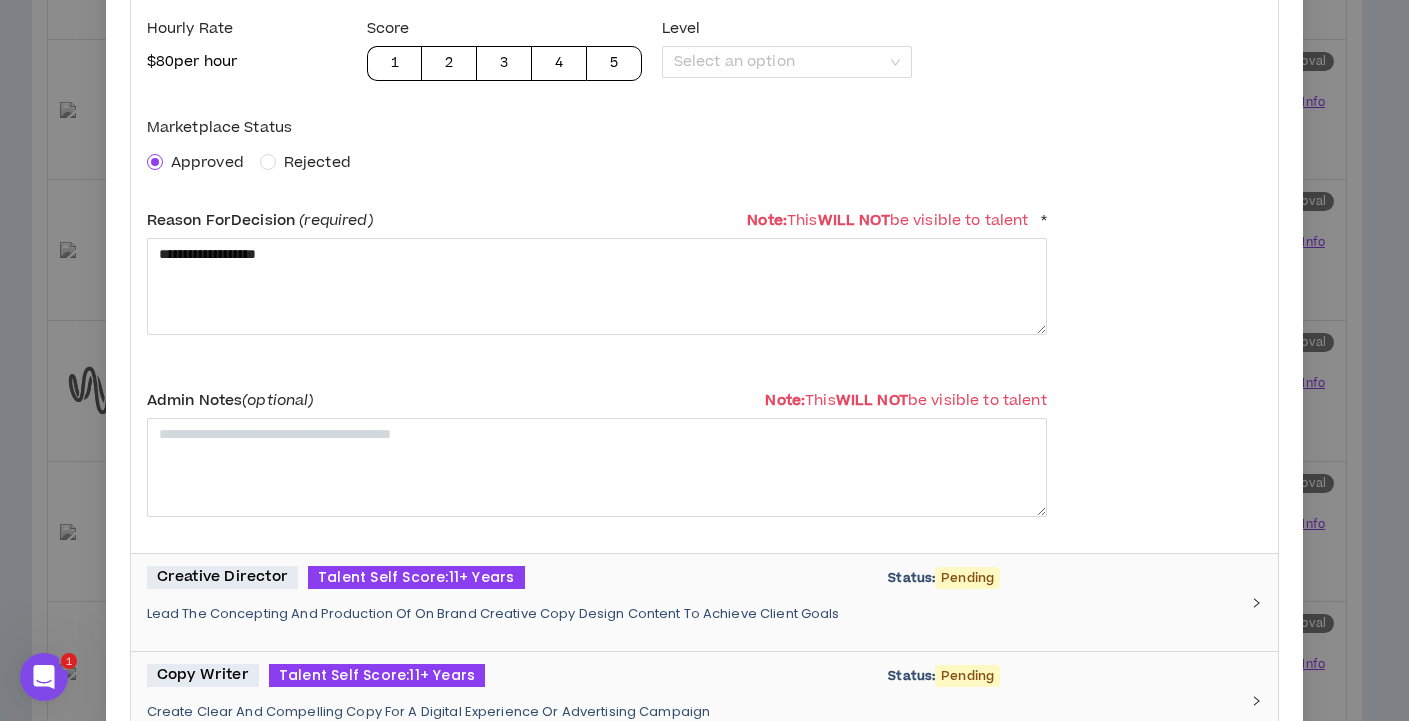 click on "Creative Director Talent Self Score:   11+ Years Status:  Pending Lead The Concepting And Production Of On Brand Creative Copy Design Content To Achieve Client Goals" at bounding box center (693, 602) 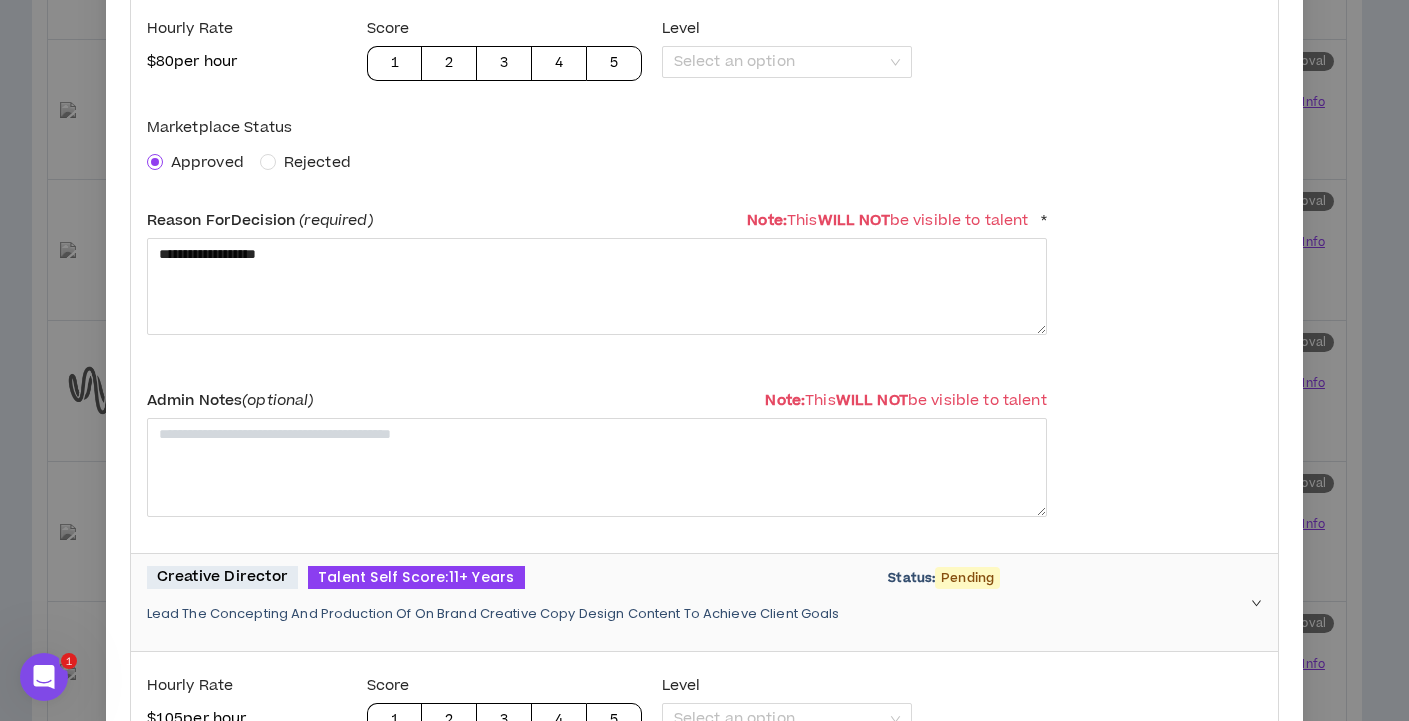 scroll, scrollTop: 644, scrollLeft: 0, axis: vertical 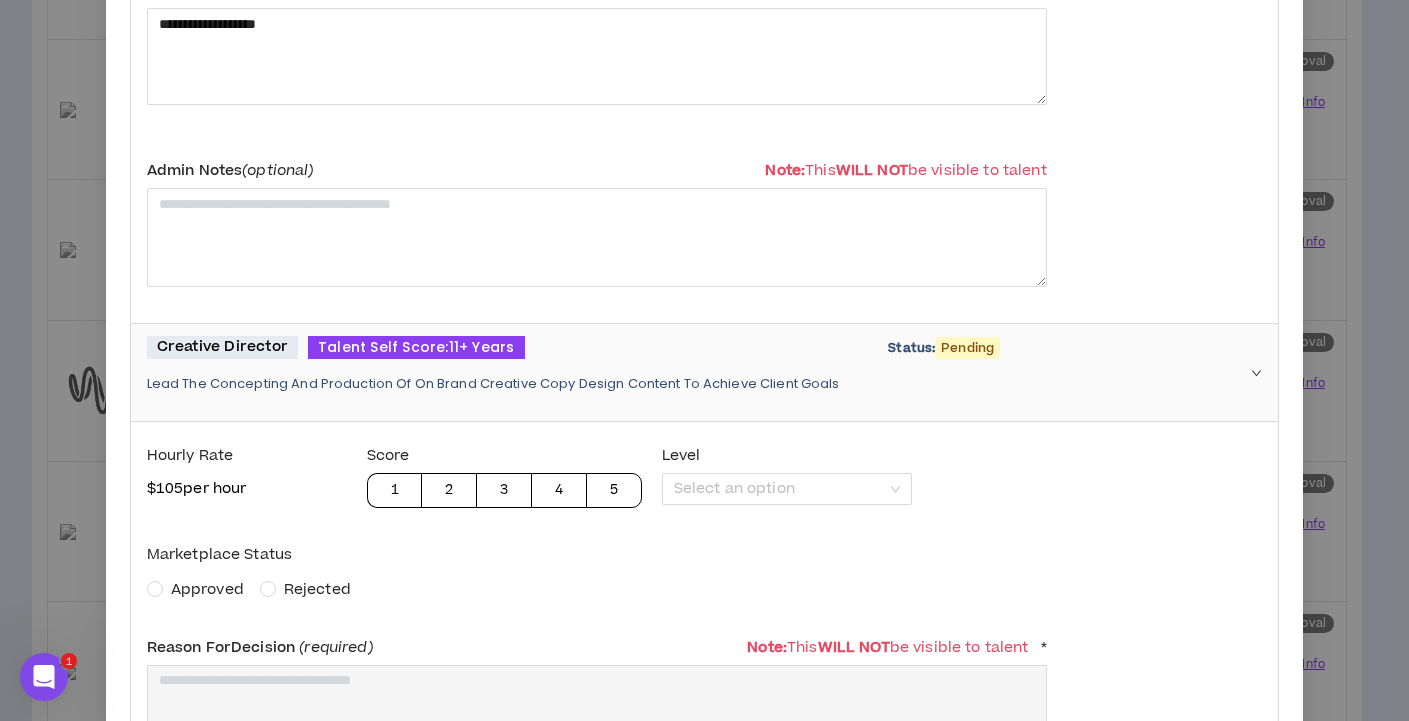 click on "Marketplace Status" at bounding box center (597, 554) 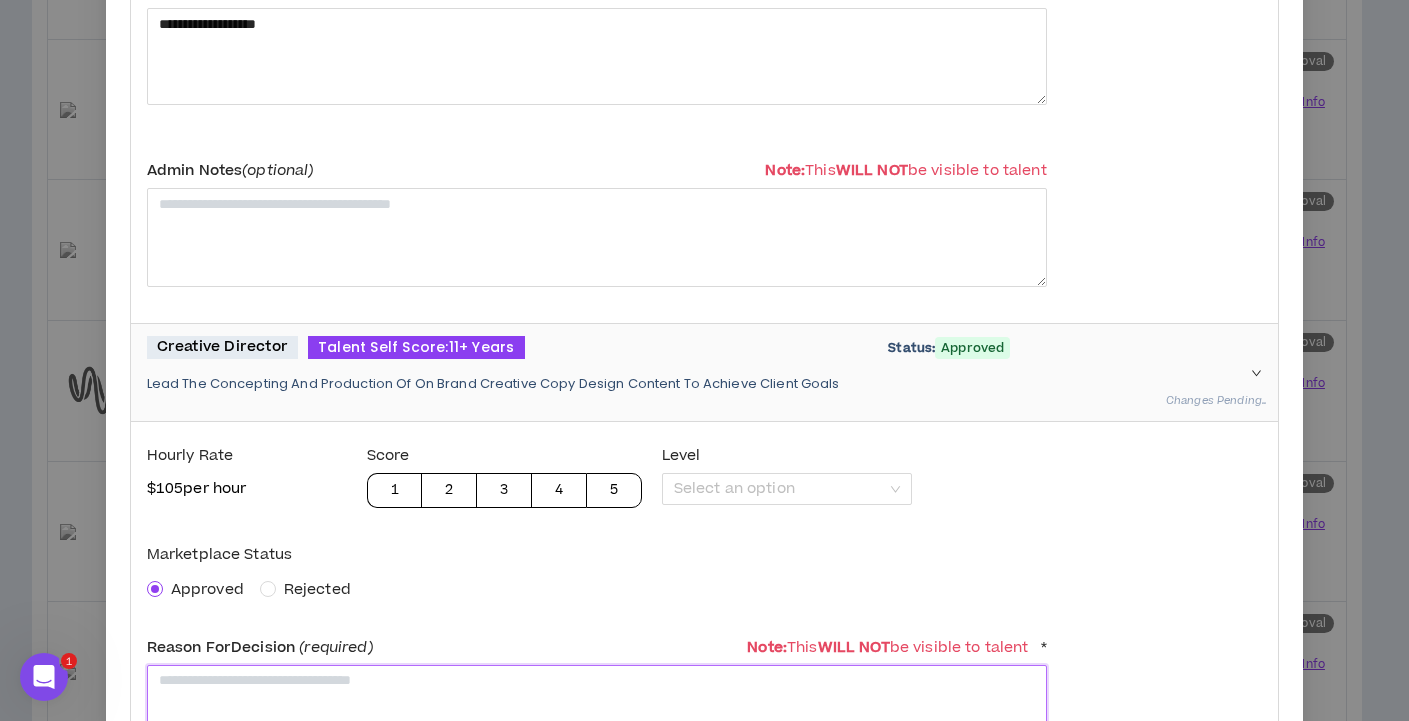 click at bounding box center [597, 714] 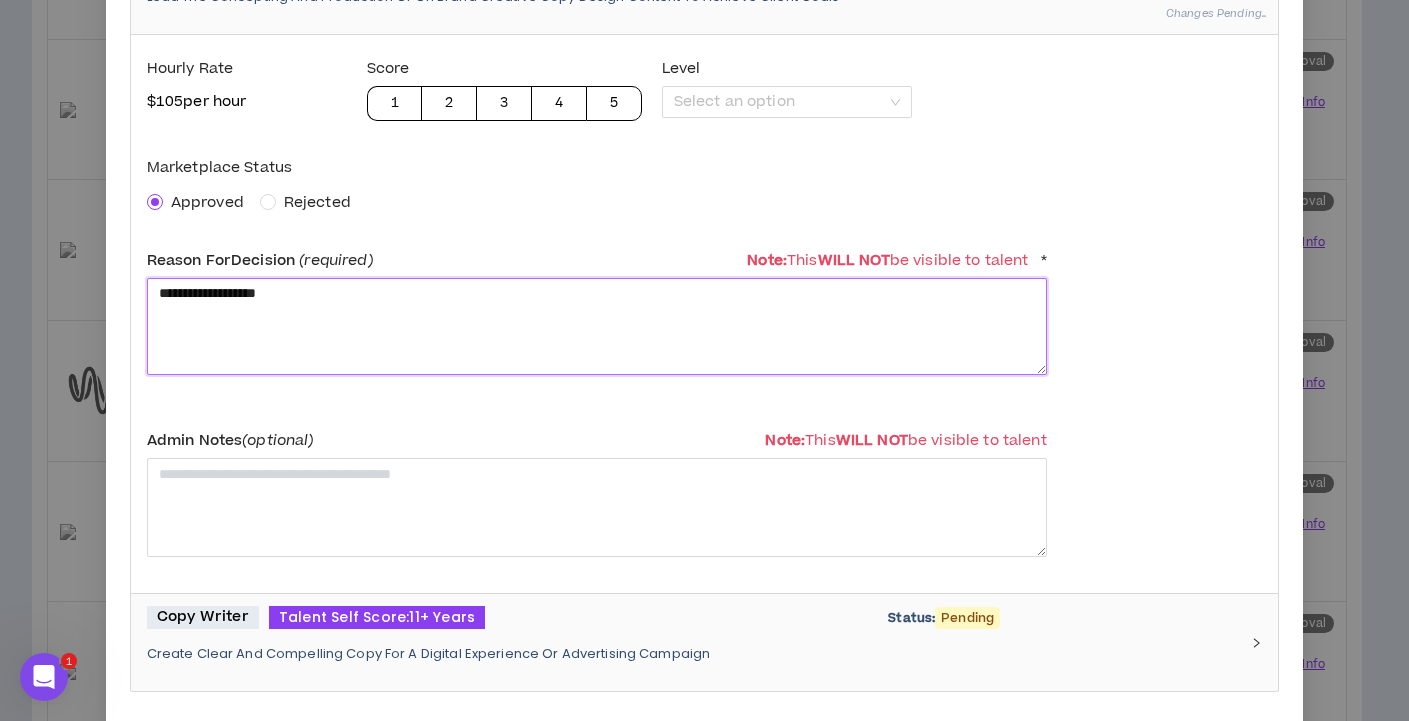 type on "**********" 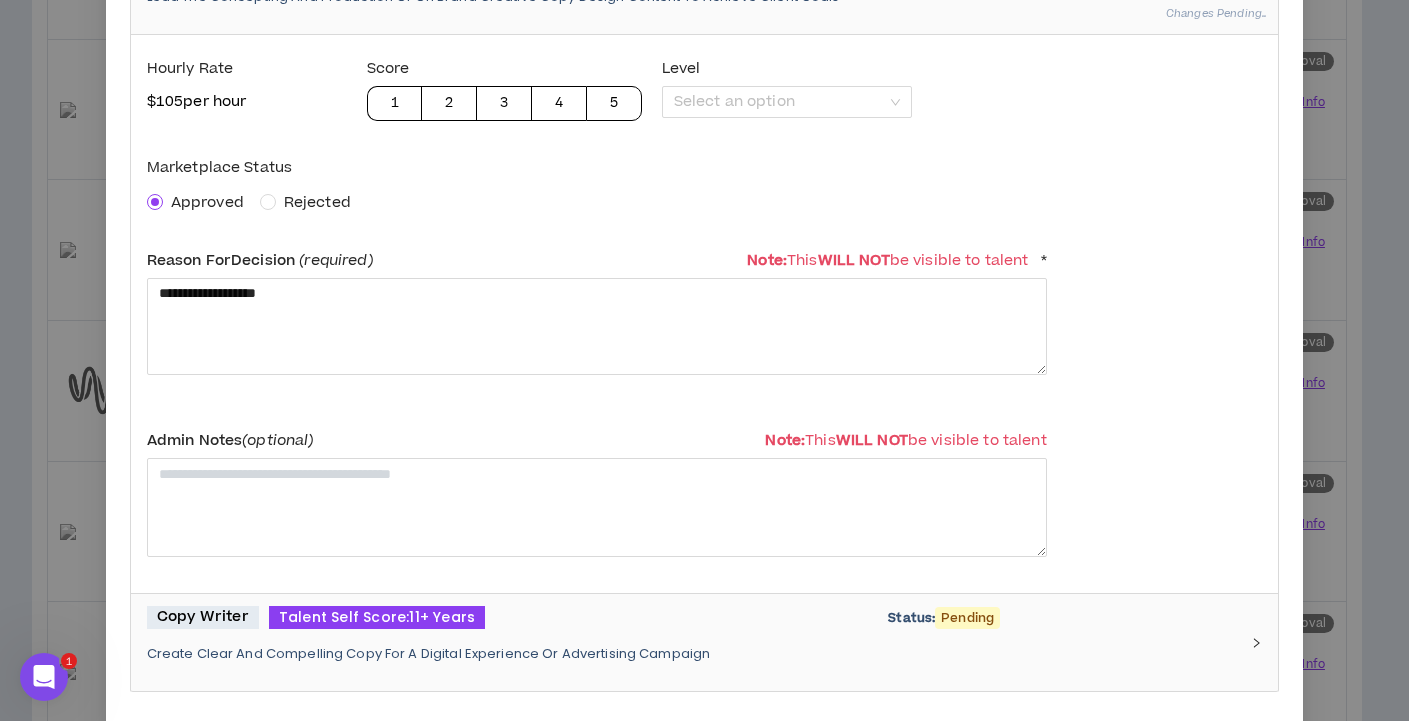 click on "Create Clear And Compelling Copy For A Digital Experience Or Advertising Campaign" at bounding box center (693, 654) 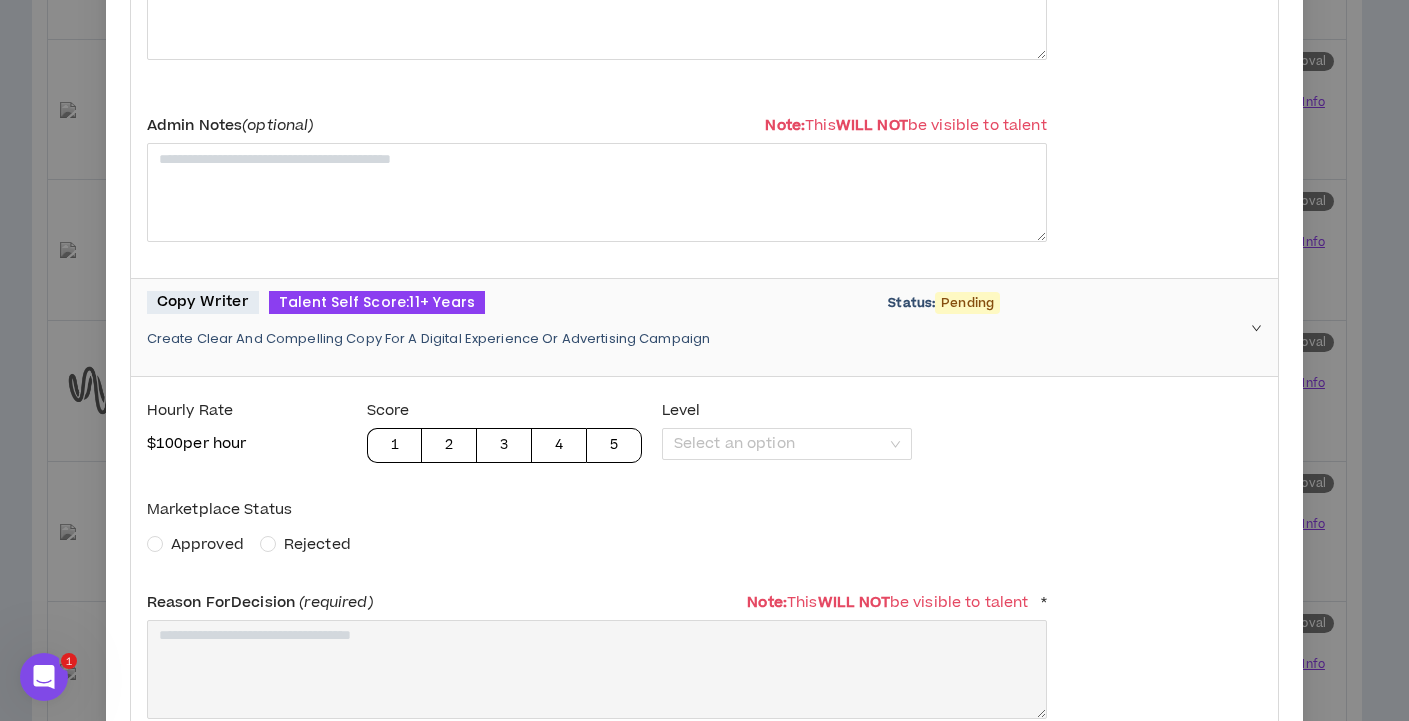 scroll, scrollTop: 1486, scrollLeft: 0, axis: vertical 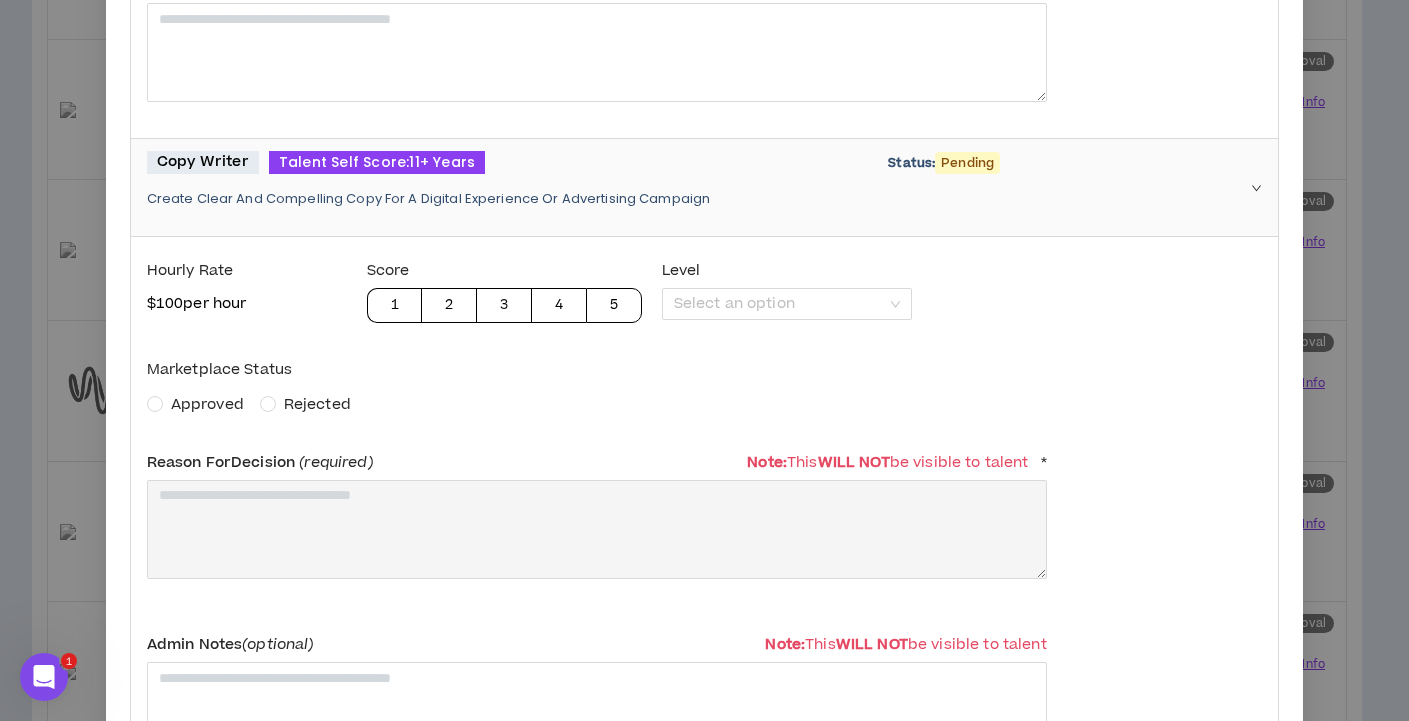 click on "Approved" at bounding box center [207, 404] 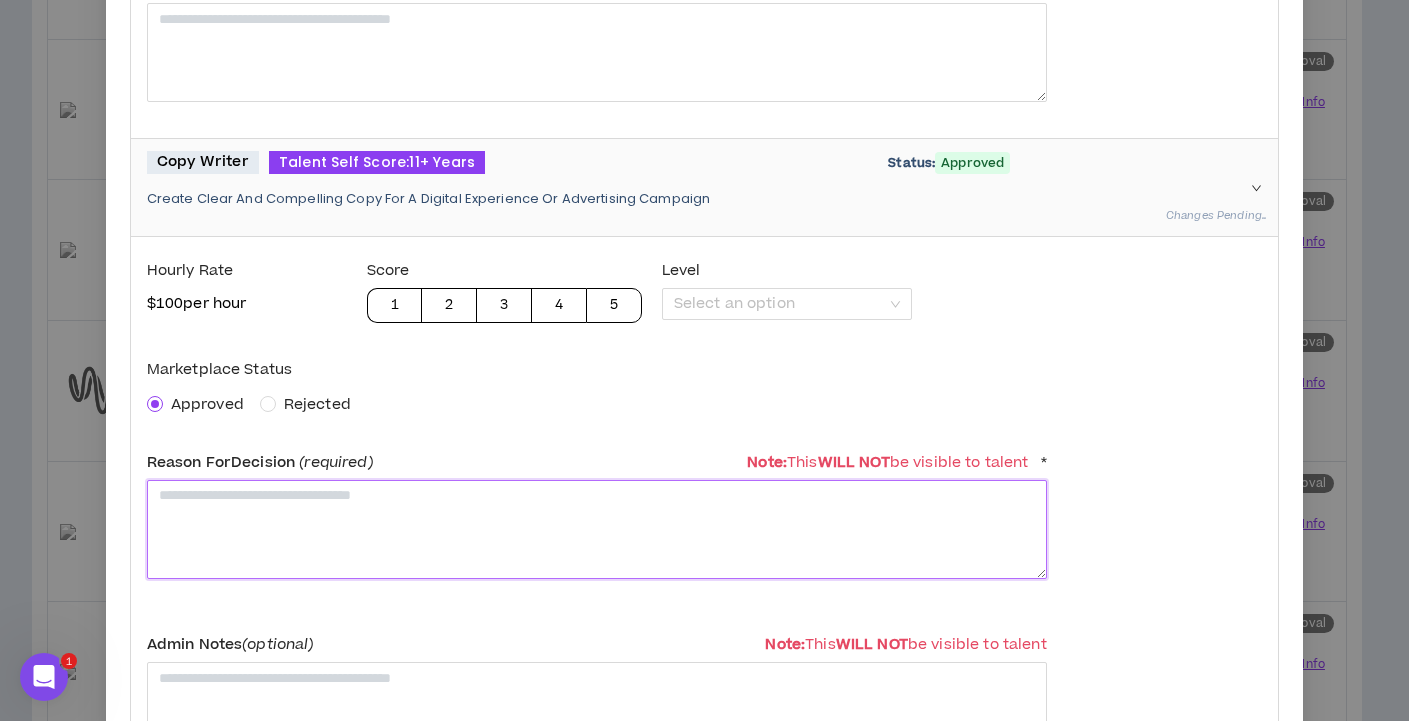 click at bounding box center [597, 529] 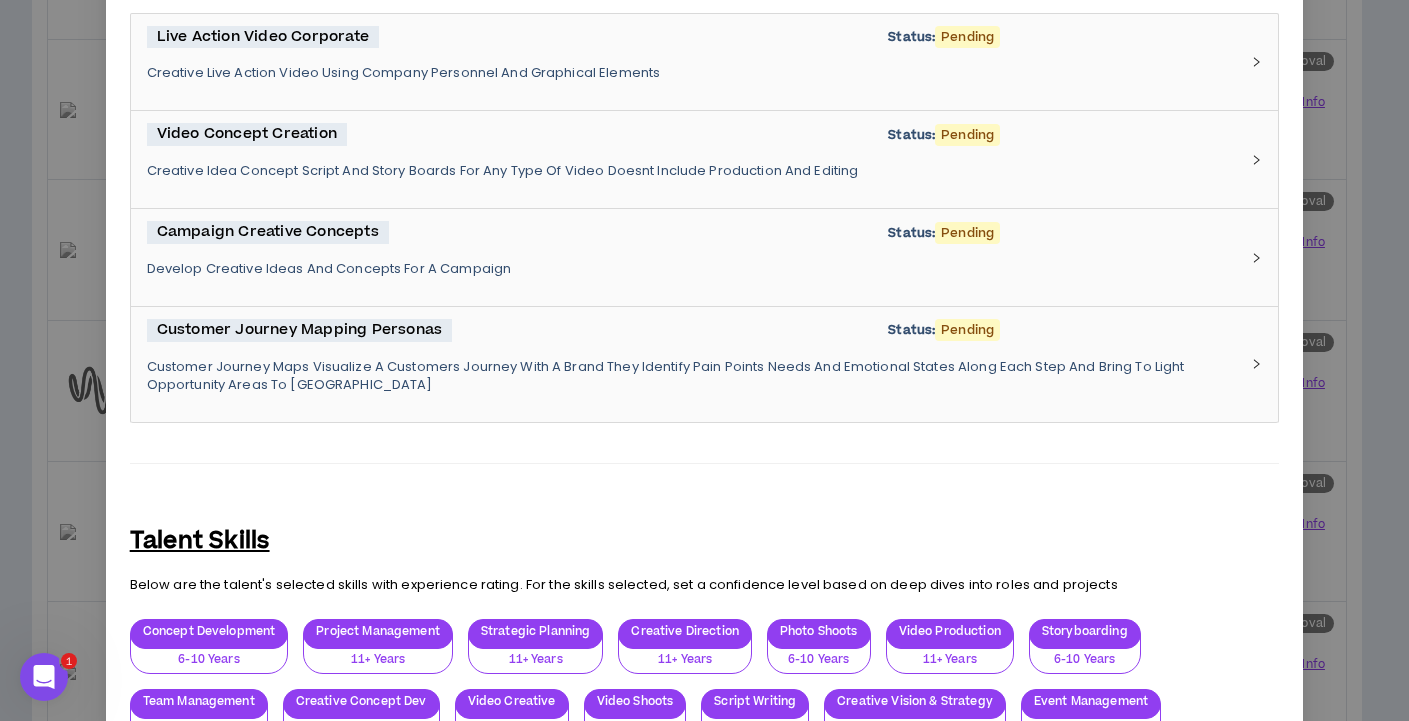 scroll, scrollTop: 2792, scrollLeft: 0, axis: vertical 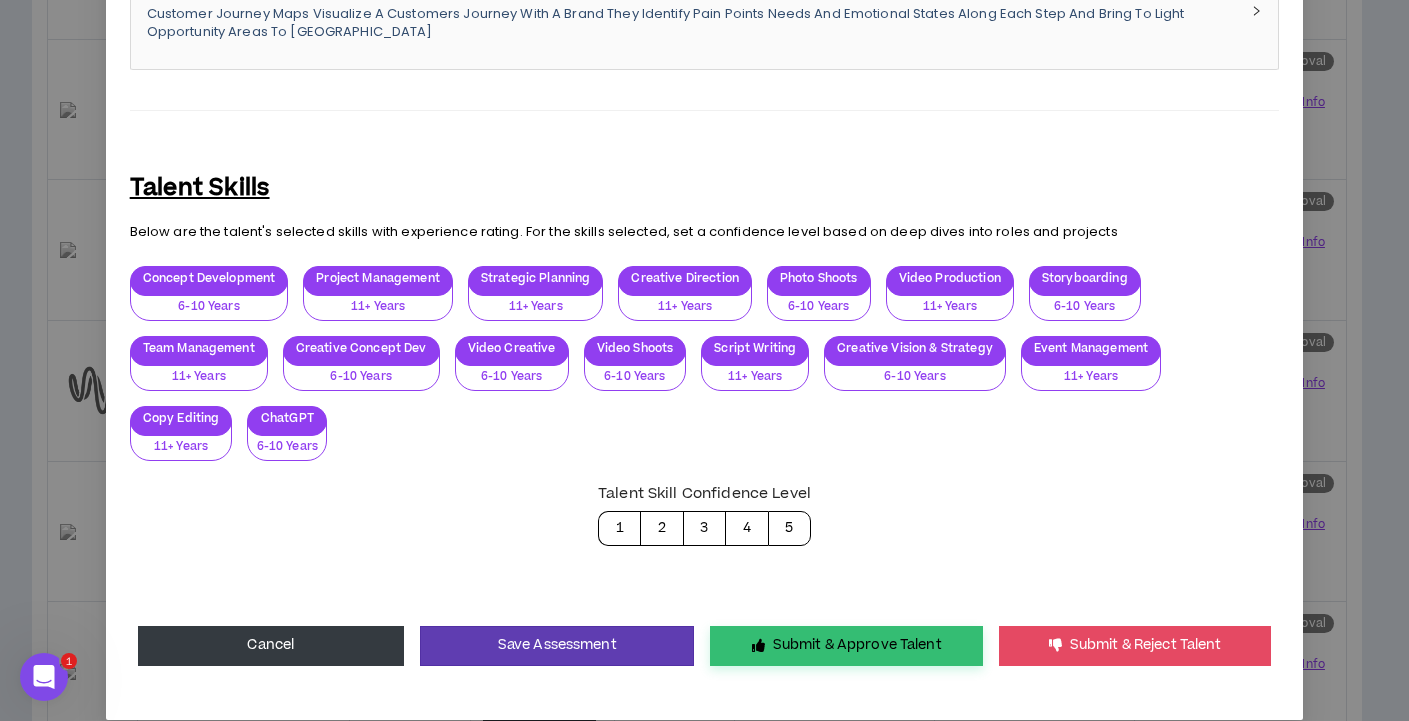 type on "**********" 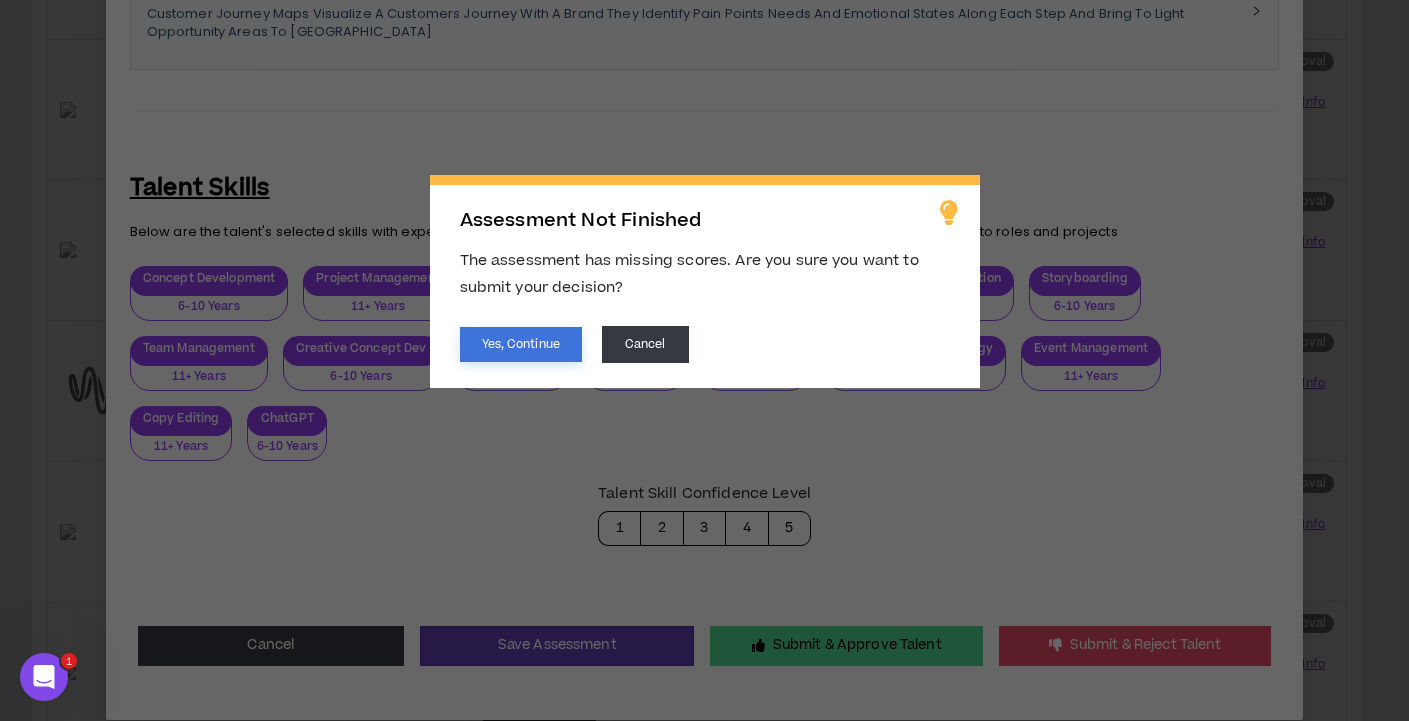 click on "Yes, Continue" at bounding box center (521, 344) 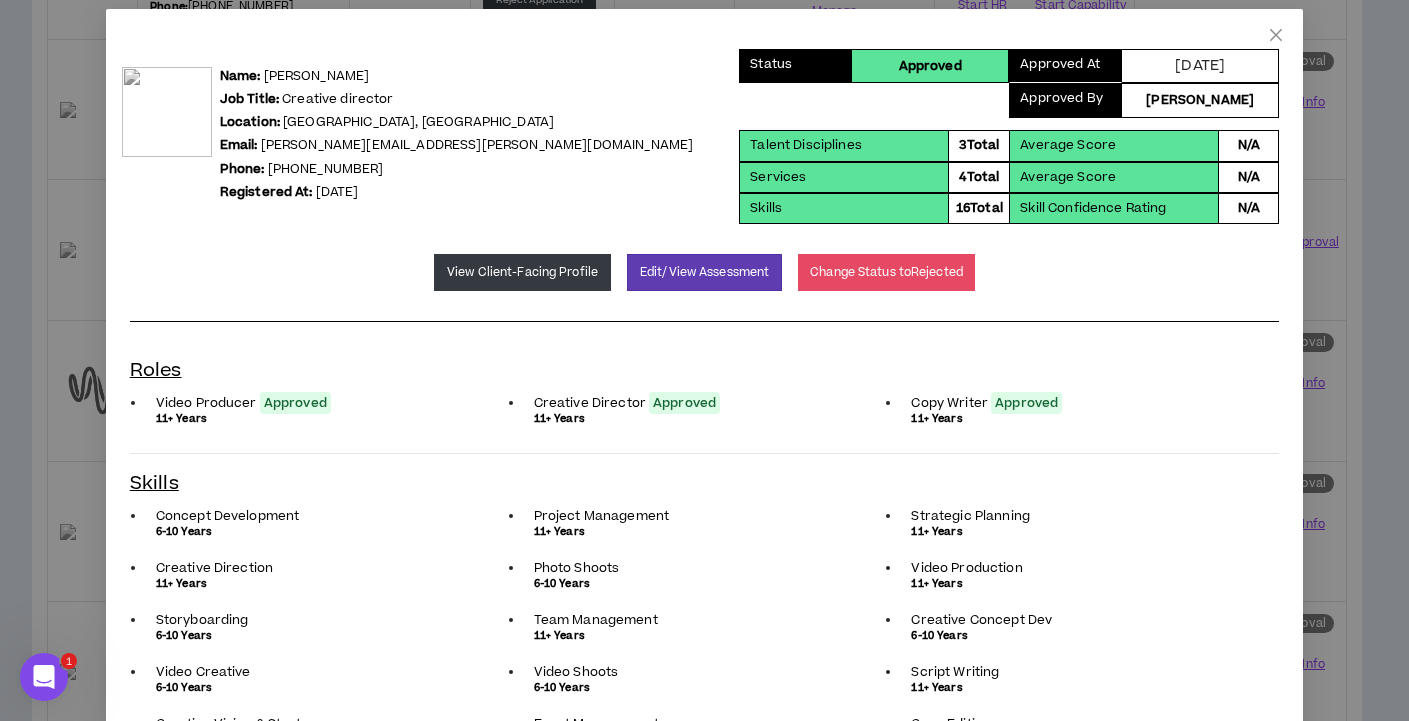 scroll, scrollTop: 0, scrollLeft: 0, axis: both 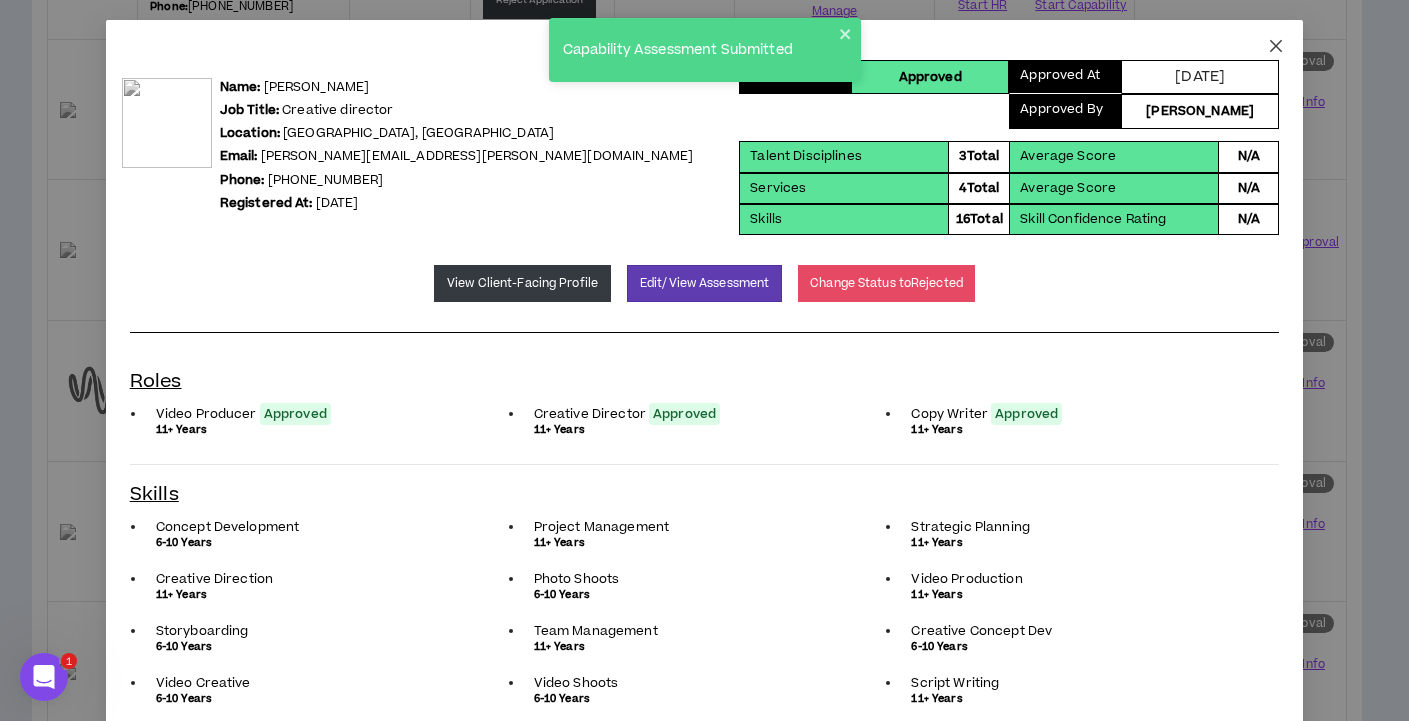 click 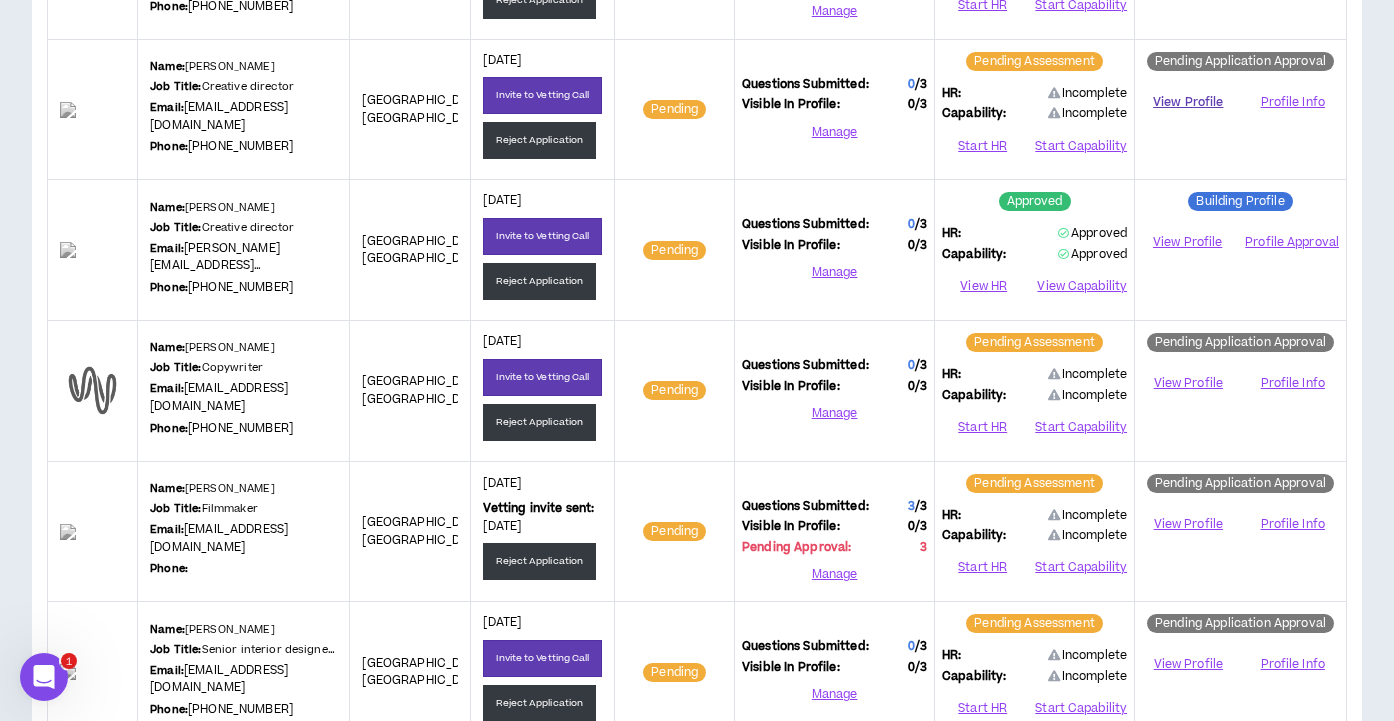 click on "View Profile" at bounding box center [1188, 102] 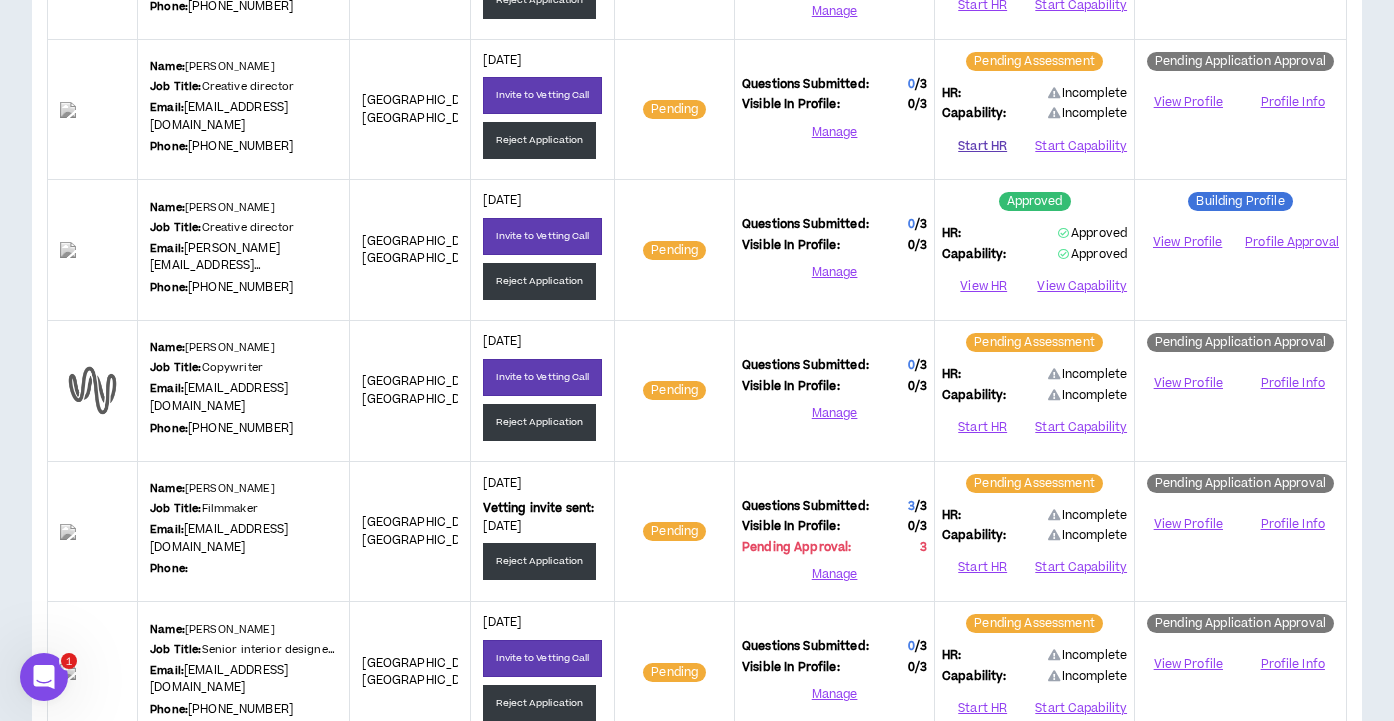 click on "Start HR" at bounding box center (982, 146) 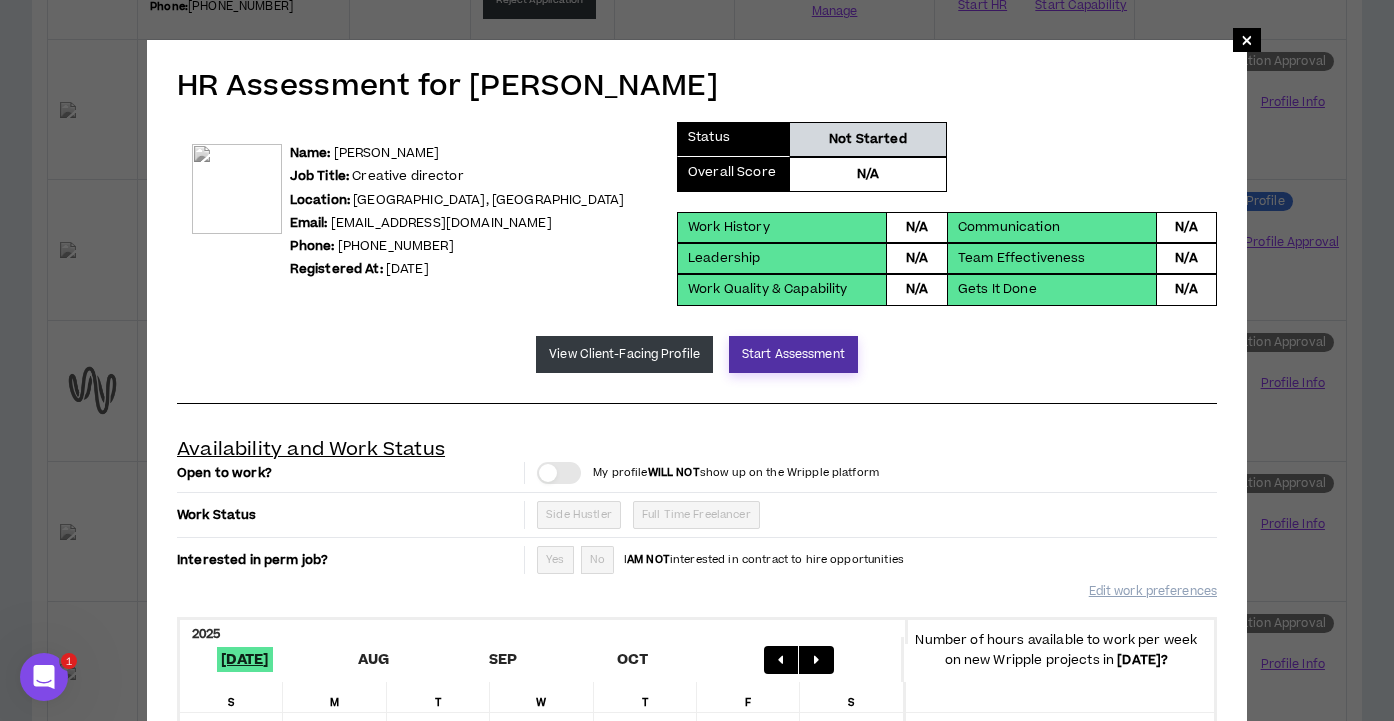 click on "Start Assessment" at bounding box center (793, 354) 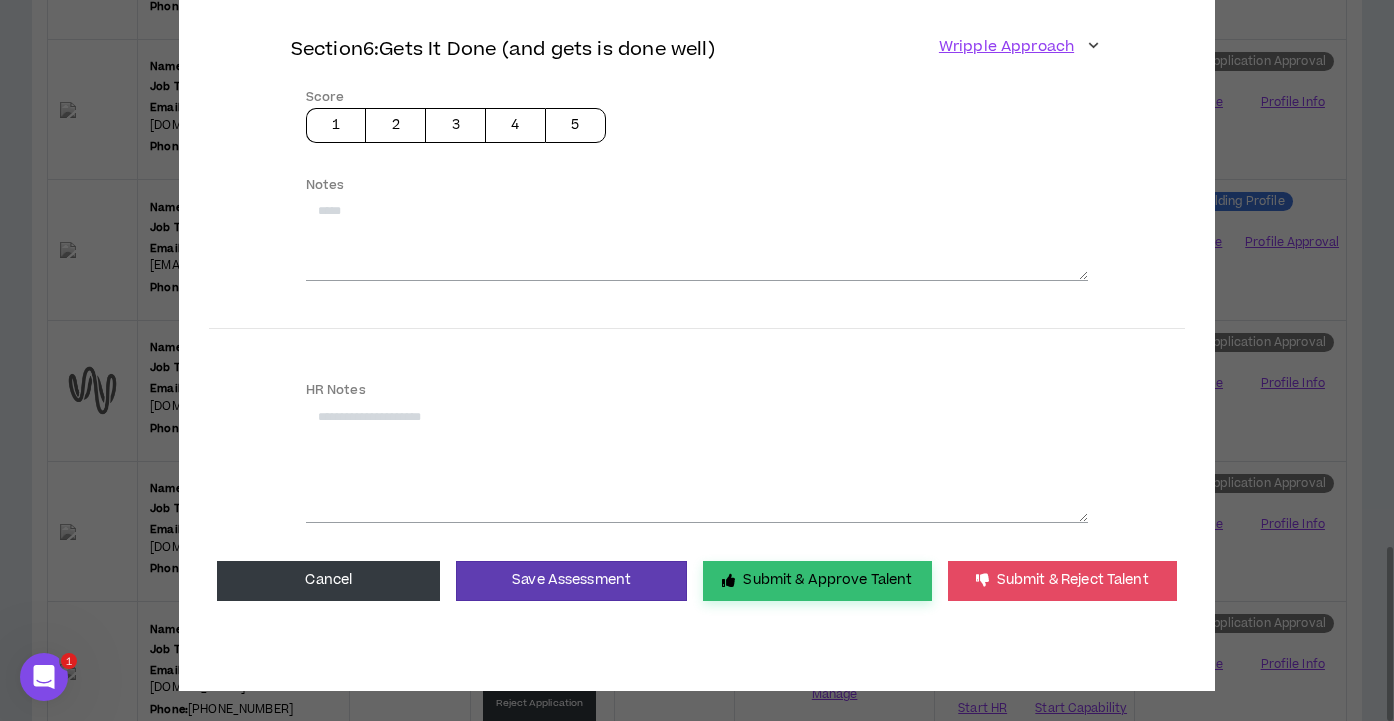 click on "Submit & Approve Talent" at bounding box center (817, 581) 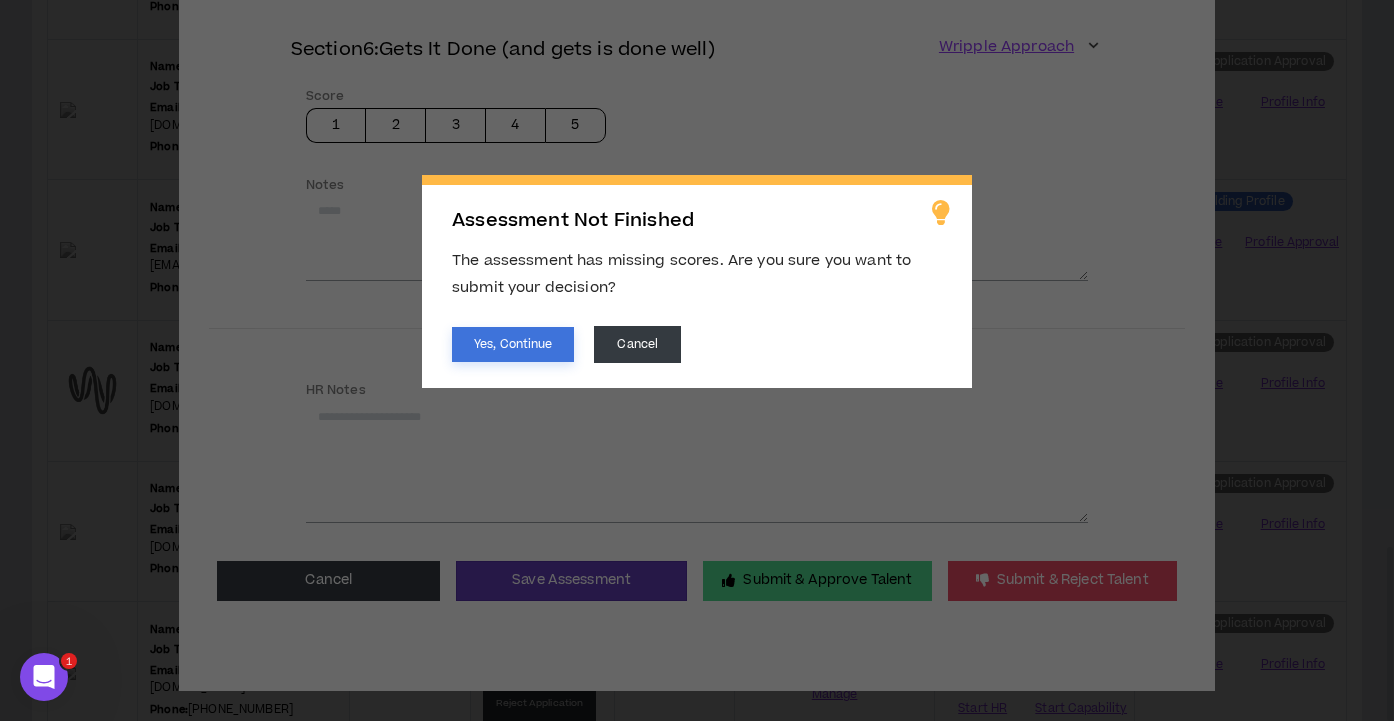 click on "Yes, Continue" at bounding box center [513, 344] 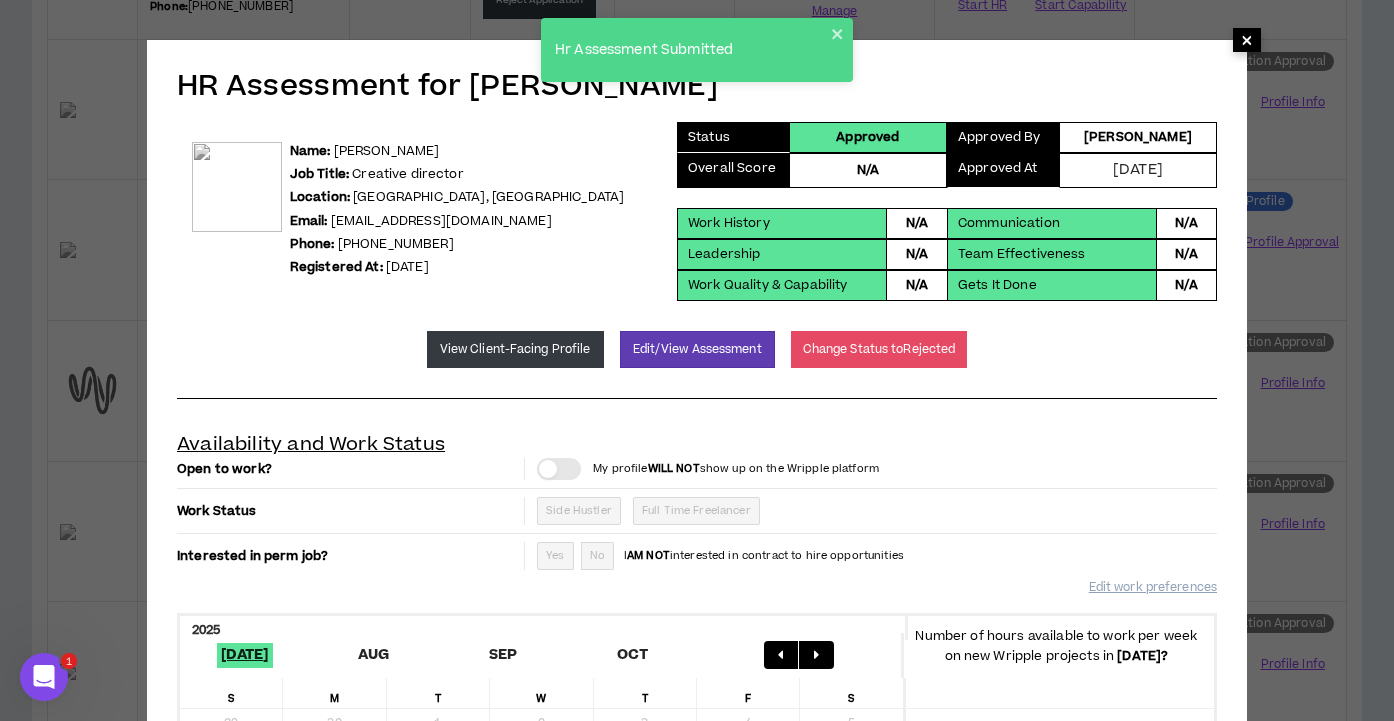click on "×" at bounding box center (1247, 40) 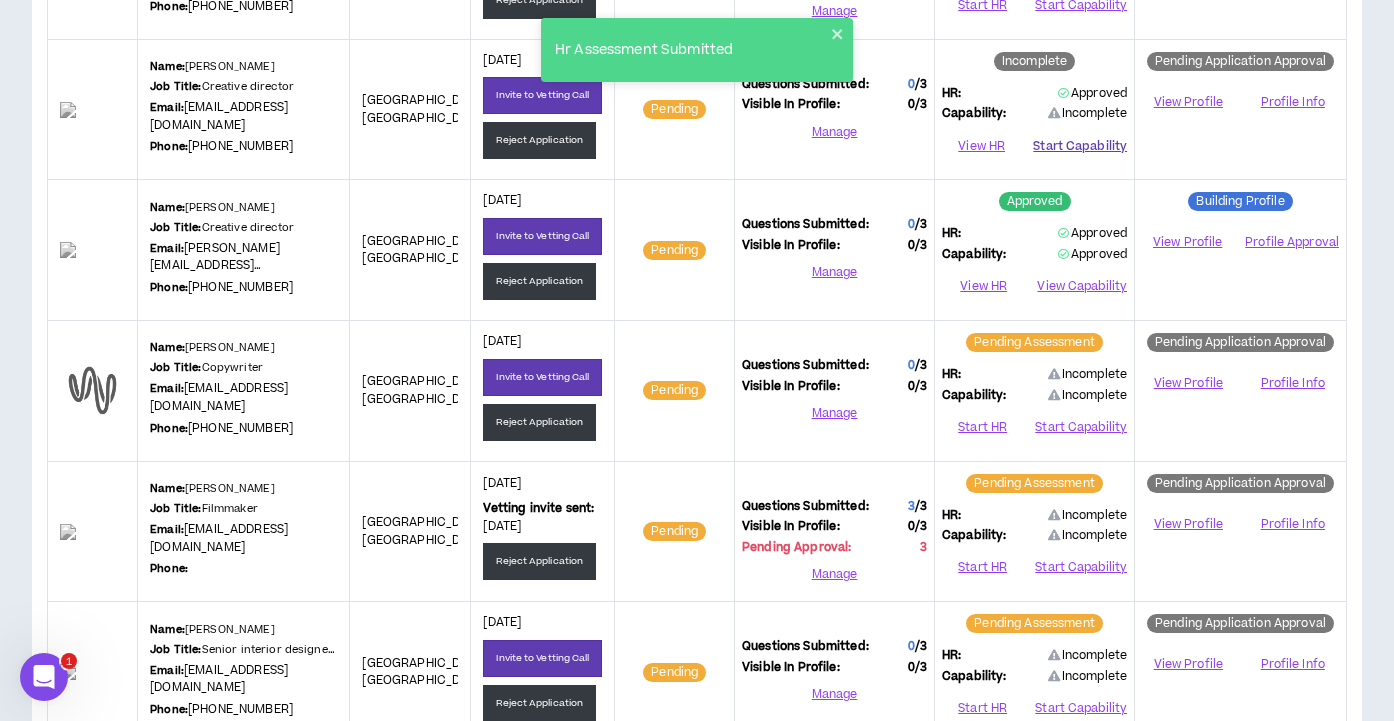 click on "Start Capability" at bounding box center [1080, 146] 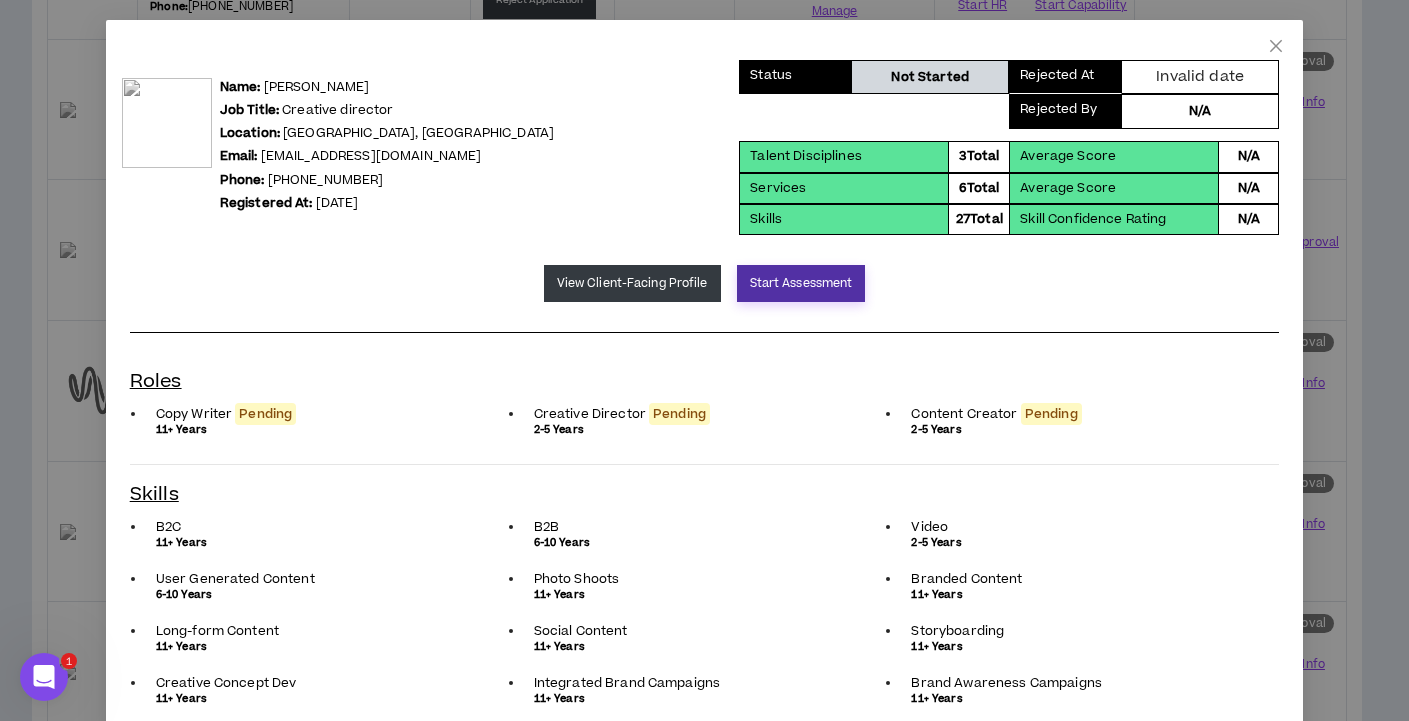 click on "Start Assessment" at bounding box center [801, 283] 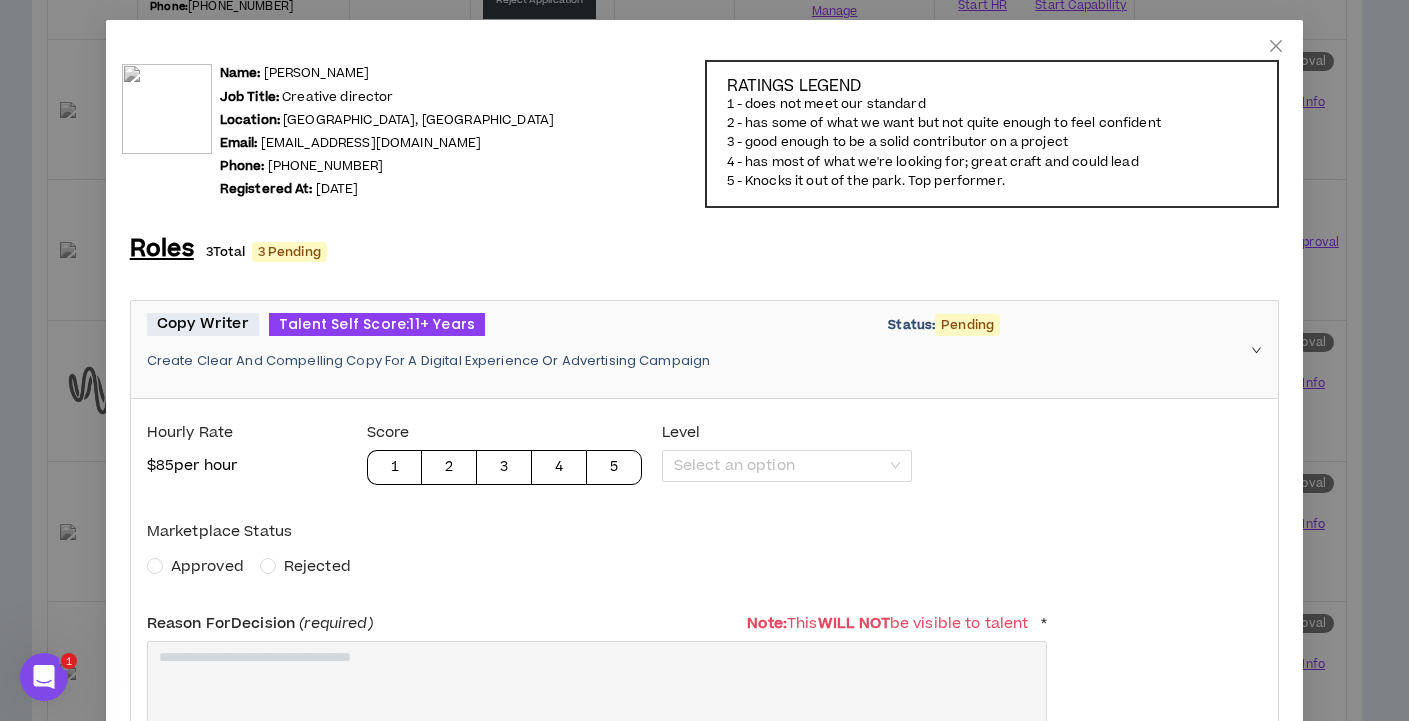 click on "Approved" at bounding box center [207, 566] 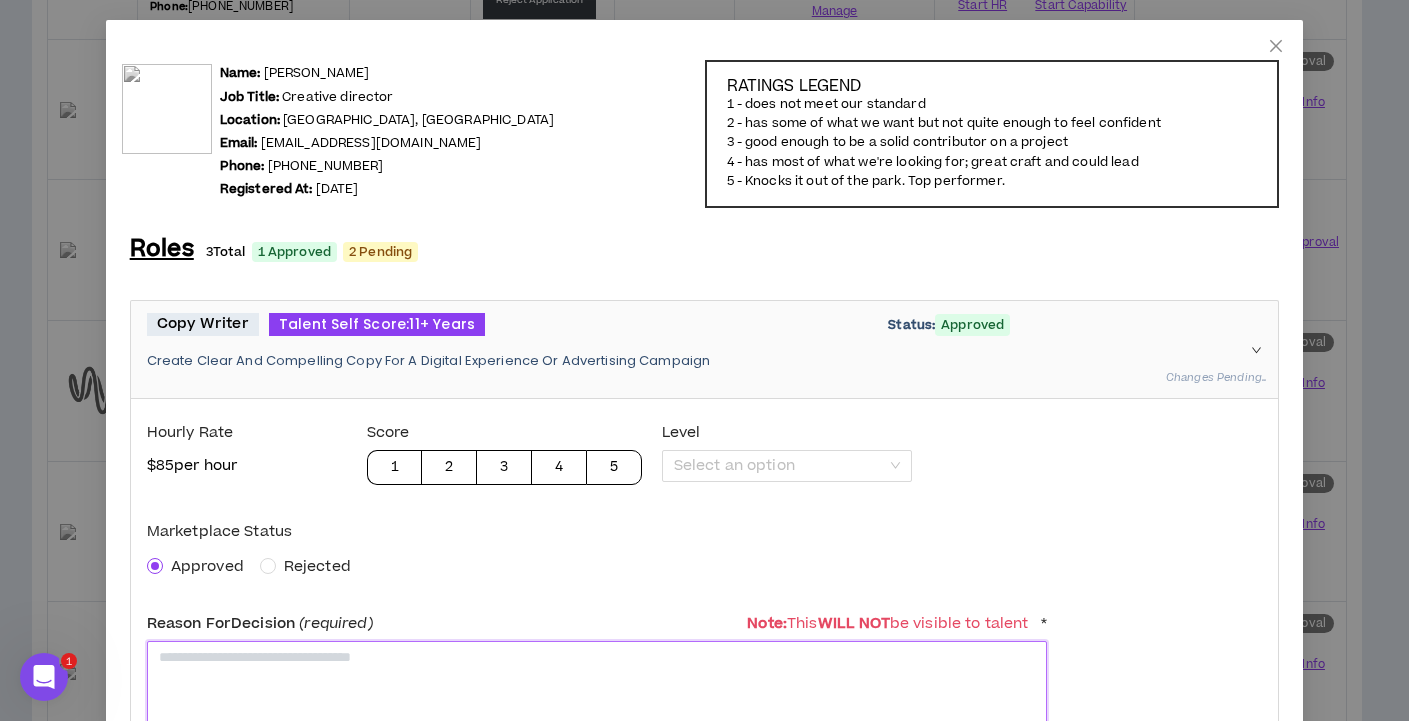 click at bounding box center (597, 690) 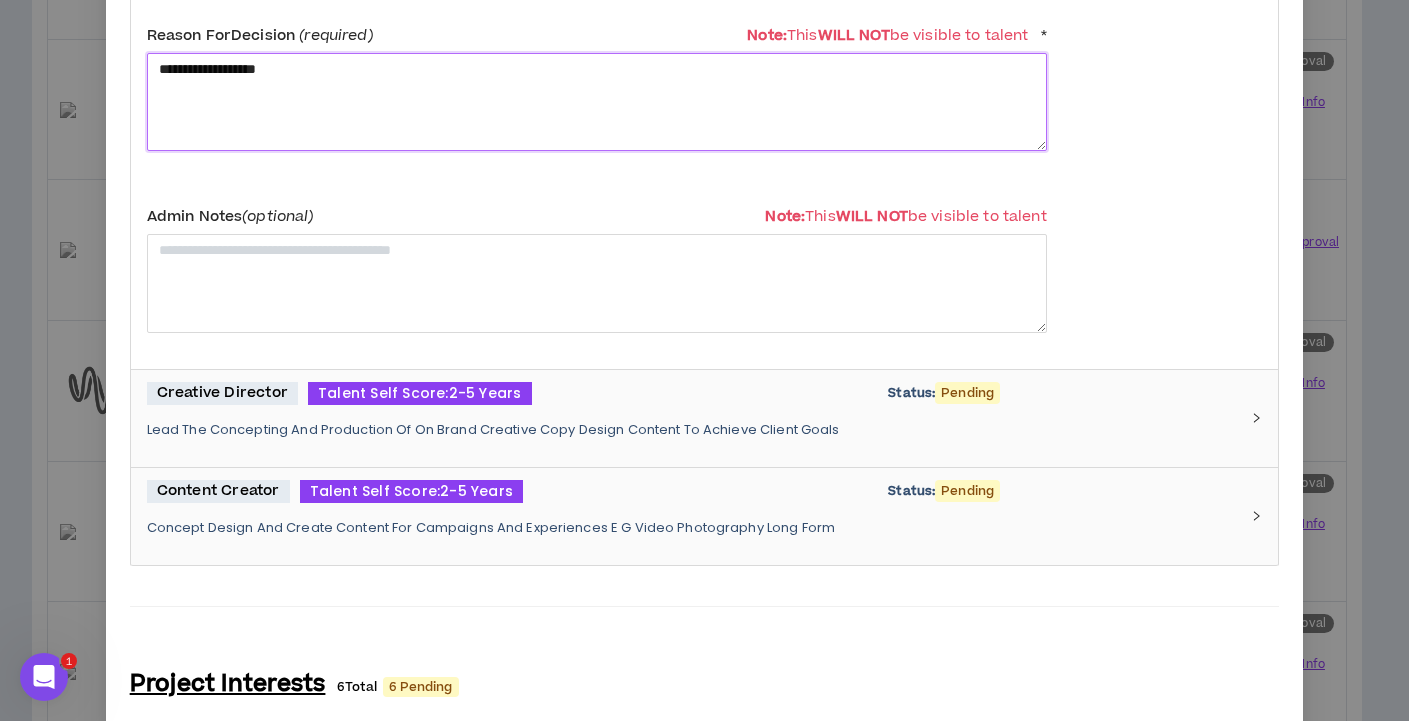 type on "**********" 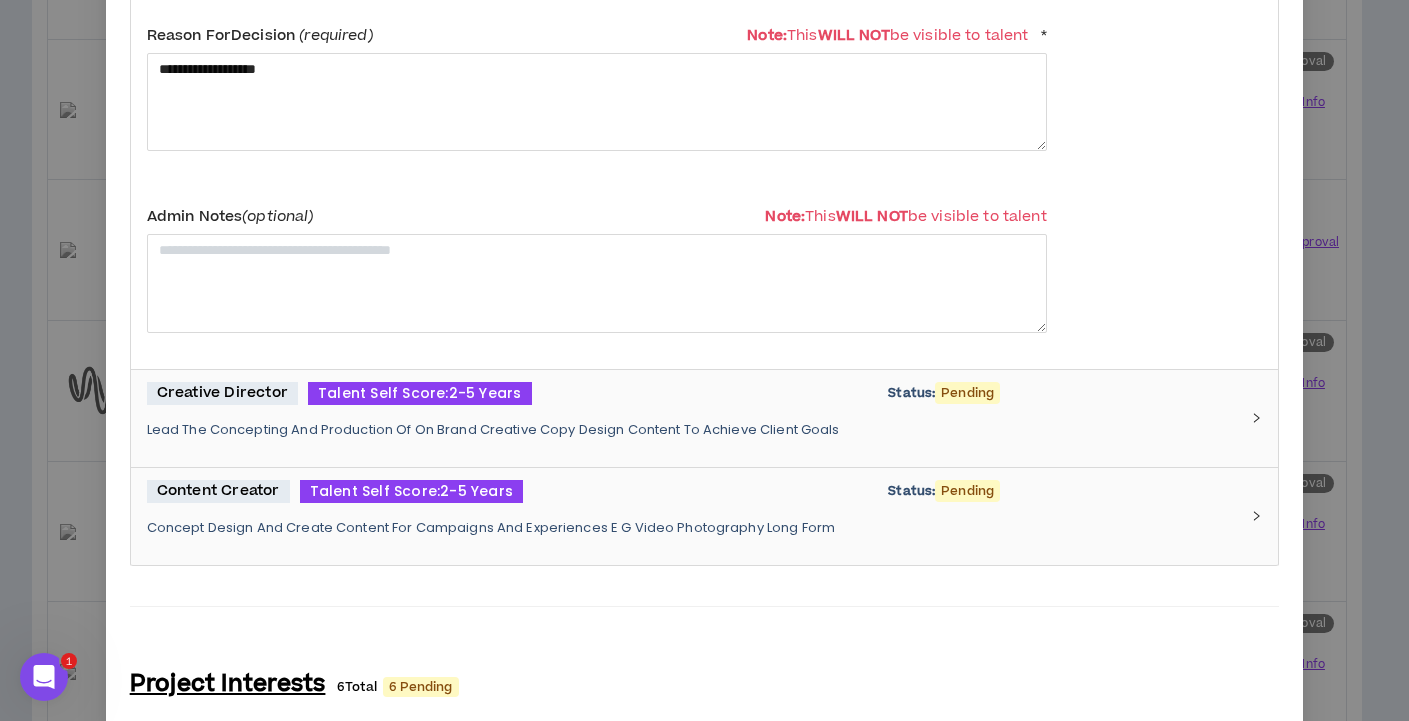 click on "Talent Self Score:   2-5 Years" at bounding box center [419, 393] 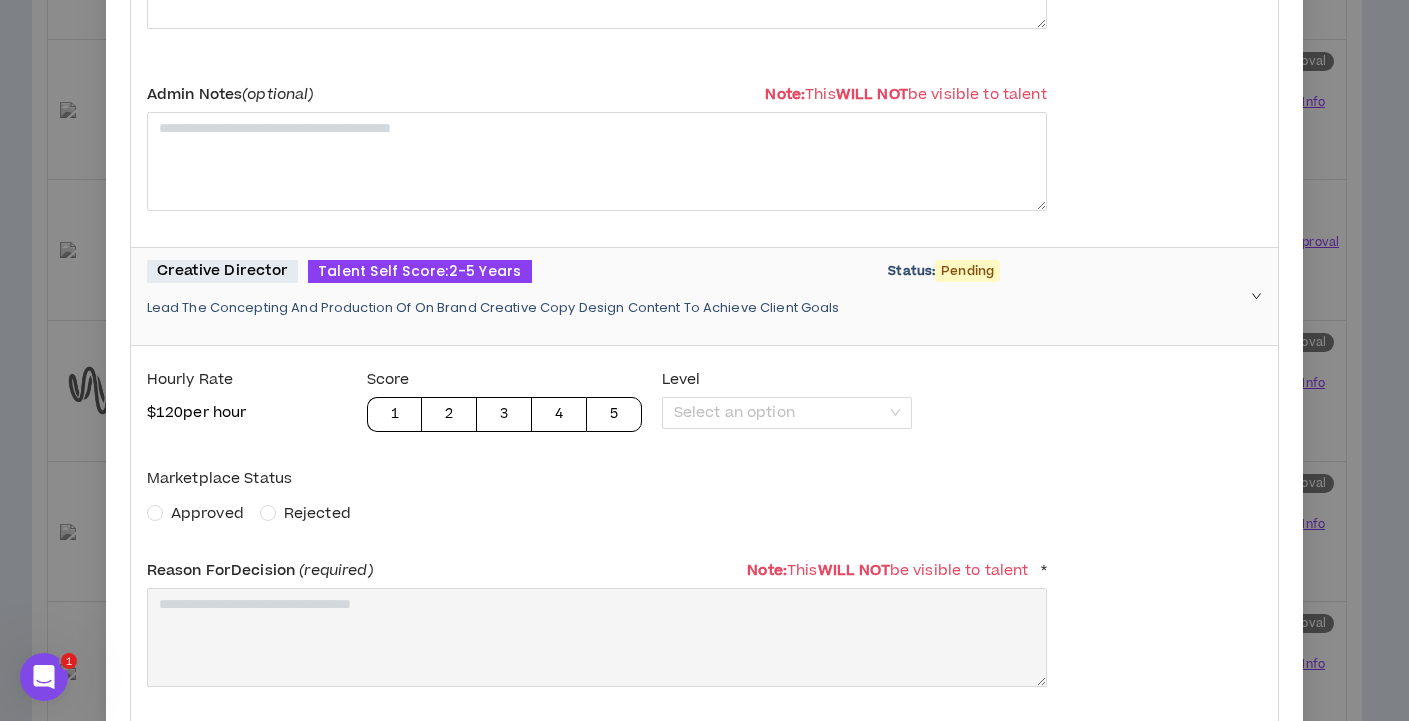 scroll, scrollTop: 806, scrollLeft: 0, axis: vertical 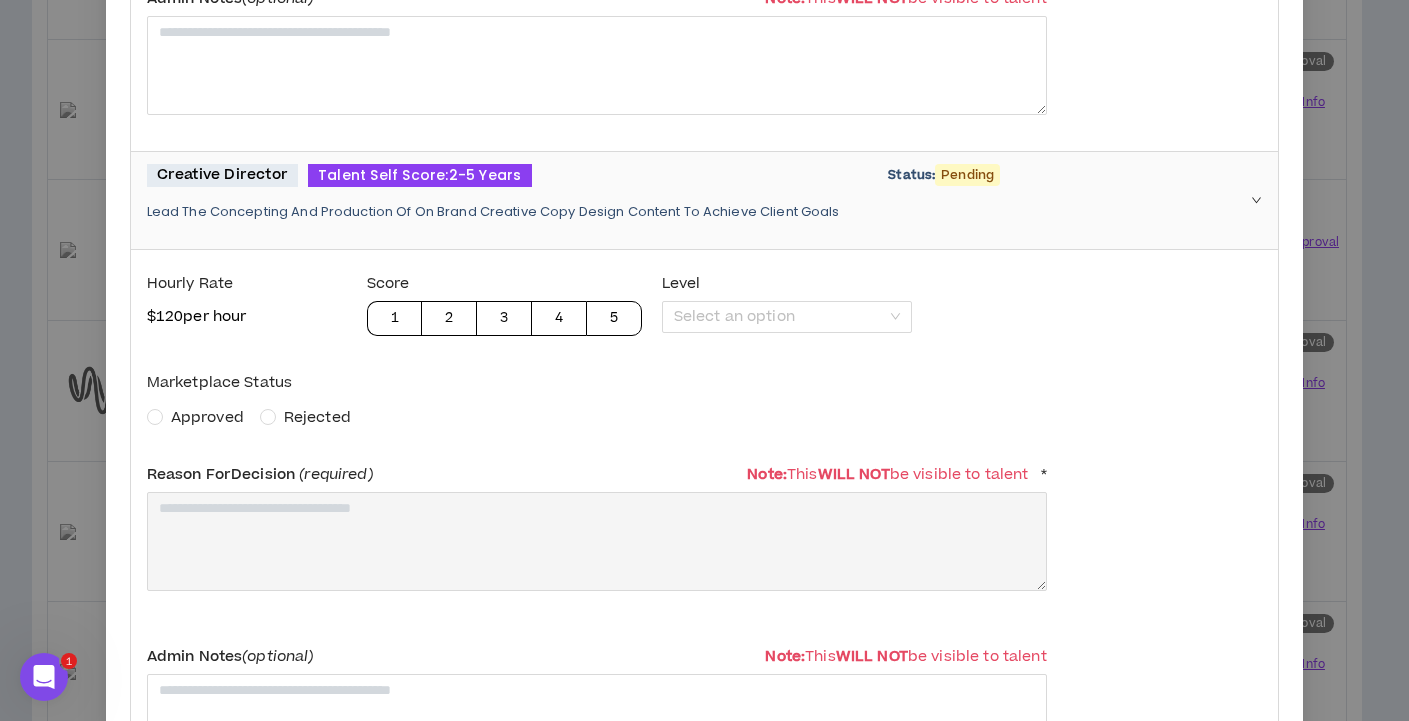 click on "Approved" at bounding box center [207, 417] 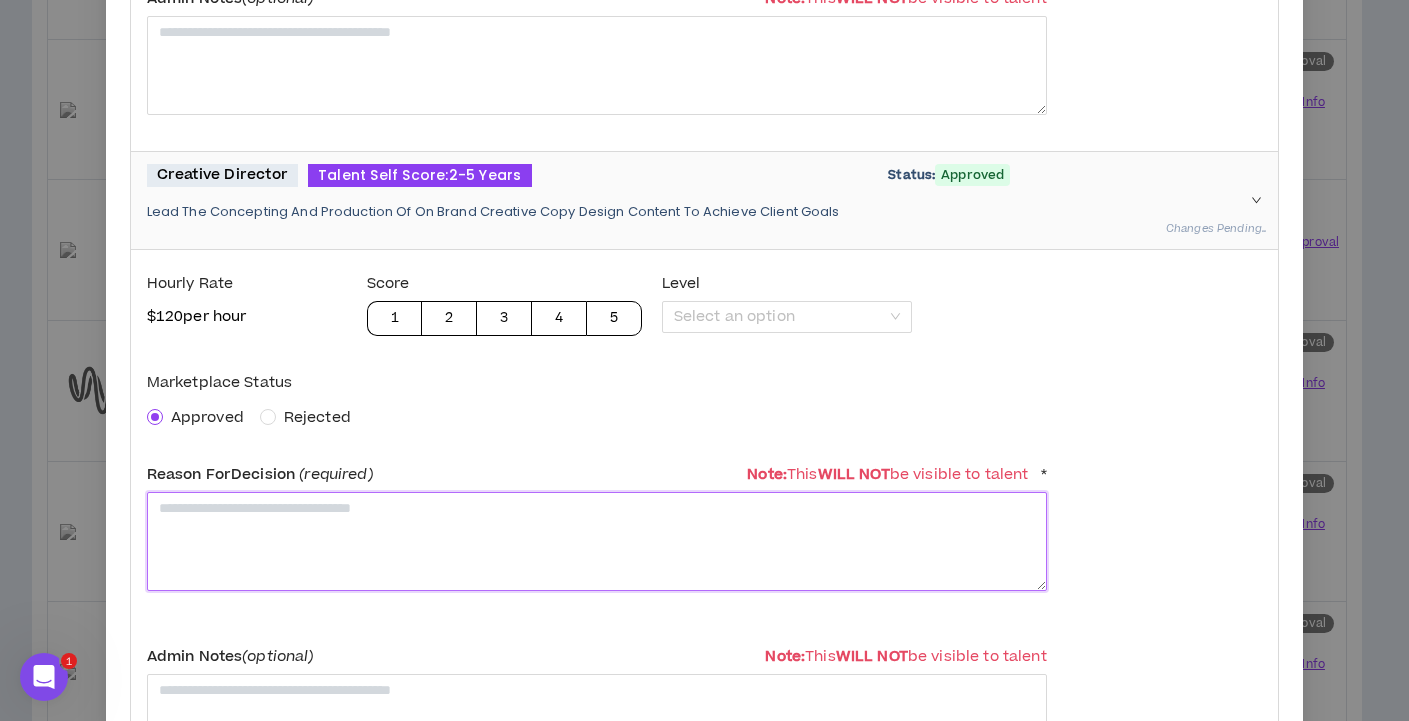 click at bounding box center [597, 541] 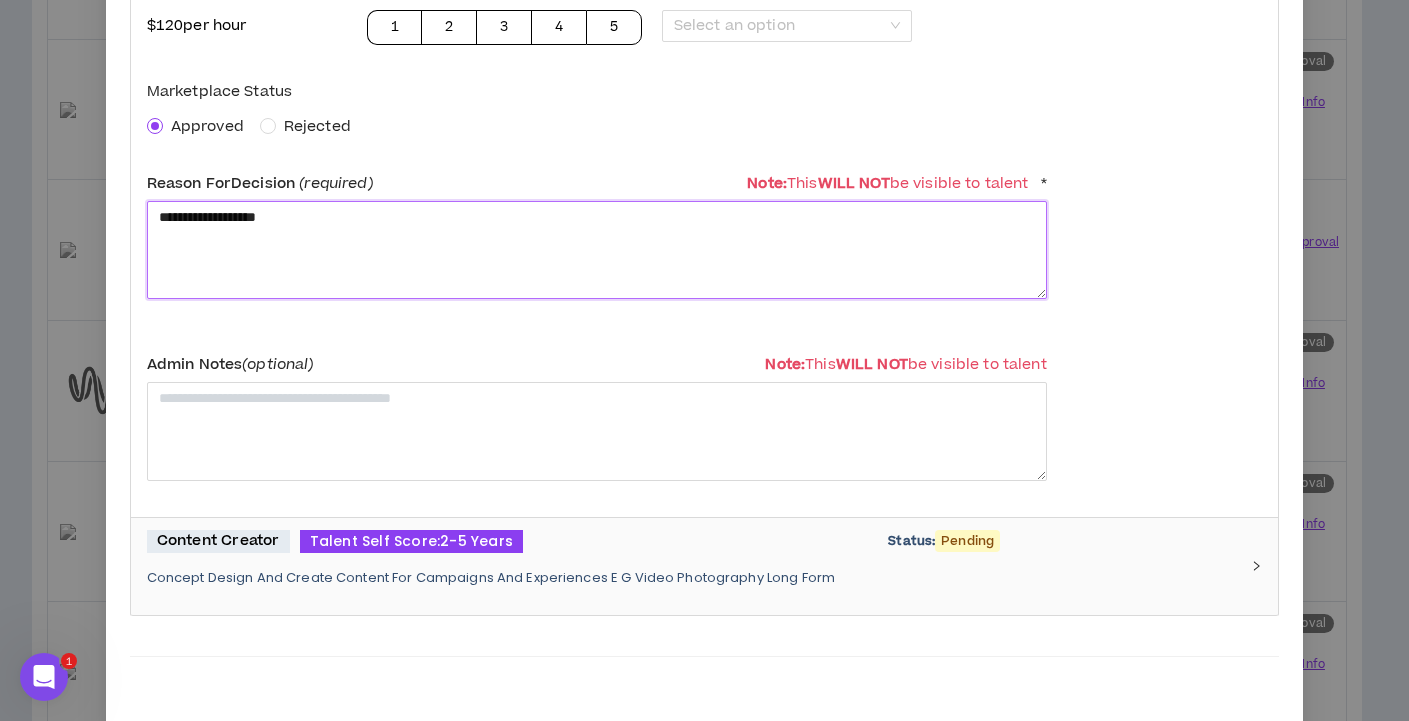 type on "**********" 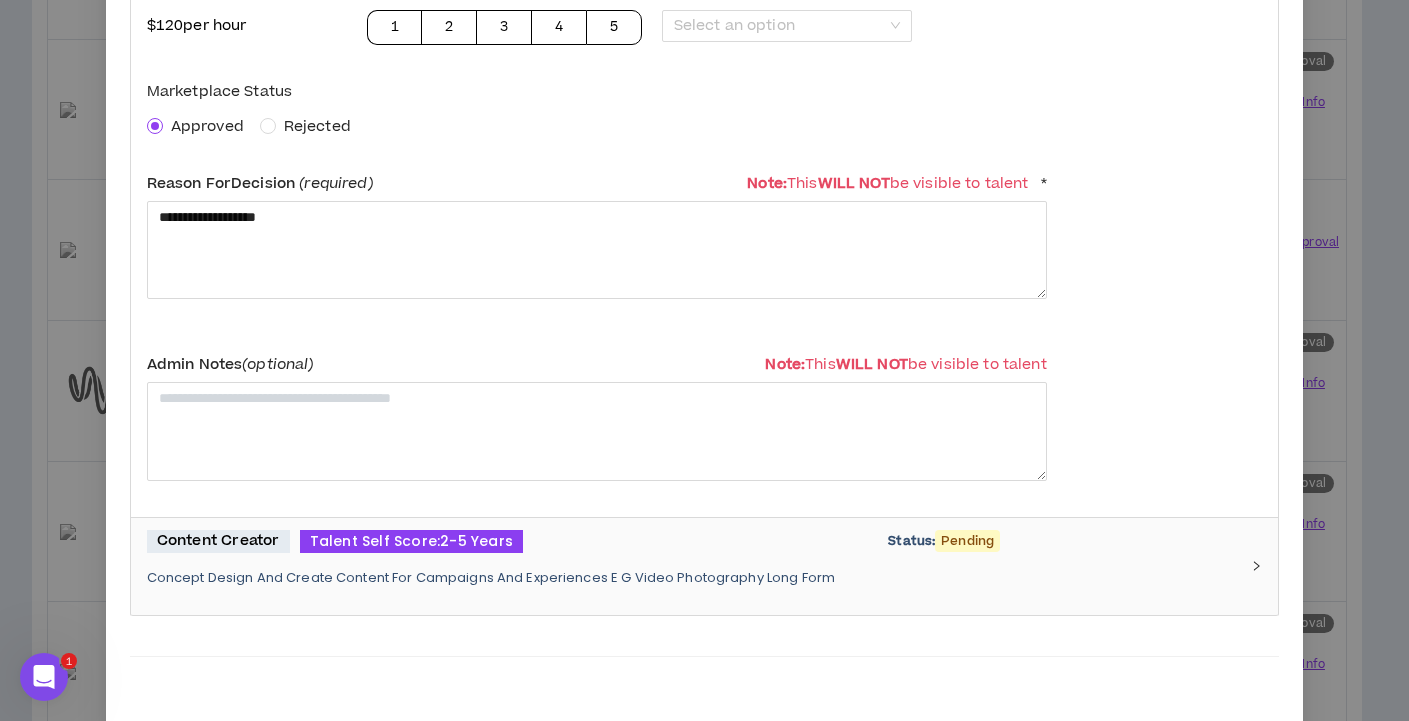 click on "Concept Design And Create Content For Campaigns And Experiences E G Video Photography Long Form" at bounding box center [693, 578] 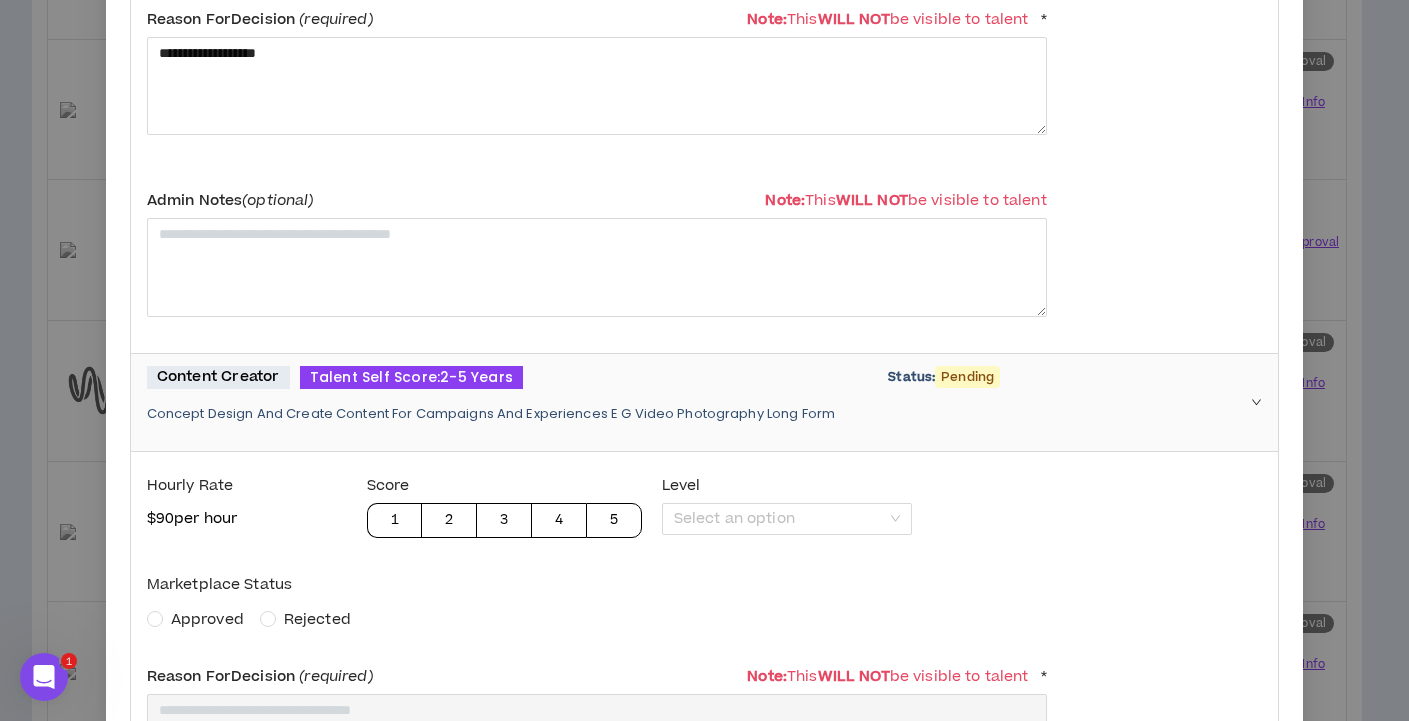 scroll, scrollTop: 1265, scrollLeft: 0, axis: vertical 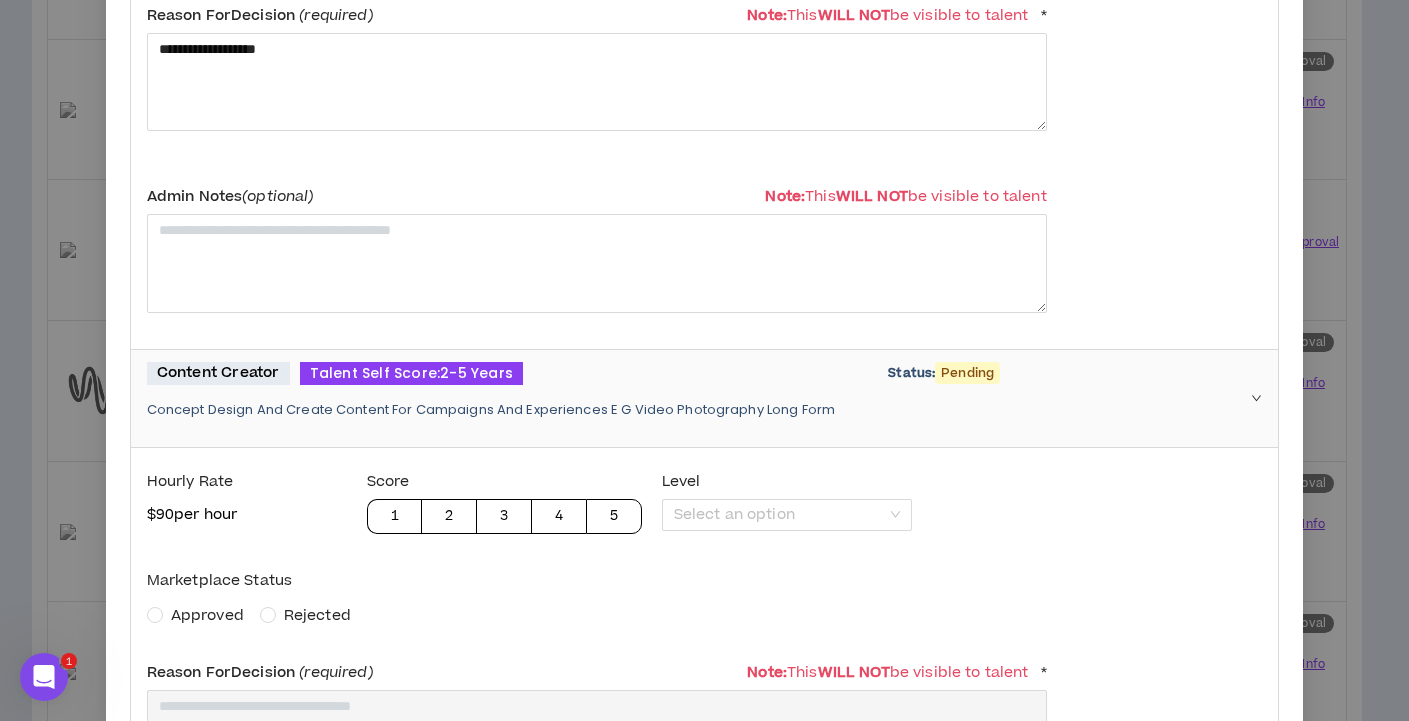 click on "Approved" at bounding box center (207, 615) 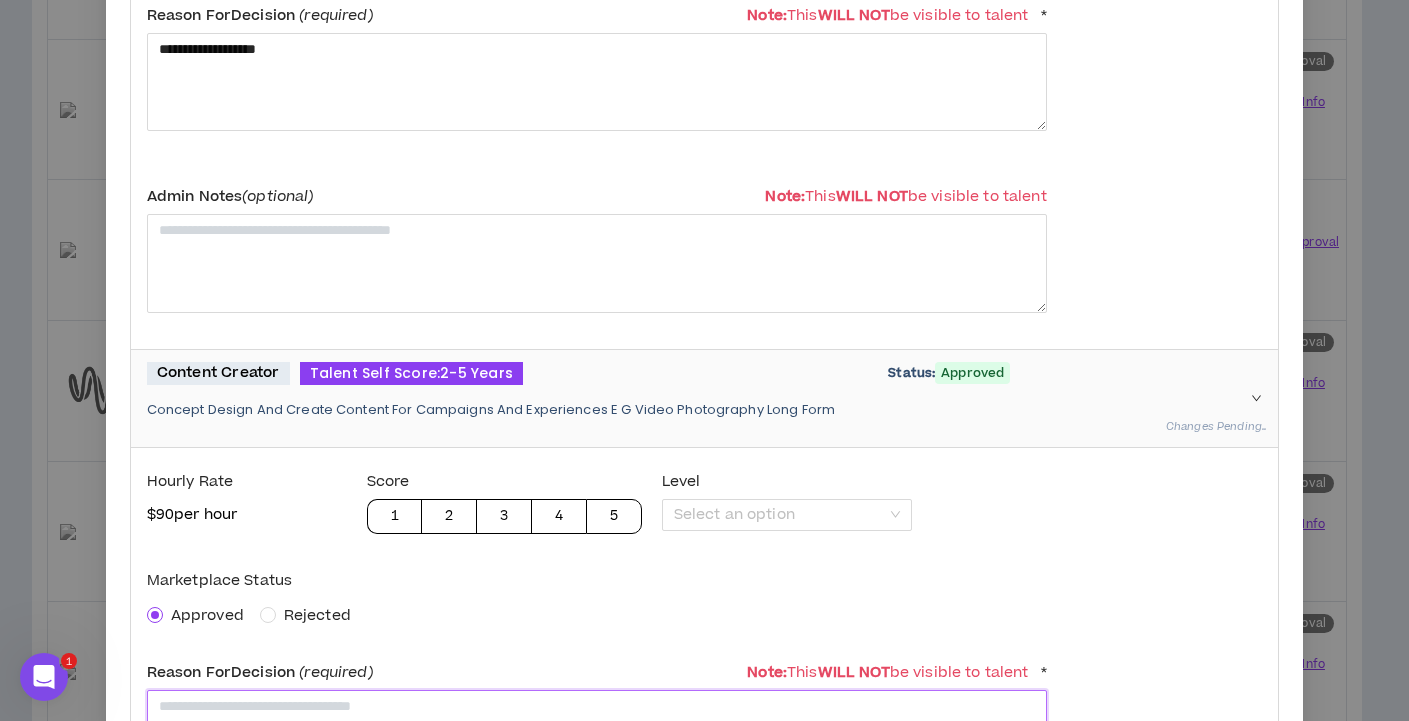 click at bounding box center [597, 739] 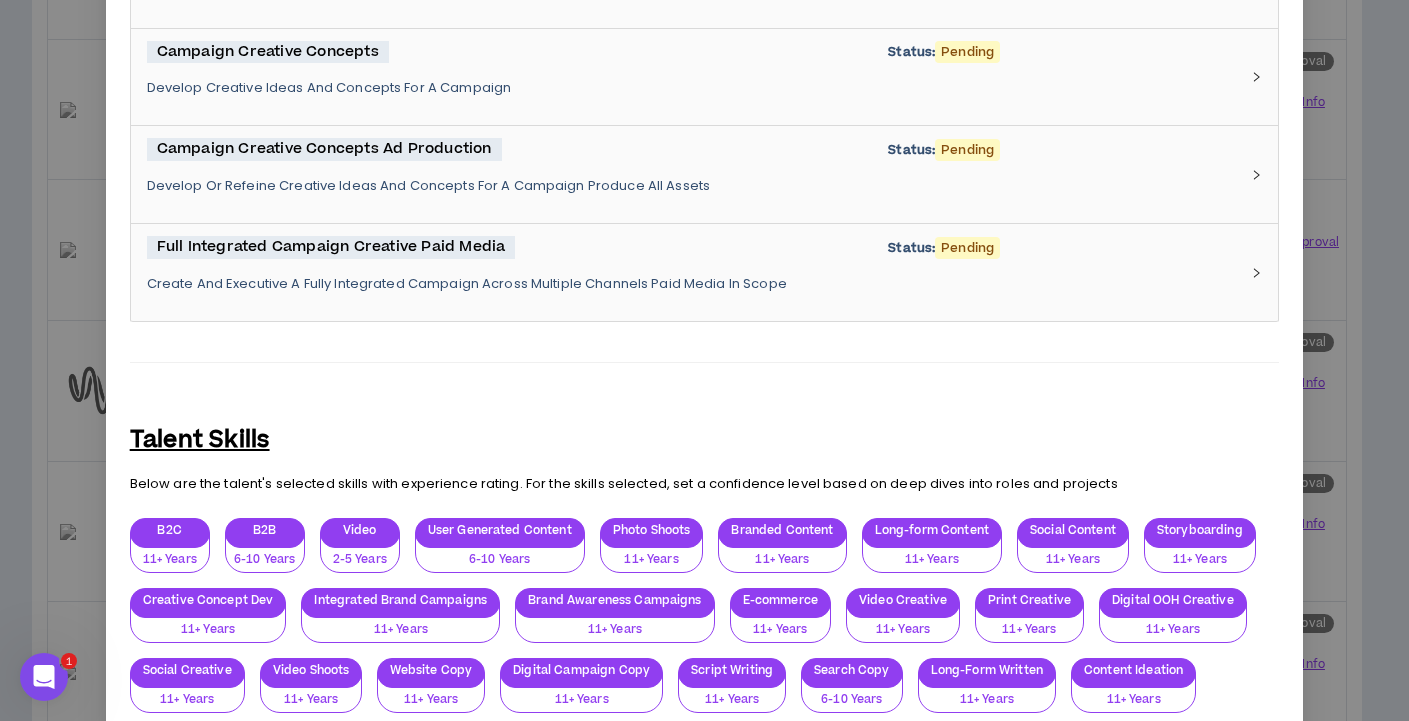 scroll, scrollTop: 3038, scrollLeft: 0, axis: vertical 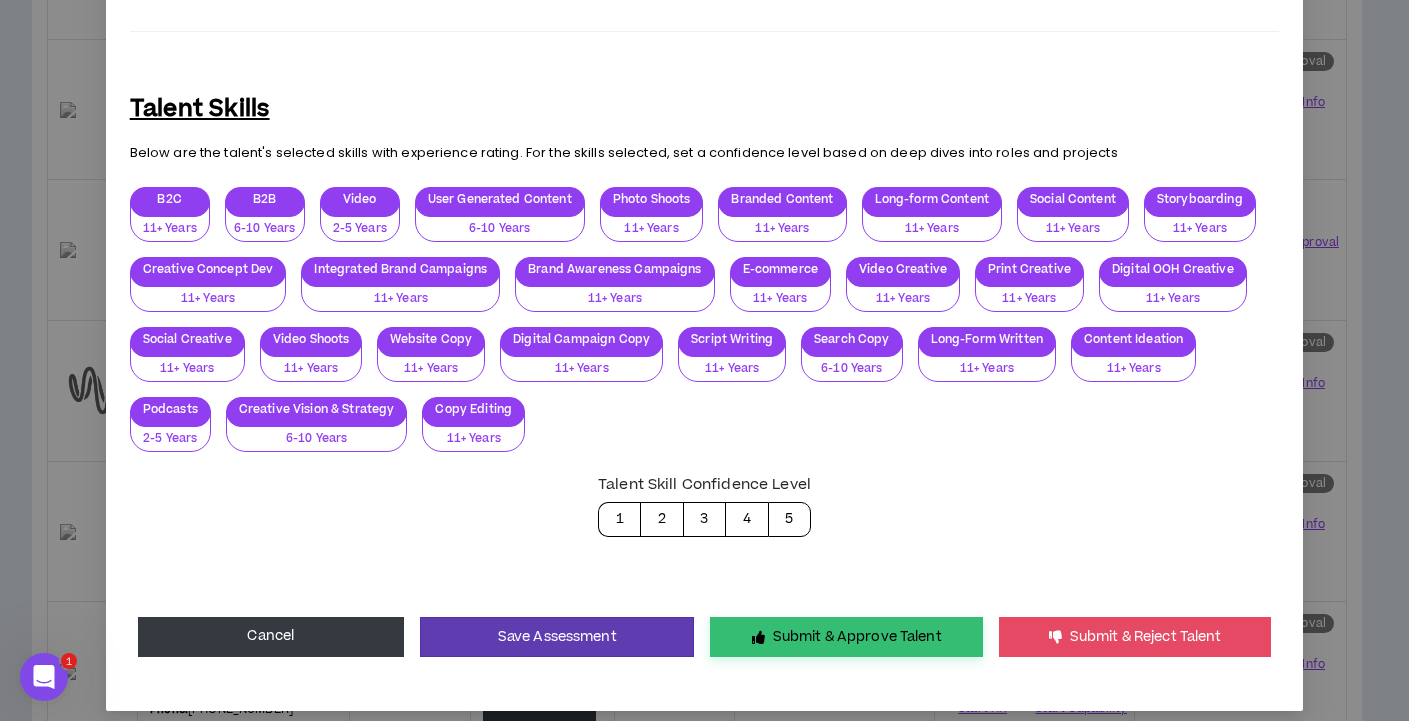 type on "**********" 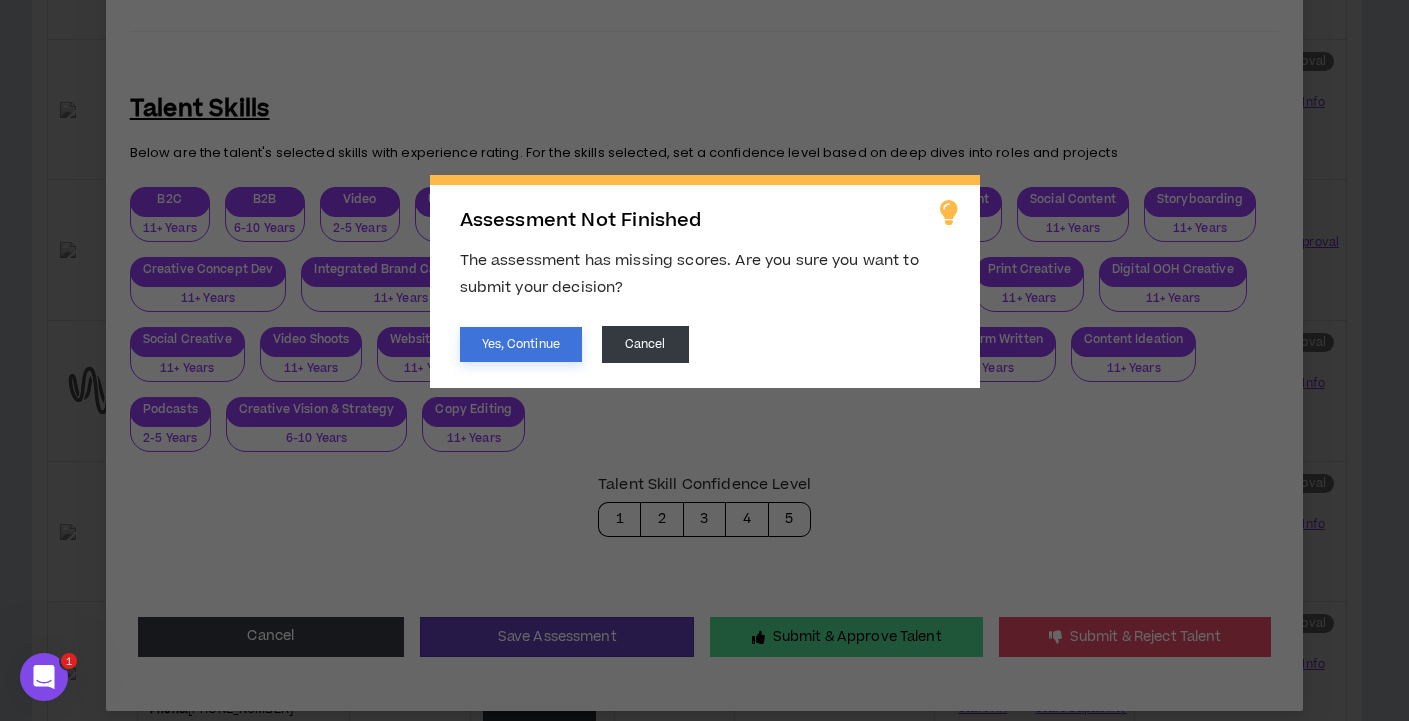 click on "Yes, Continue" at bounding box center (521, 344) 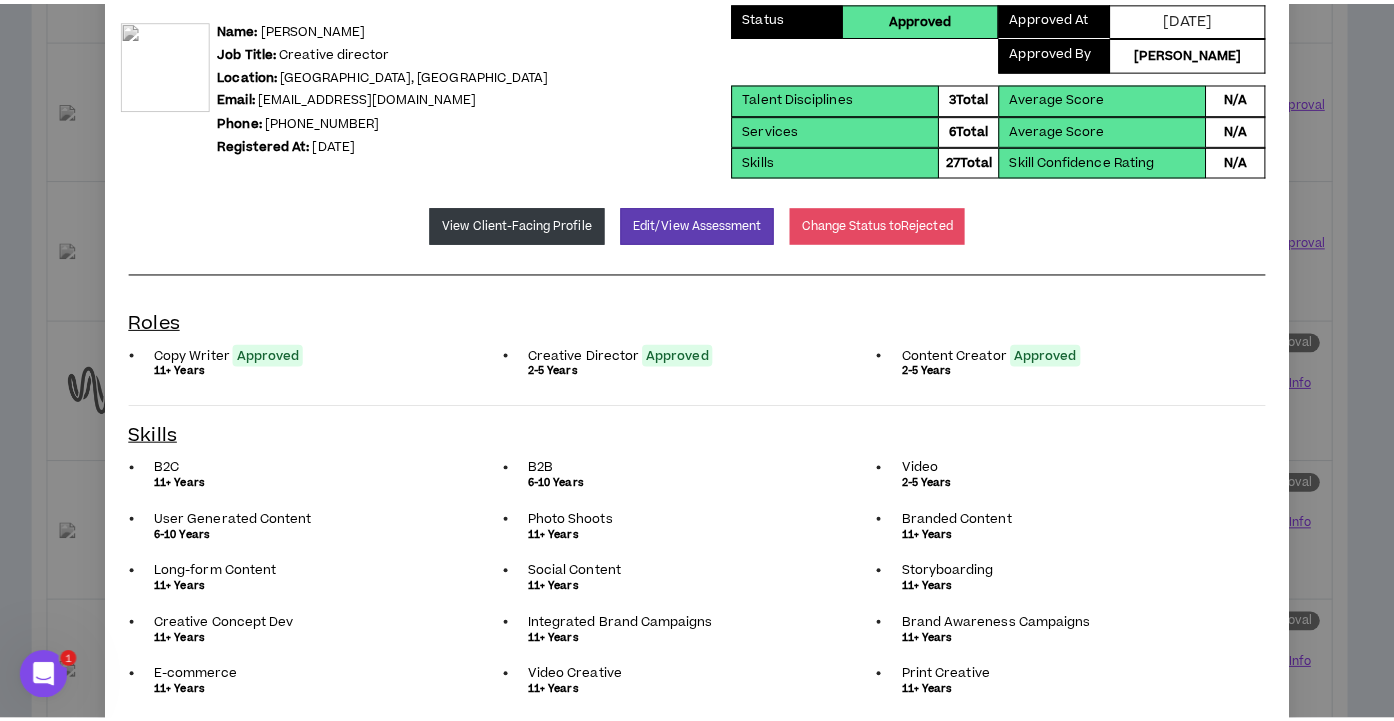 scroll, scrollTop: 0, scrollLeft: 0, axis: both 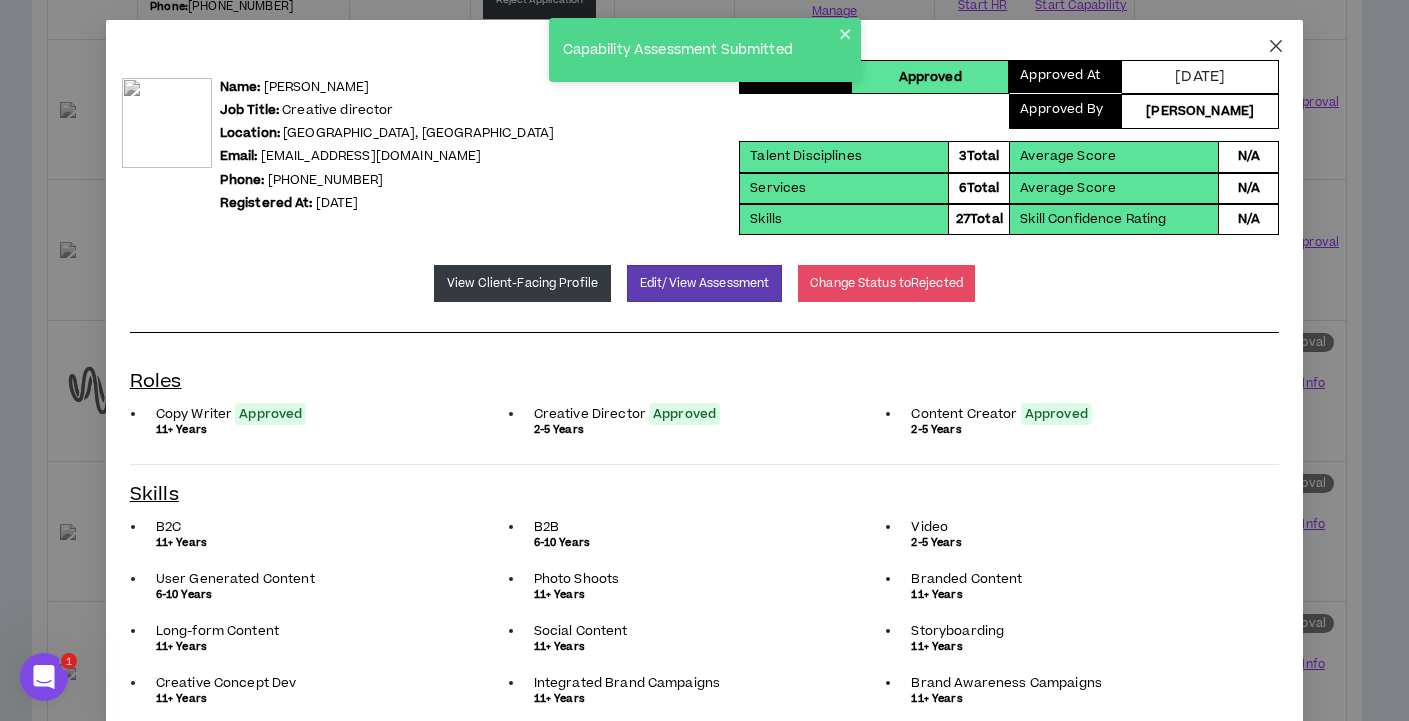 click at bounding box center (1276, 47) 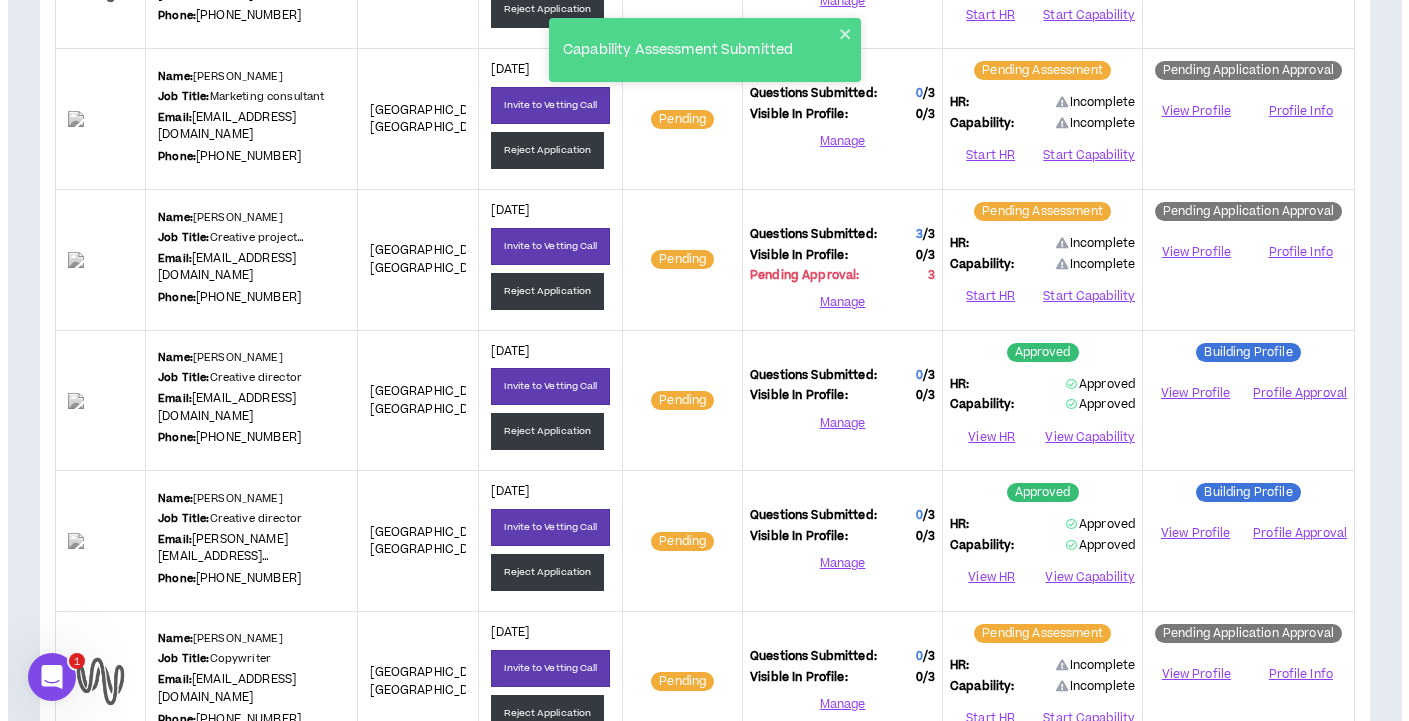 scroll, scrollTop: 618, scrollLeft: 0, axis: vertical 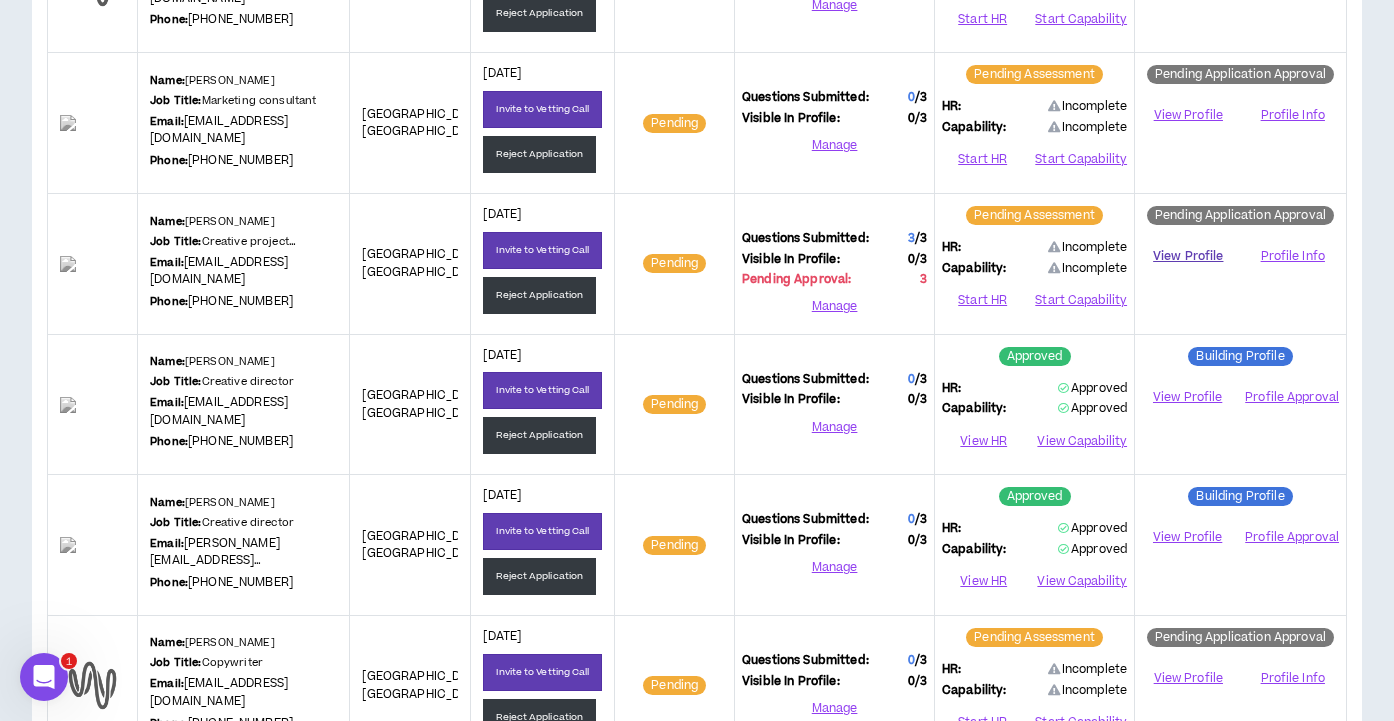 click on "View Profile" at bounding box center (1188, 256) 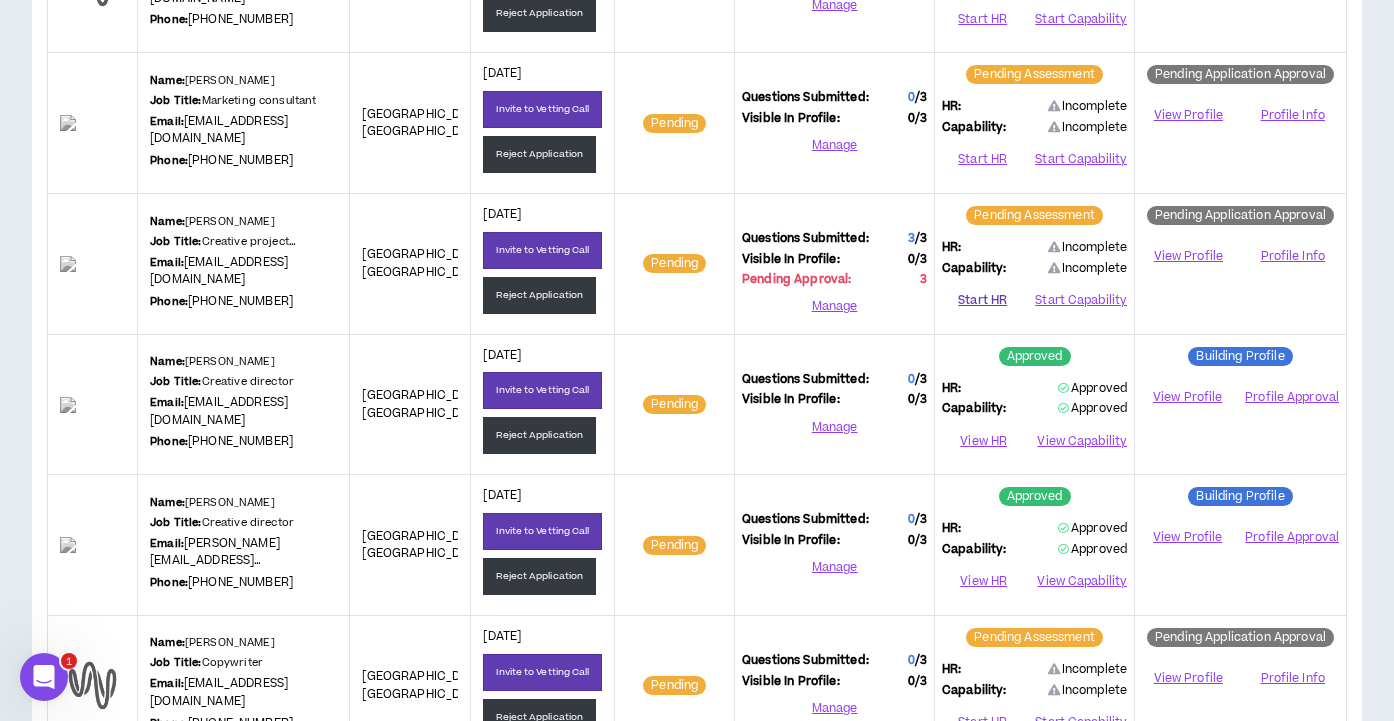 click on "Start HR" at bounding box center [982, 300] 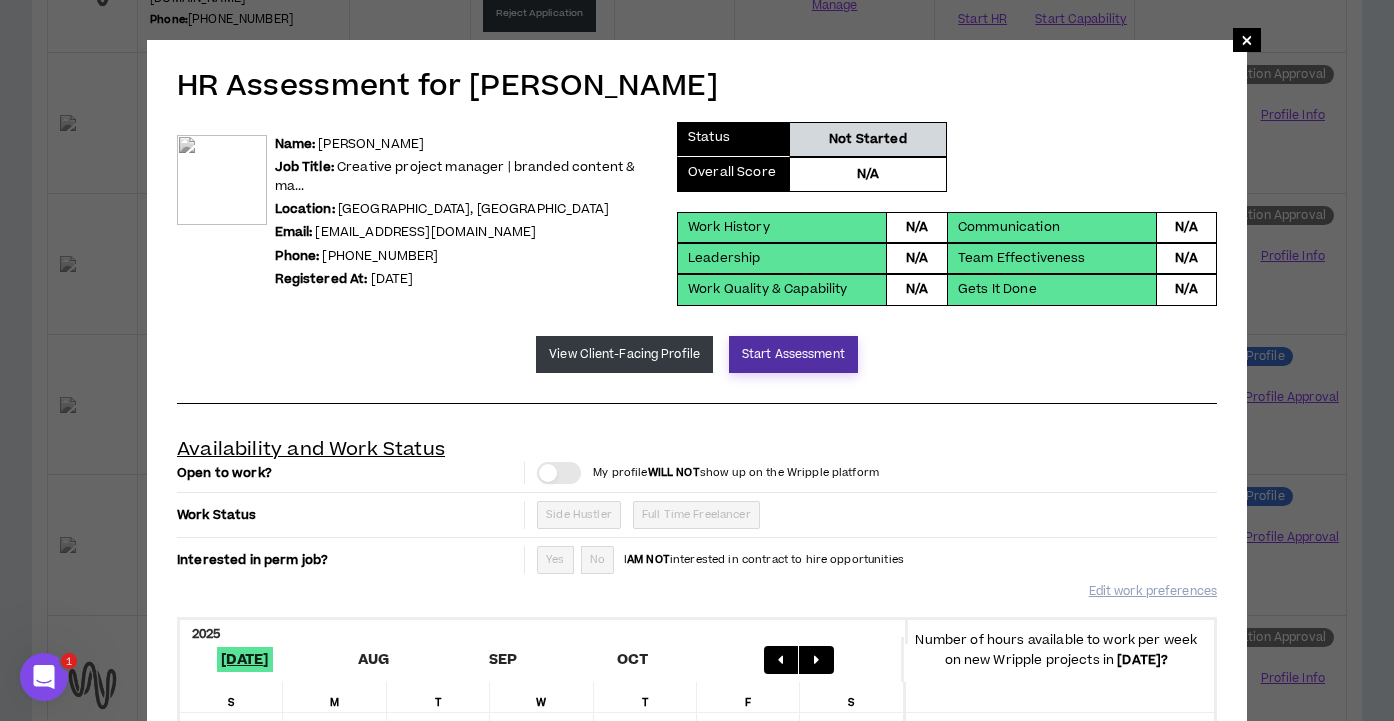 click on "Start Assessment" at bounding box center [793, 354] 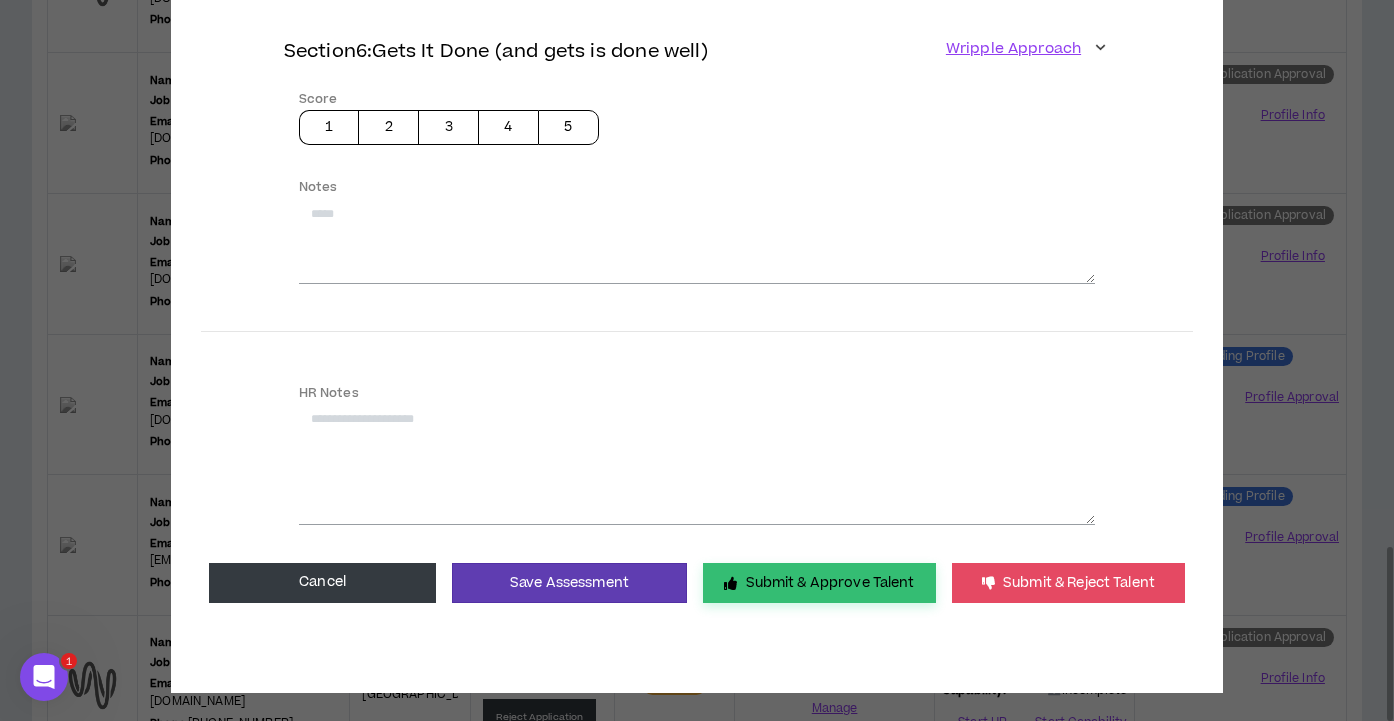 click on "Submit & Approve Talent" at bounding box center [819, 583] 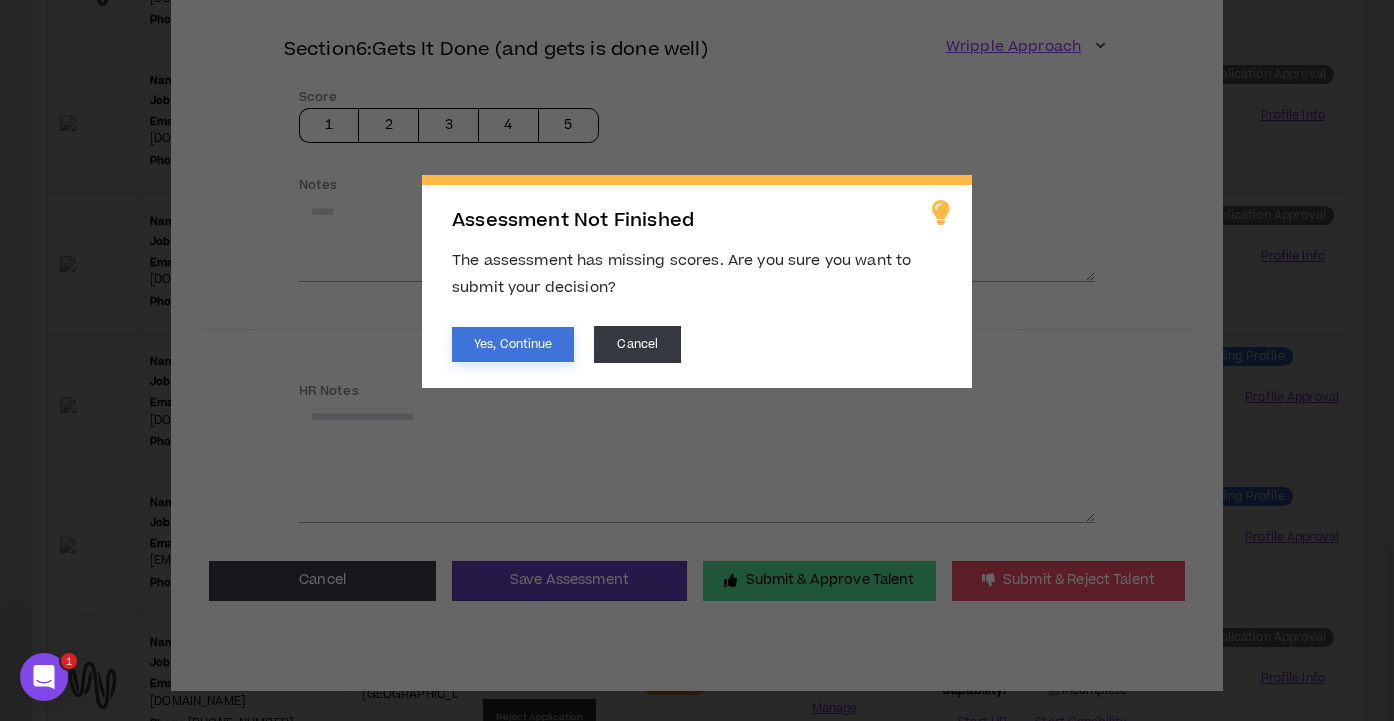 click on "Yes, Continue" at bounding box center [513, 344] 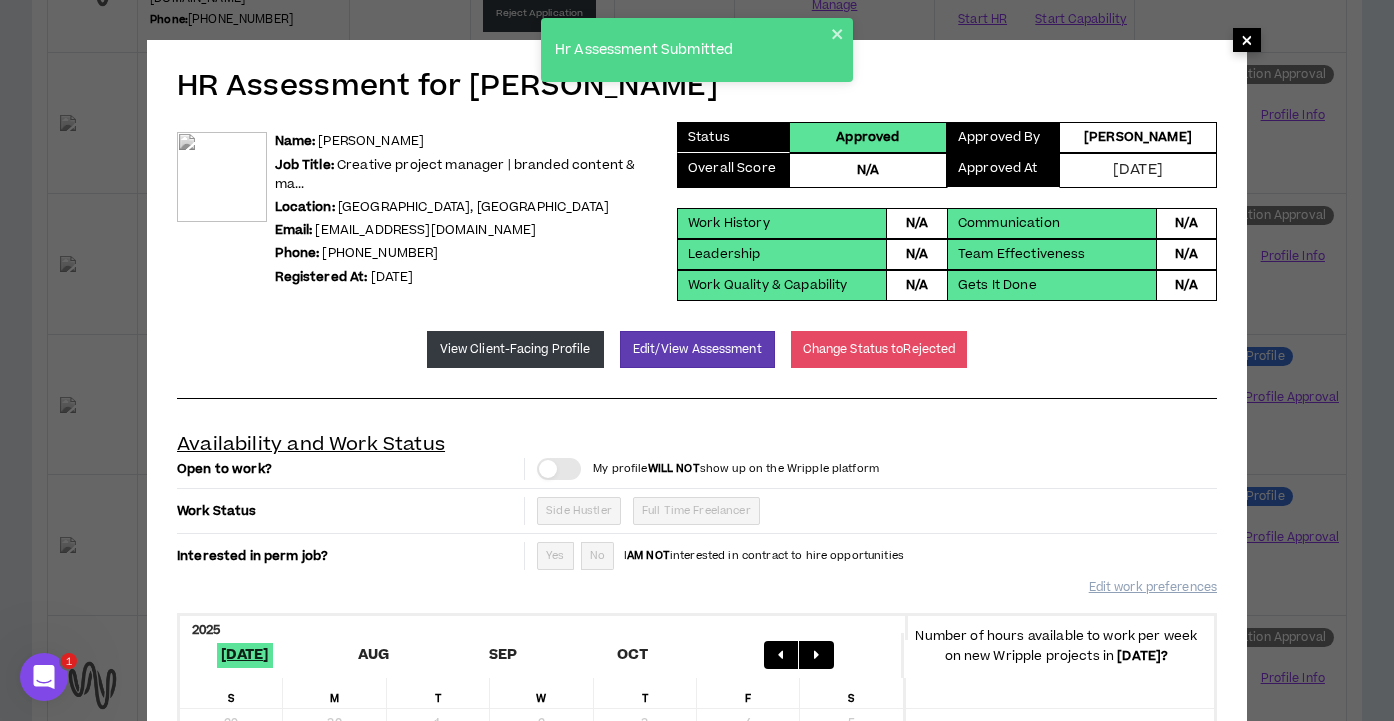 click on "×" at bounding box center [1247, 40] 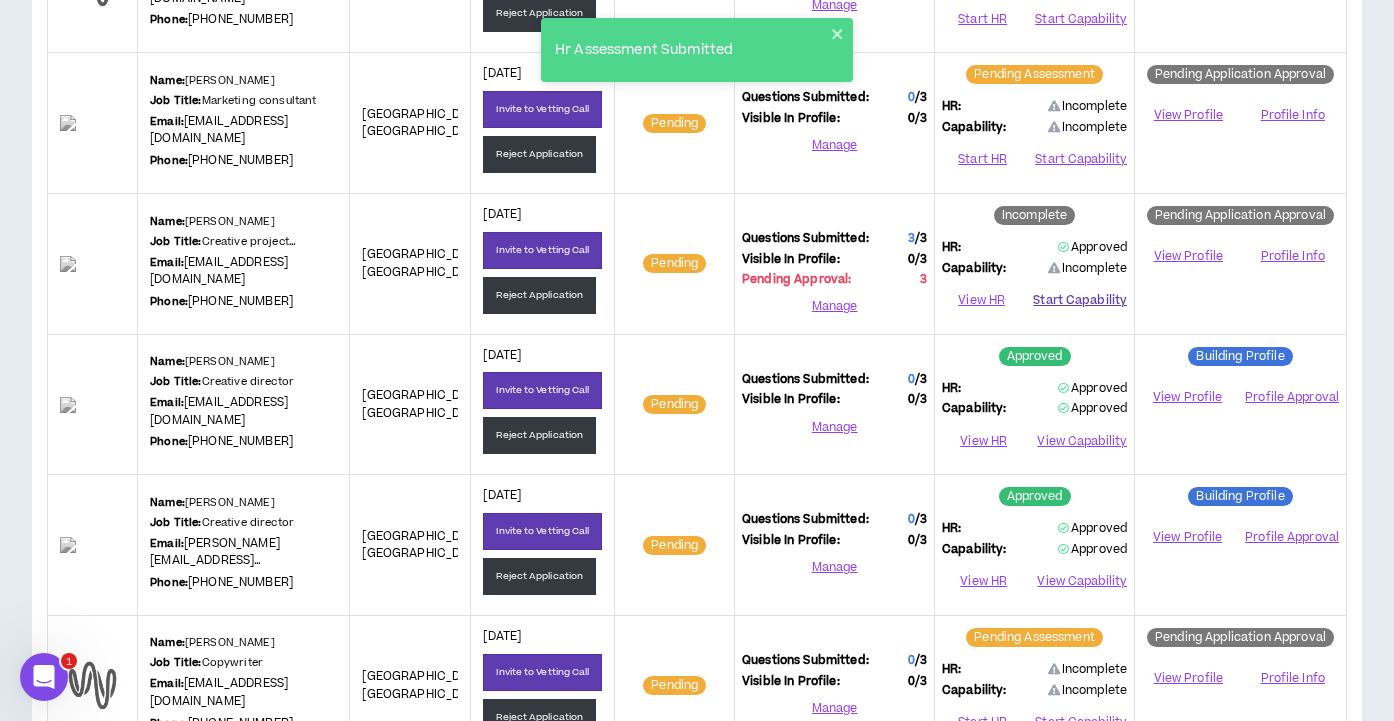 click on "Start Capability" at bounding box center [1080, 300] 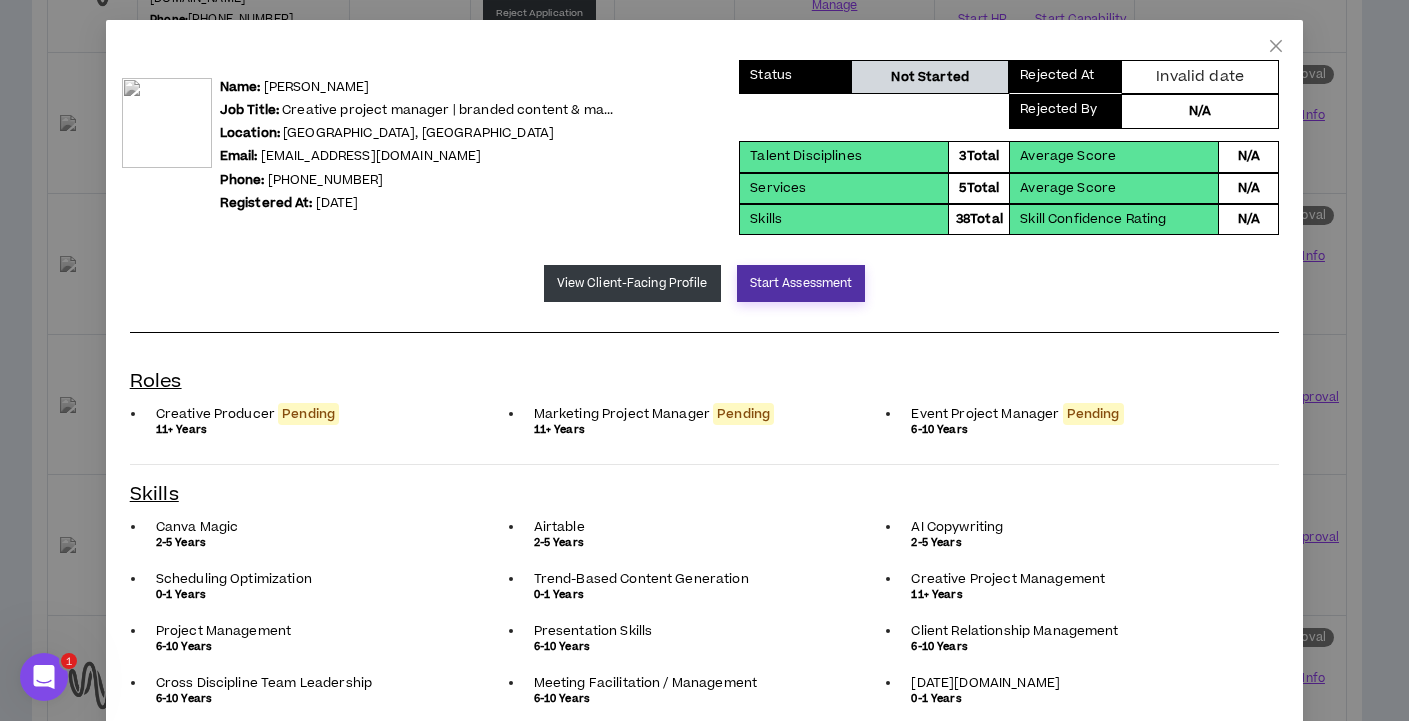 click on "Start Assessment" at bounding box center (801, 283) 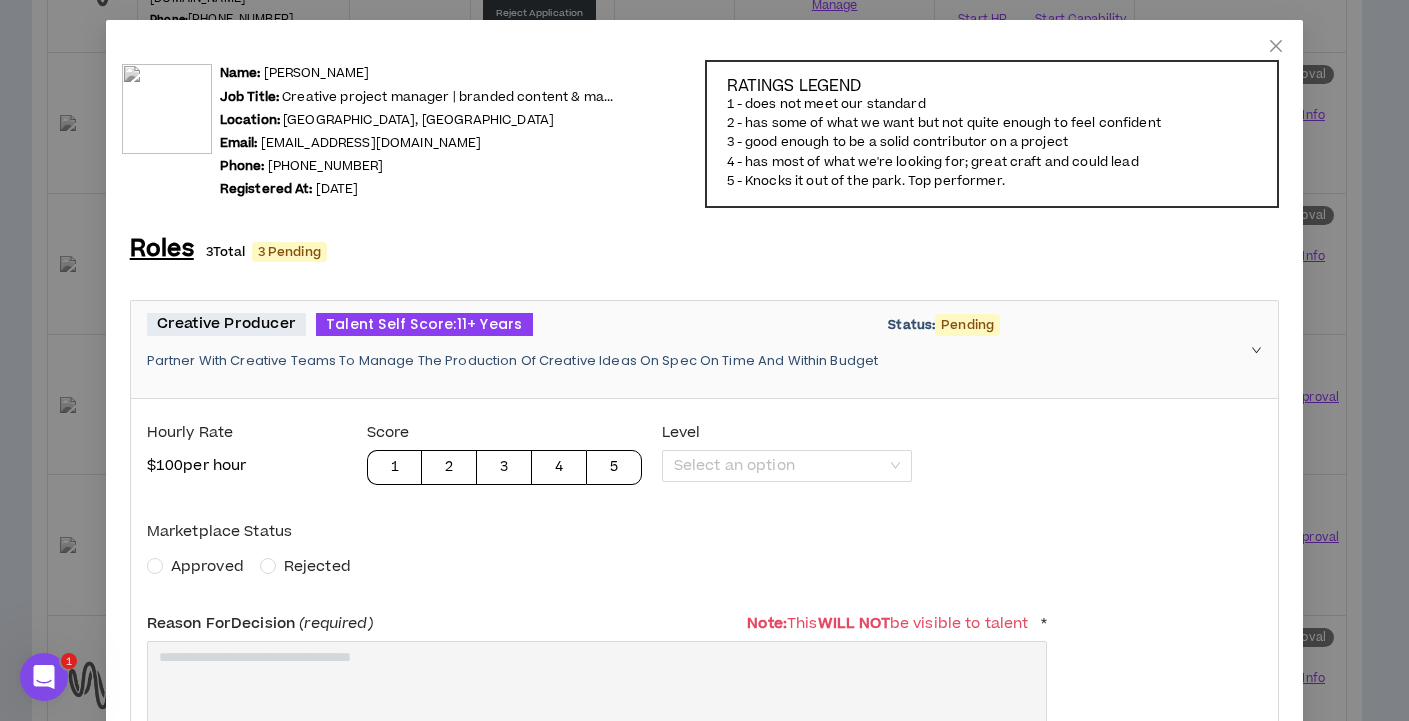 click on "Approved" at bounding box center (207, 566) 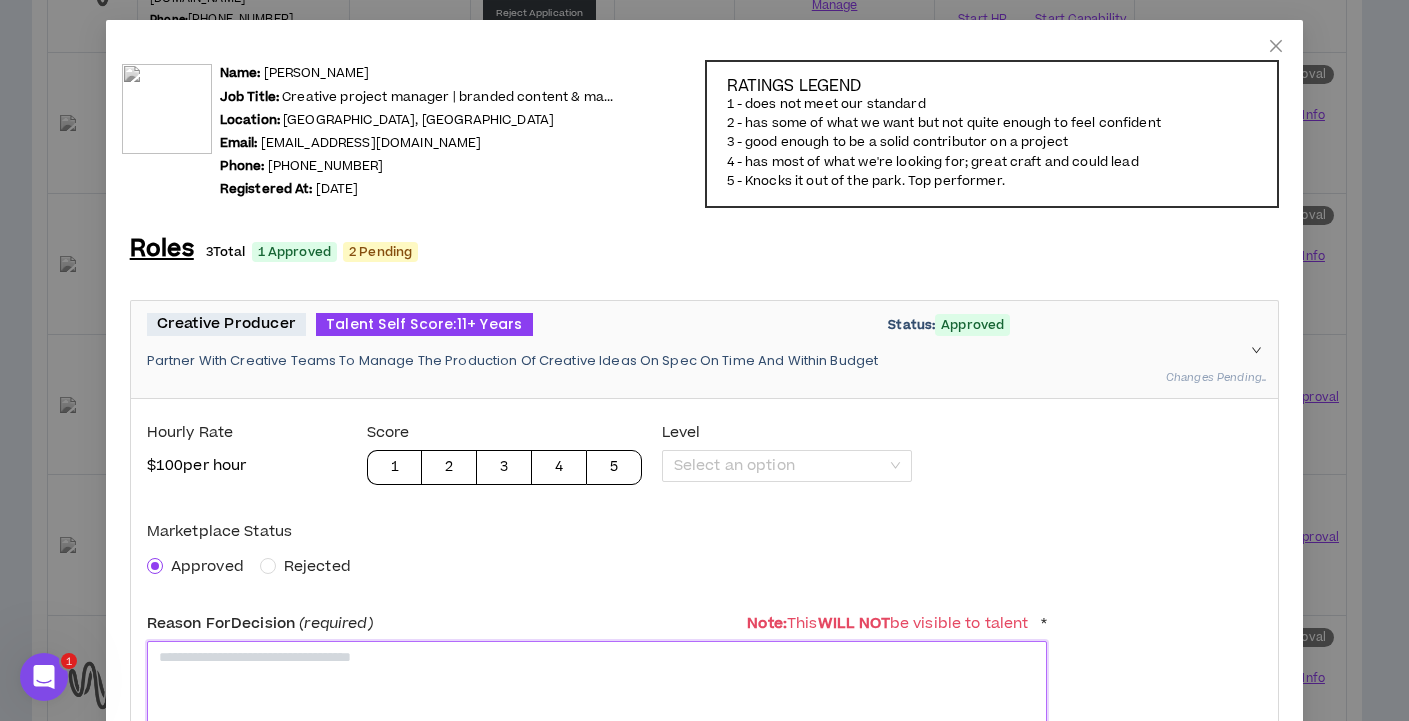 click at bounding box center [597, 690] 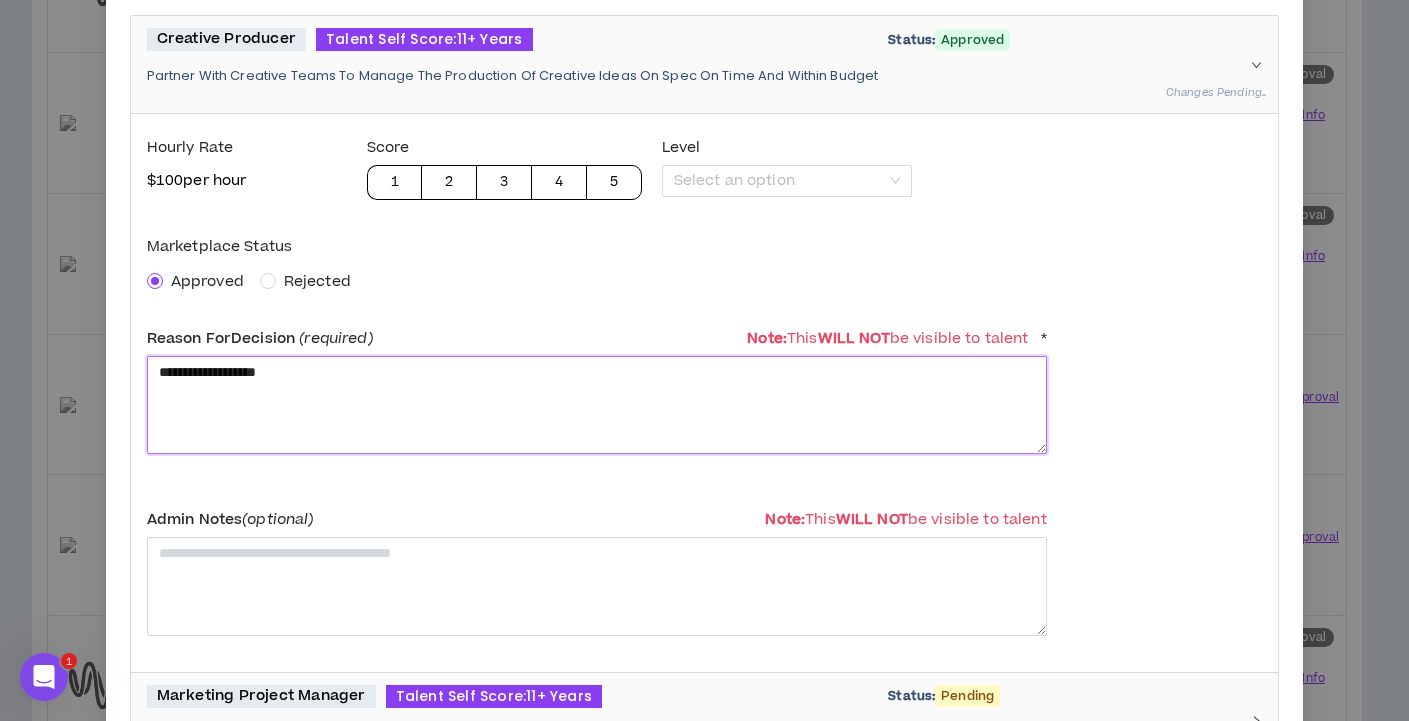 scroll, scrollTop: 428, scrollLeft: 0, axis: vertical 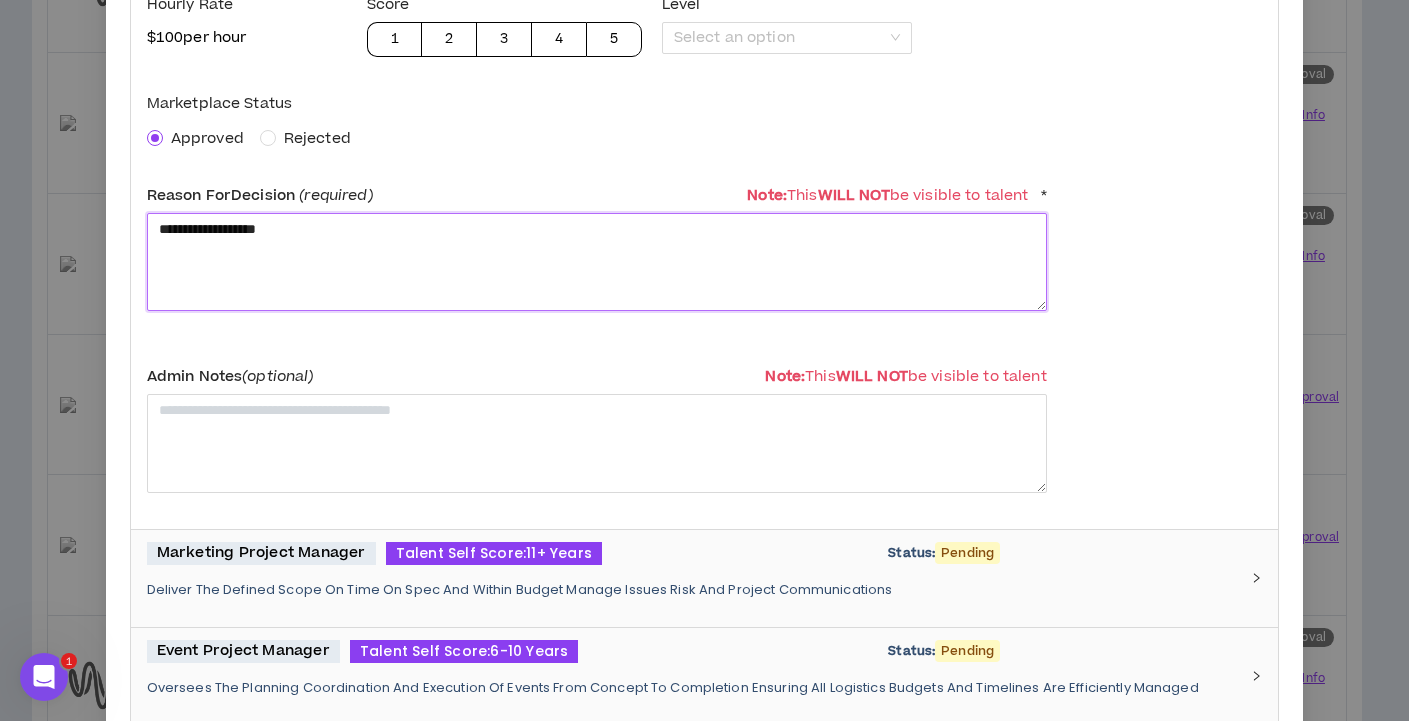 type on "**********" 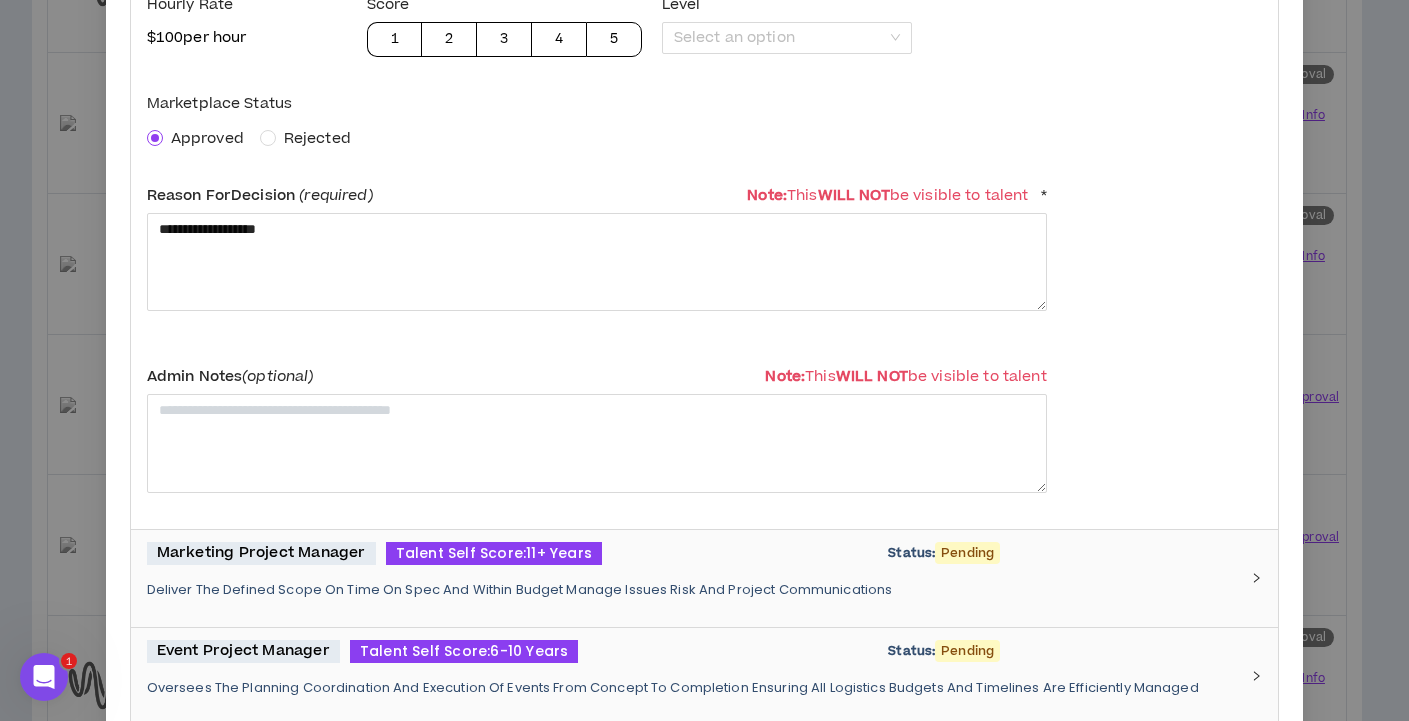 click on "Deliver The Defined Scope On Time On Spec And Within Budget Manage Issues Risk And Project Communications" at bounding box center [693, 590] 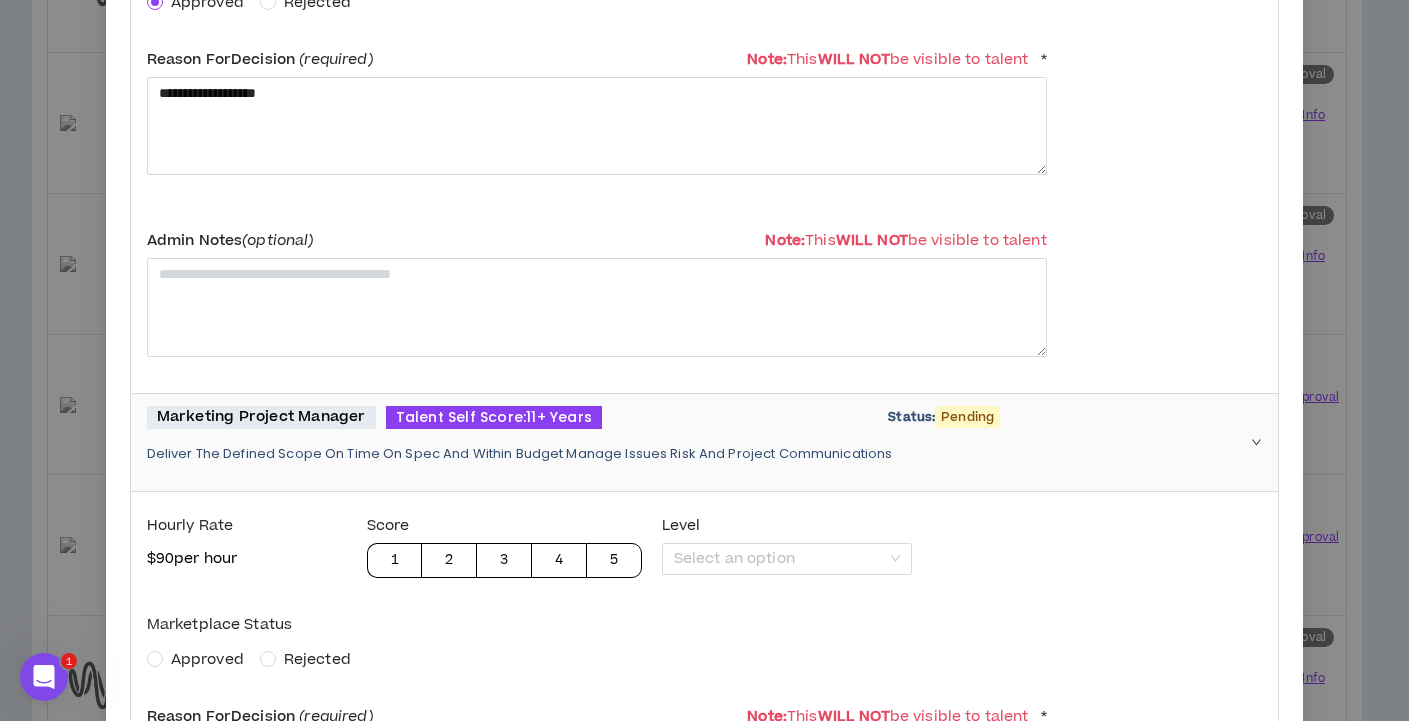 click on "Approved" at bounding box center [207, 659] 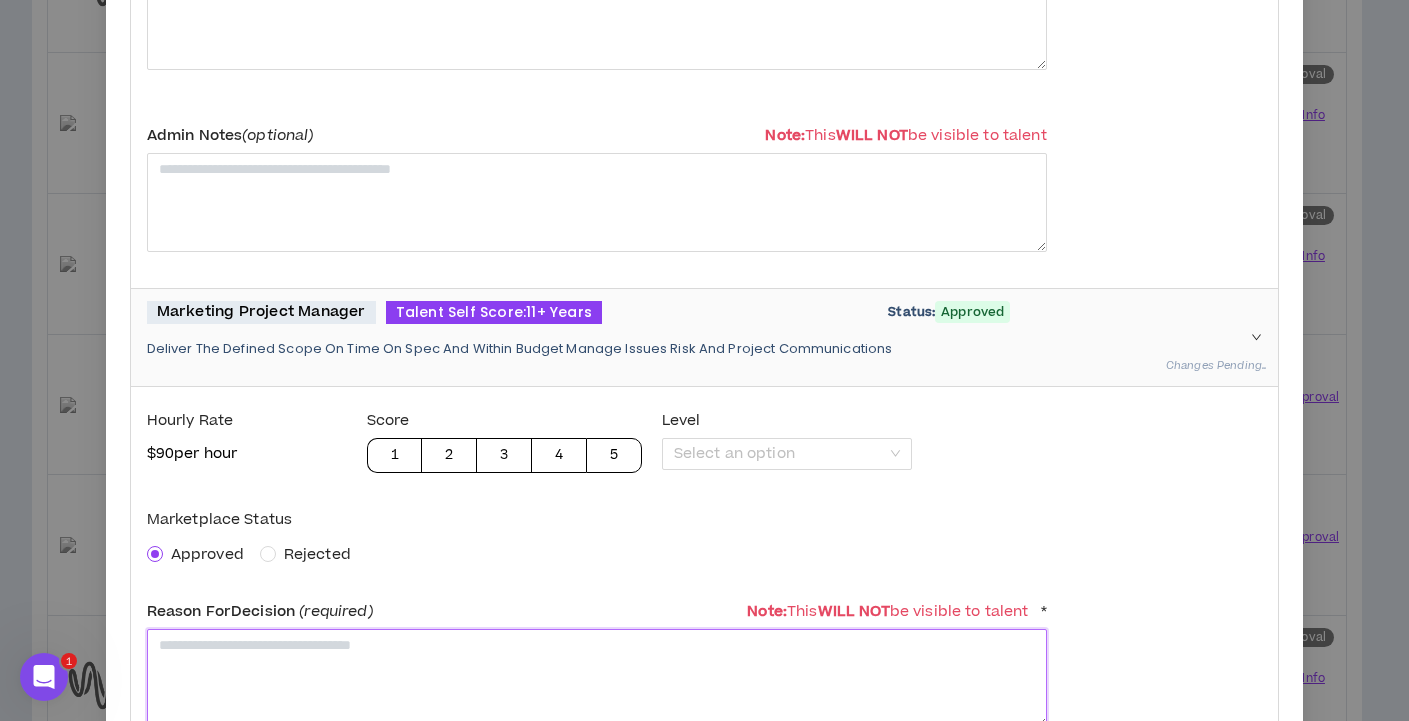 click at bounding box center [597, 678] 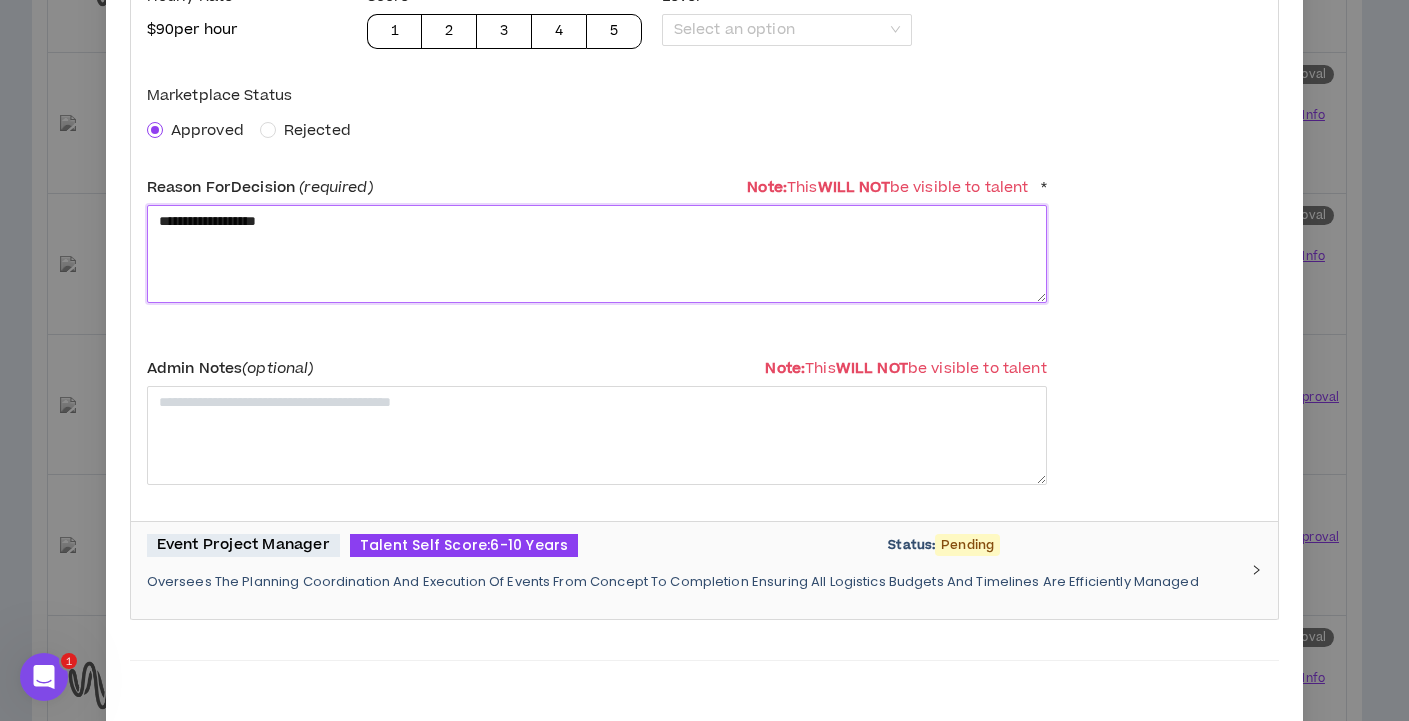 scroll, scrollTop: 1220, scrollLeft: 0, axis: vertical 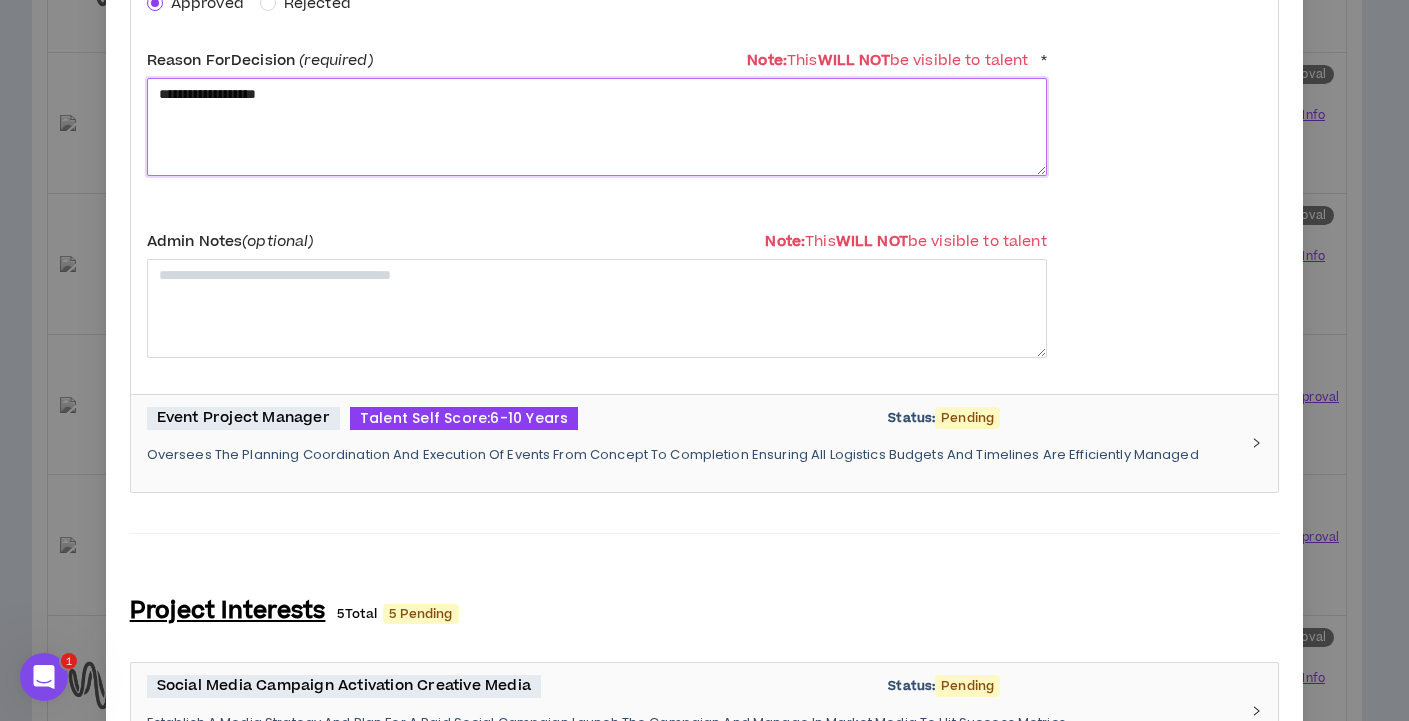 type on "**********" 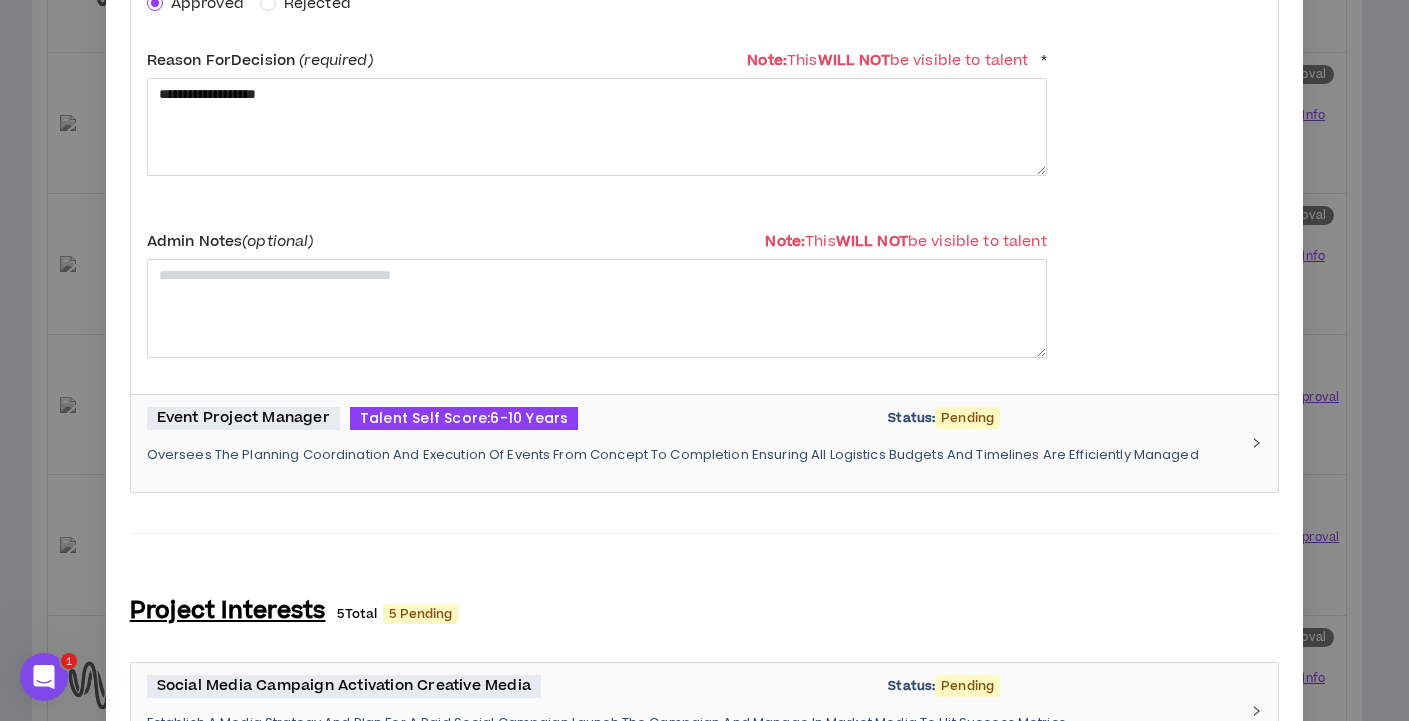 click on "Event Project Manager Talent Self Score:   6-10 Years Status:  Pending Oversees The Planning Coordination And Execution Of Events From Concept To Completion Ensuring All Logistics Budgets And Timelines Are Efficiently Managed" at bounding box center [693, 443] 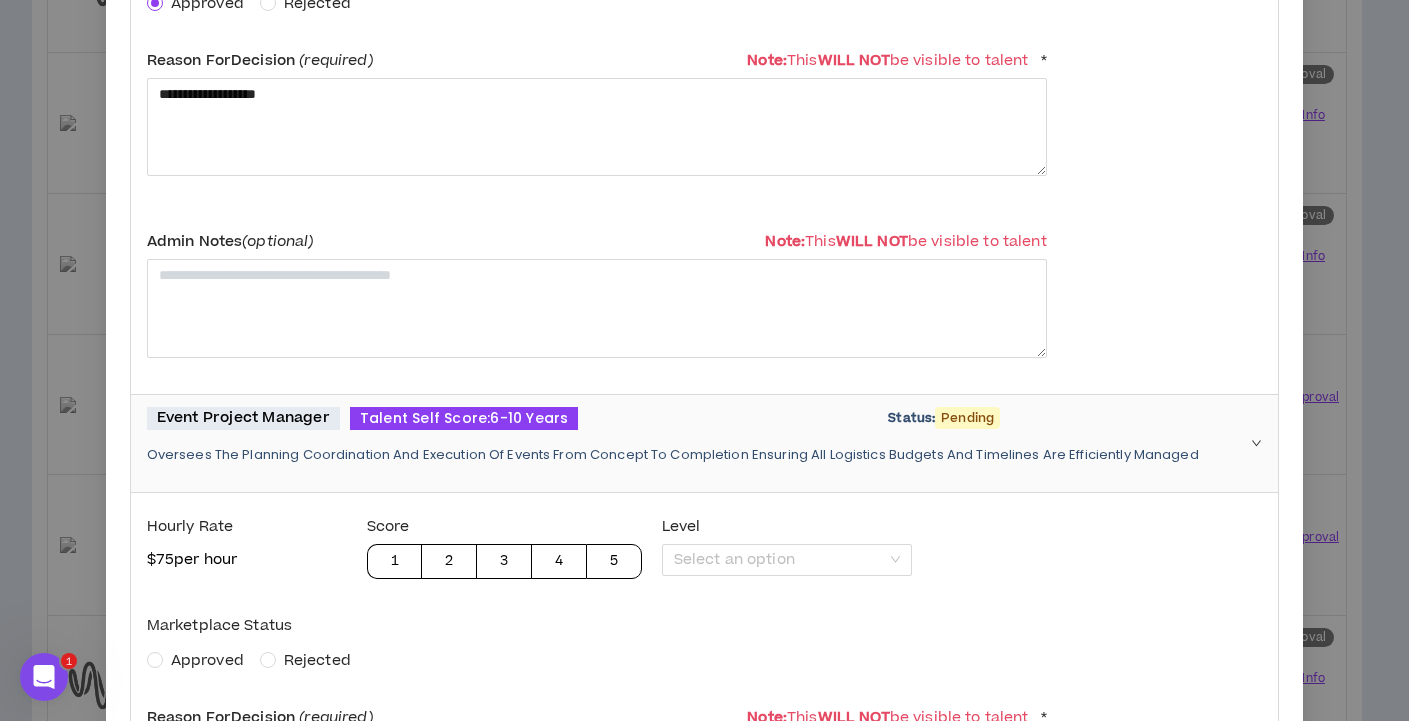 click on "Approved" at bounding box center [207, 660] 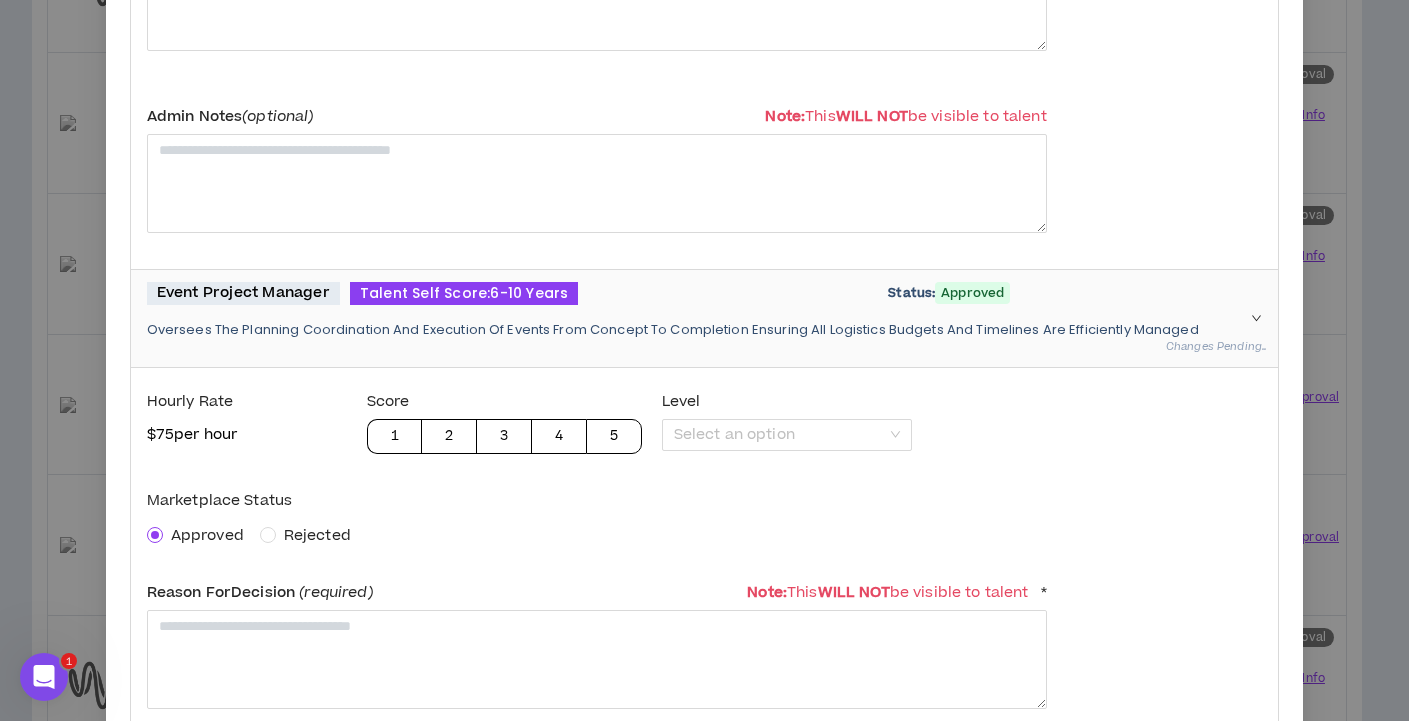 scroll, scrollTop: 1491, scrollLeft: 0, axis: vertical 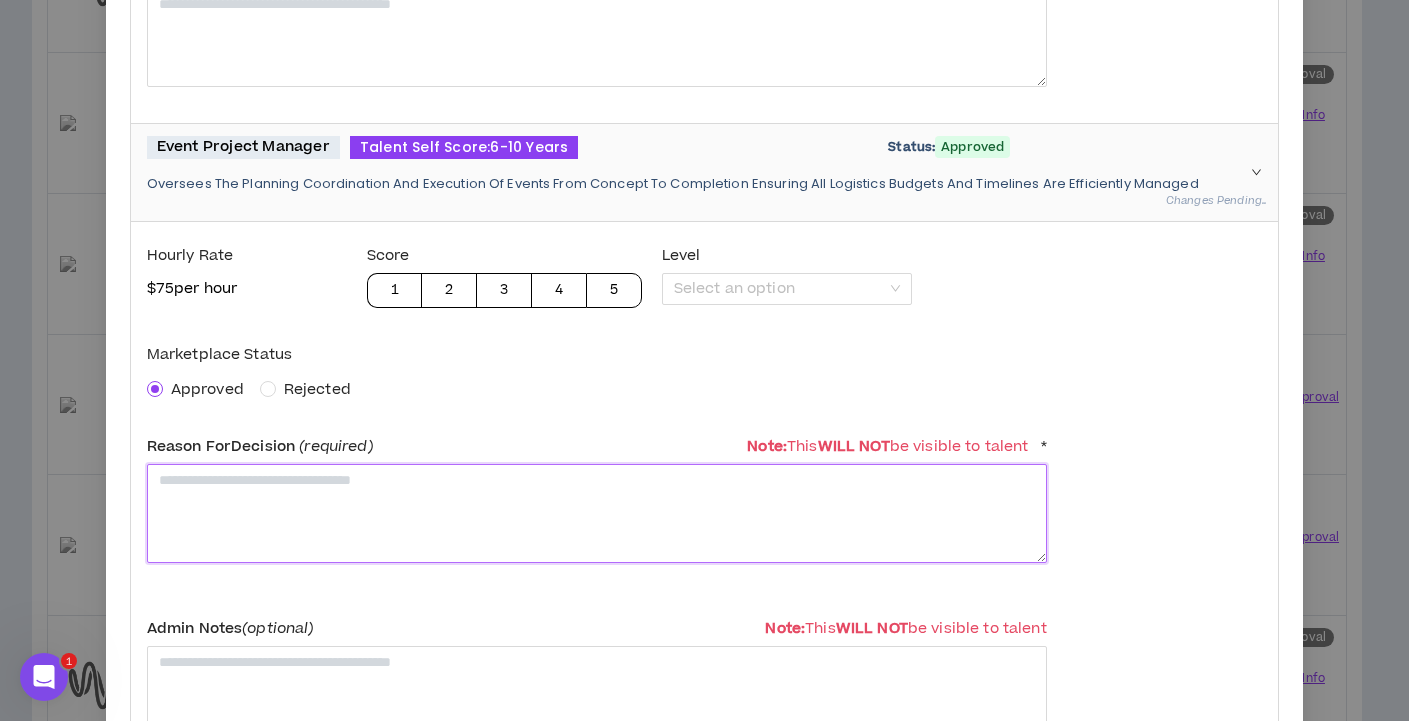 click at bounding box center (597, 513) 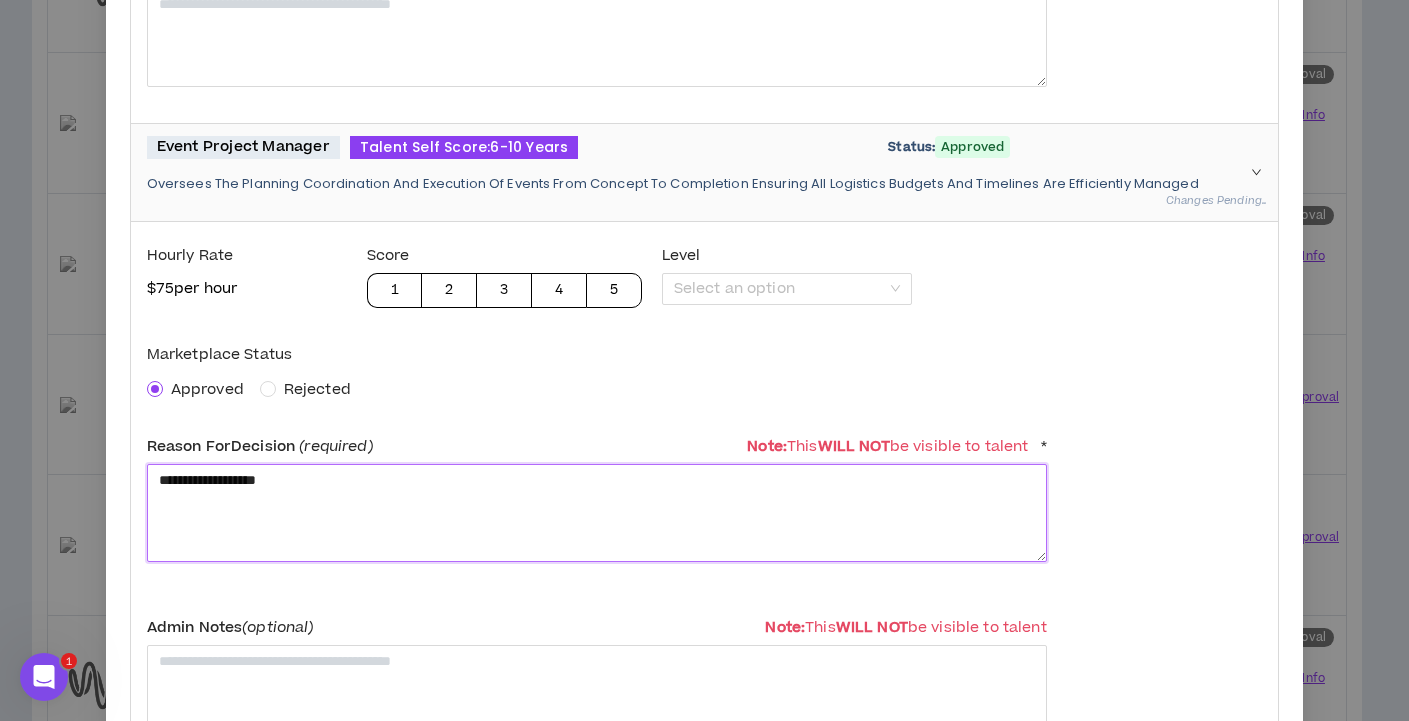scroll, scrollTop: 3081, scrollLeft: 0, axis: vertical 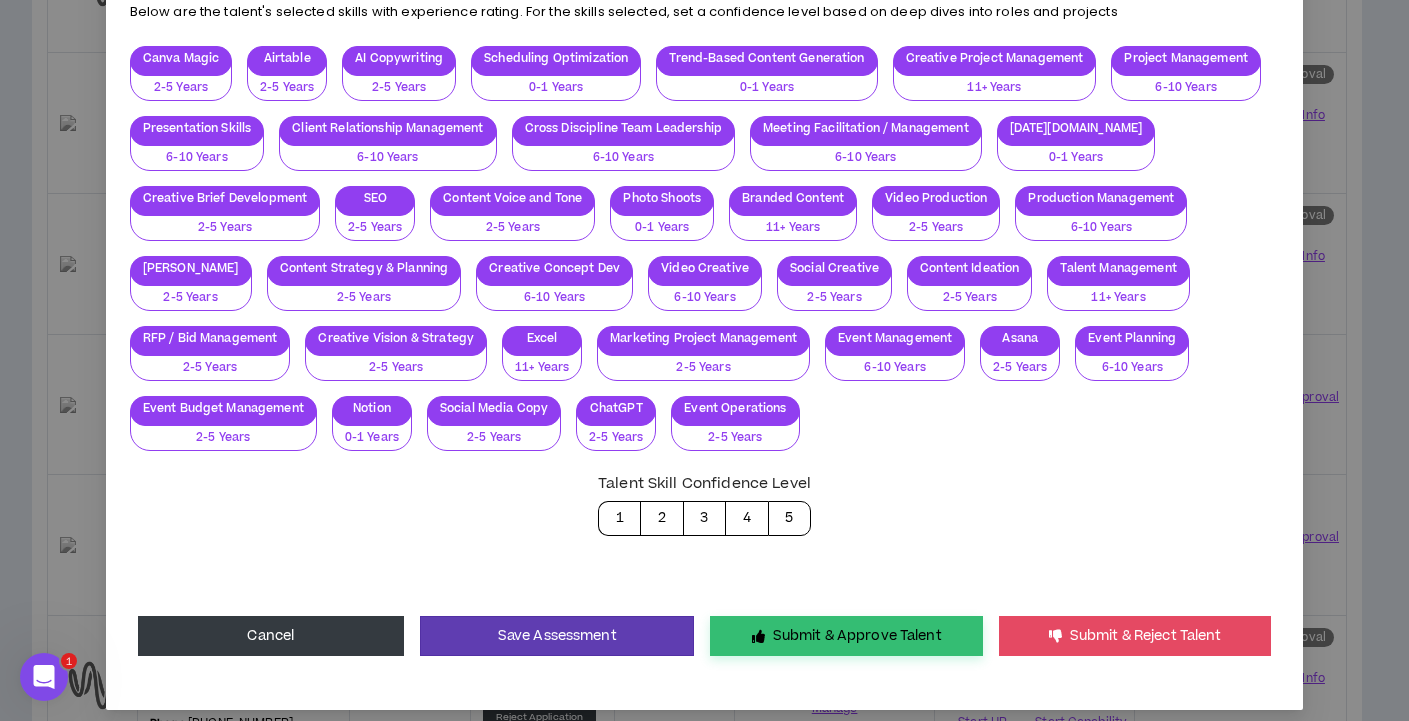 type on "**********" 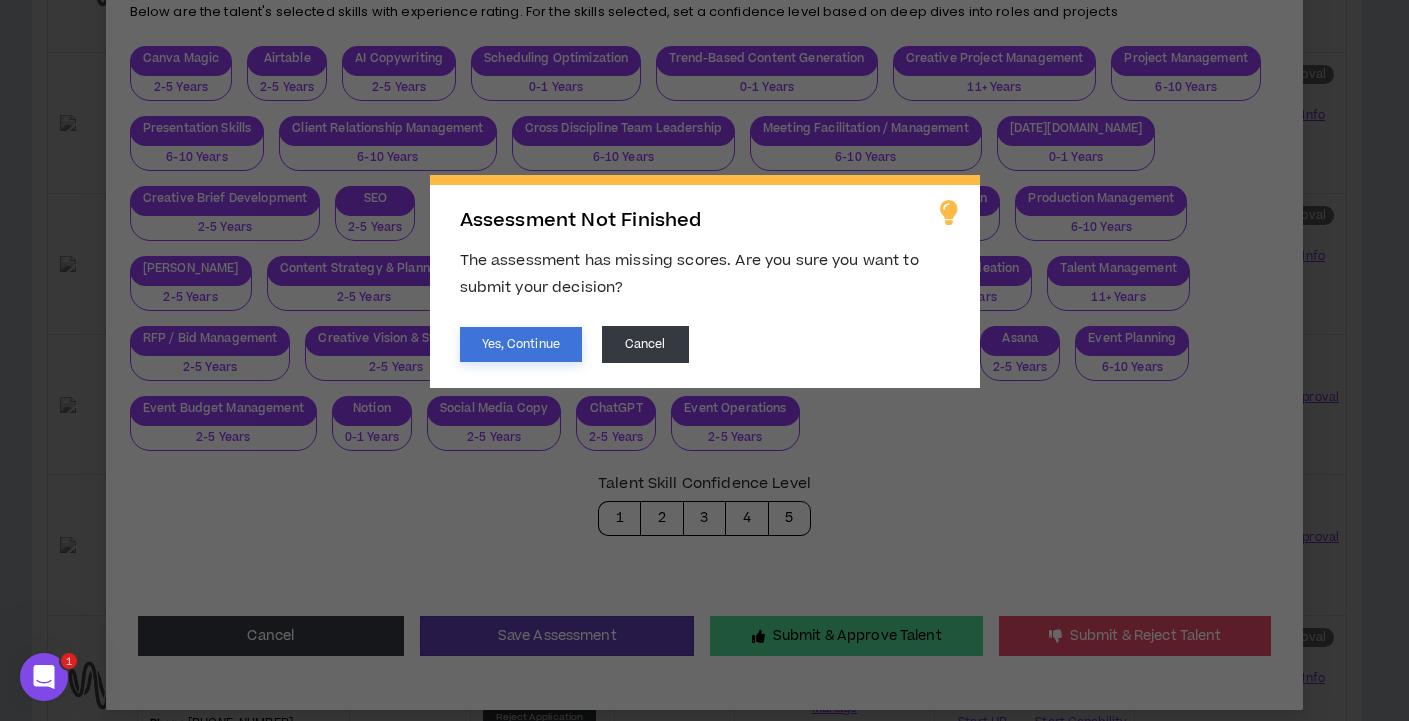 click on "Yes, Continue" at bounding box center [521, 344] 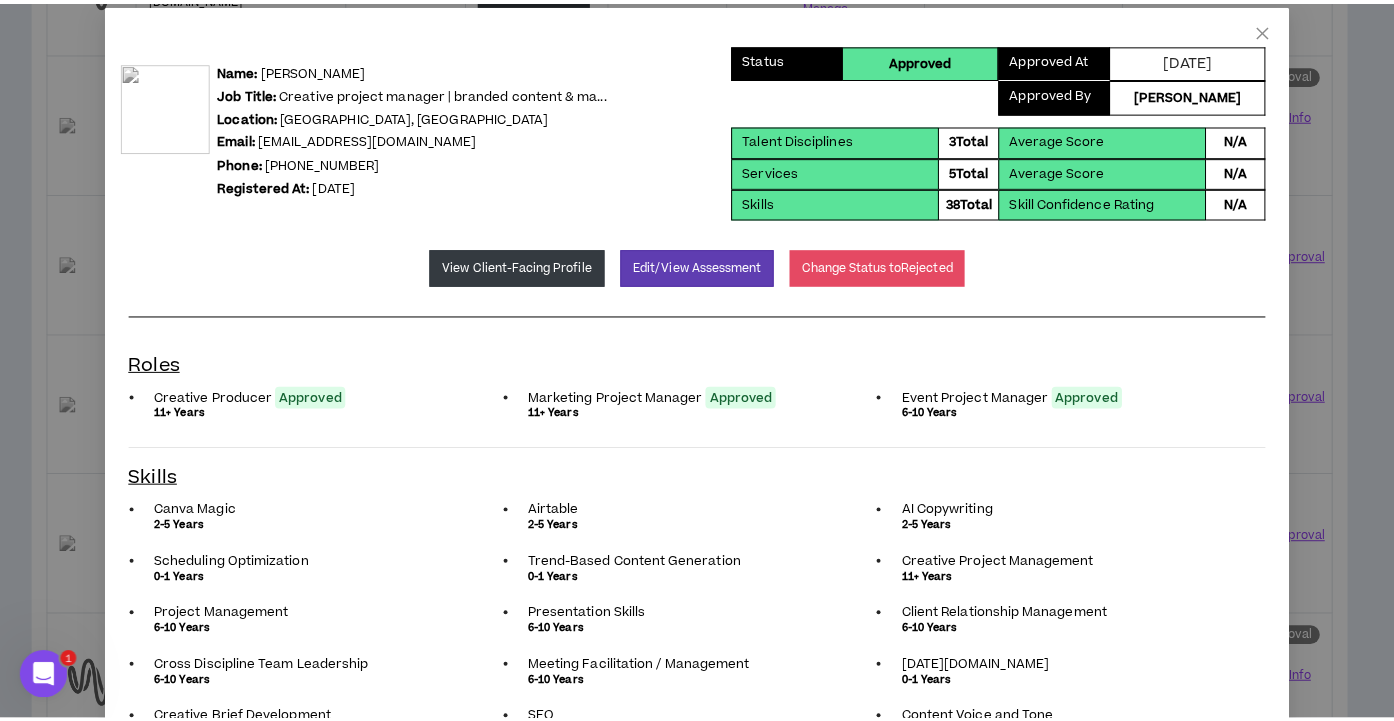 scroll, scrollTop: 0, scrollLeft: 0, axis: both 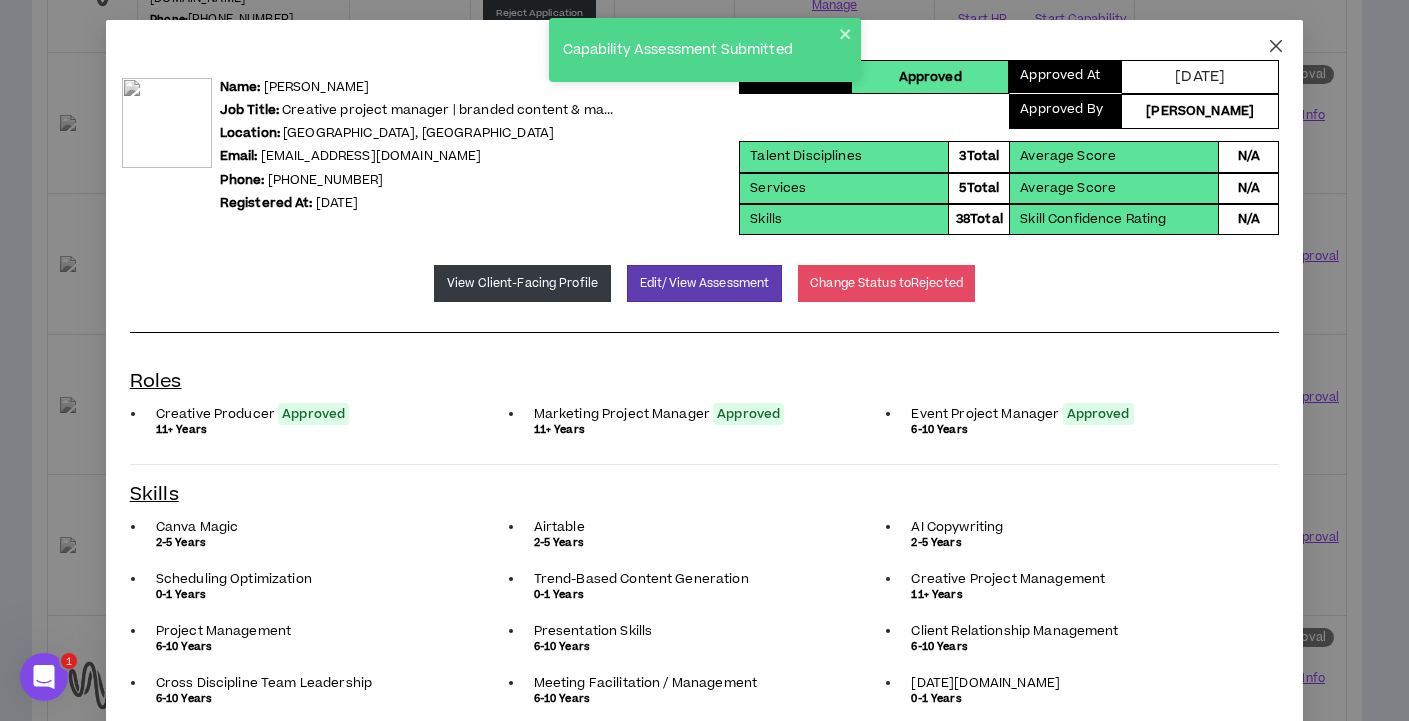 click 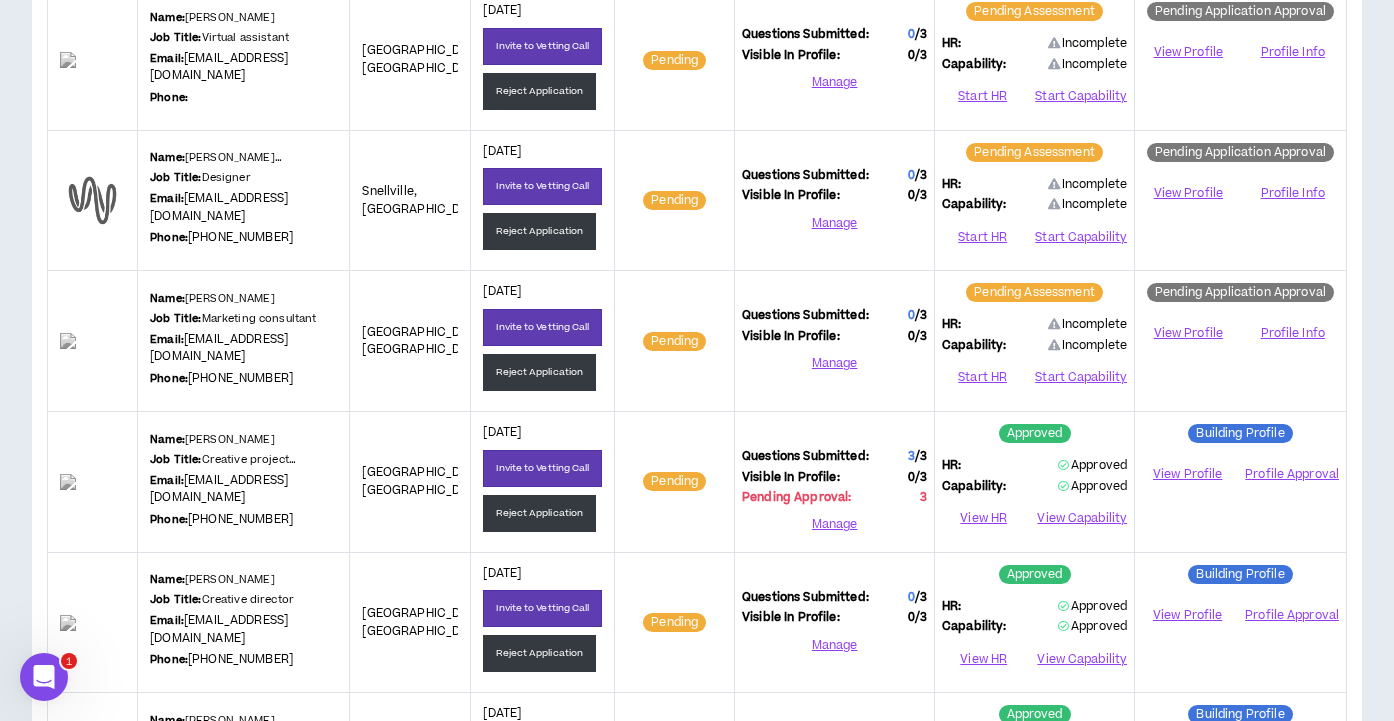 scroll, scrollTop: 396, scrollLeft: 0, axis: vertical 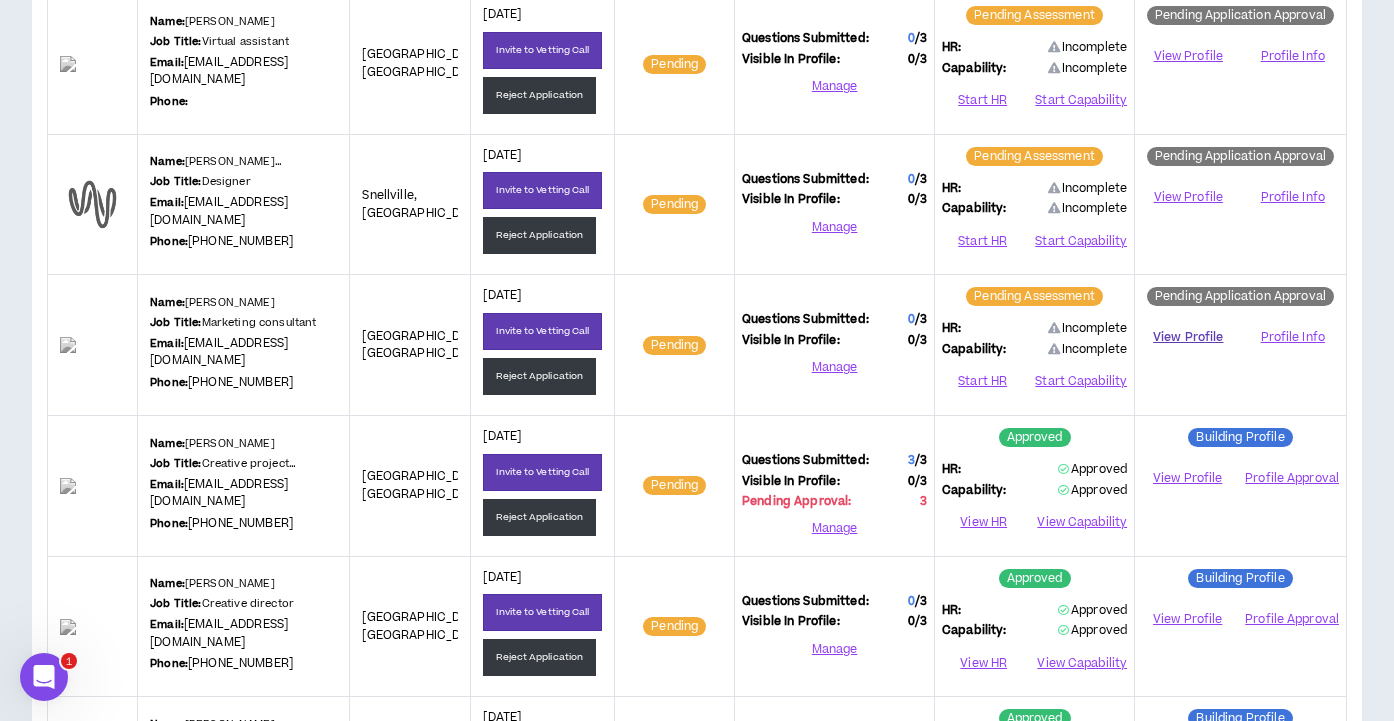 click on "View Profile" at bounding box center [1188, 337] 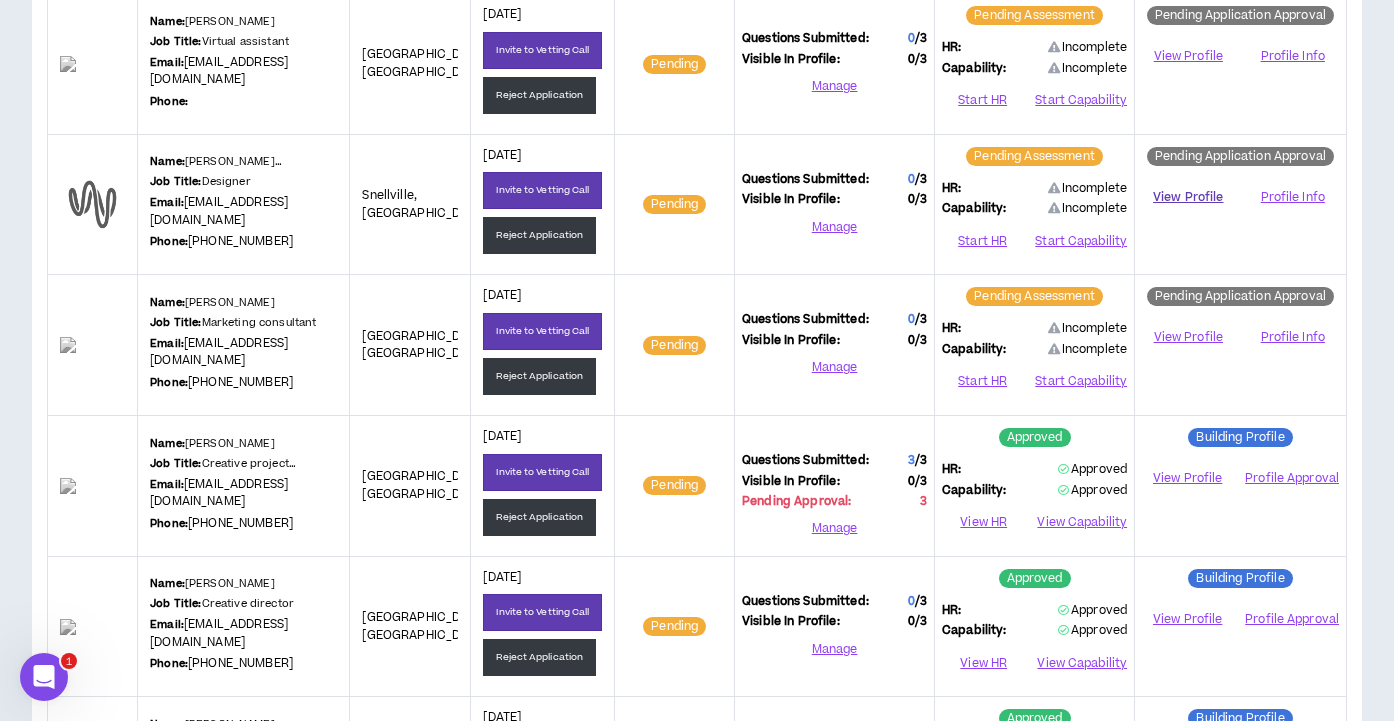 click on "View Profile" at bounding box center (1188, 197) 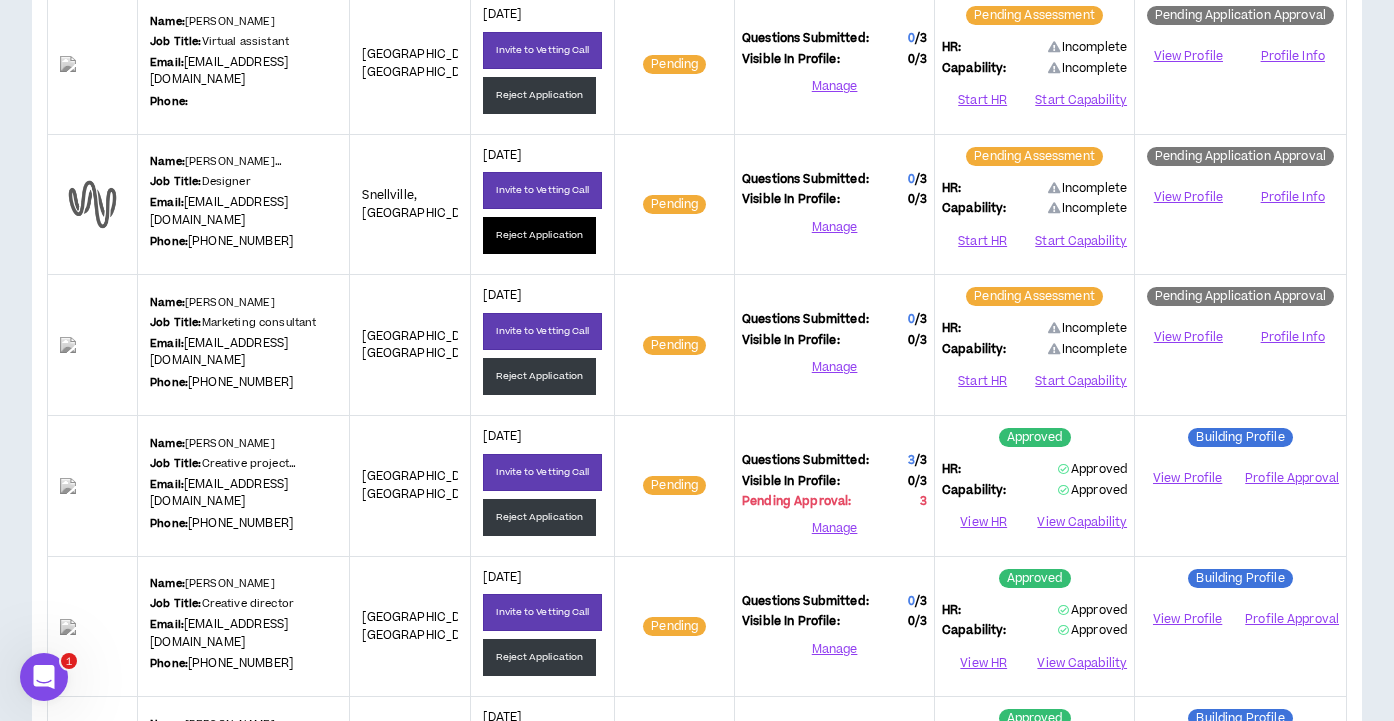 click on "Reject Application" at bounding box center [539, 235] 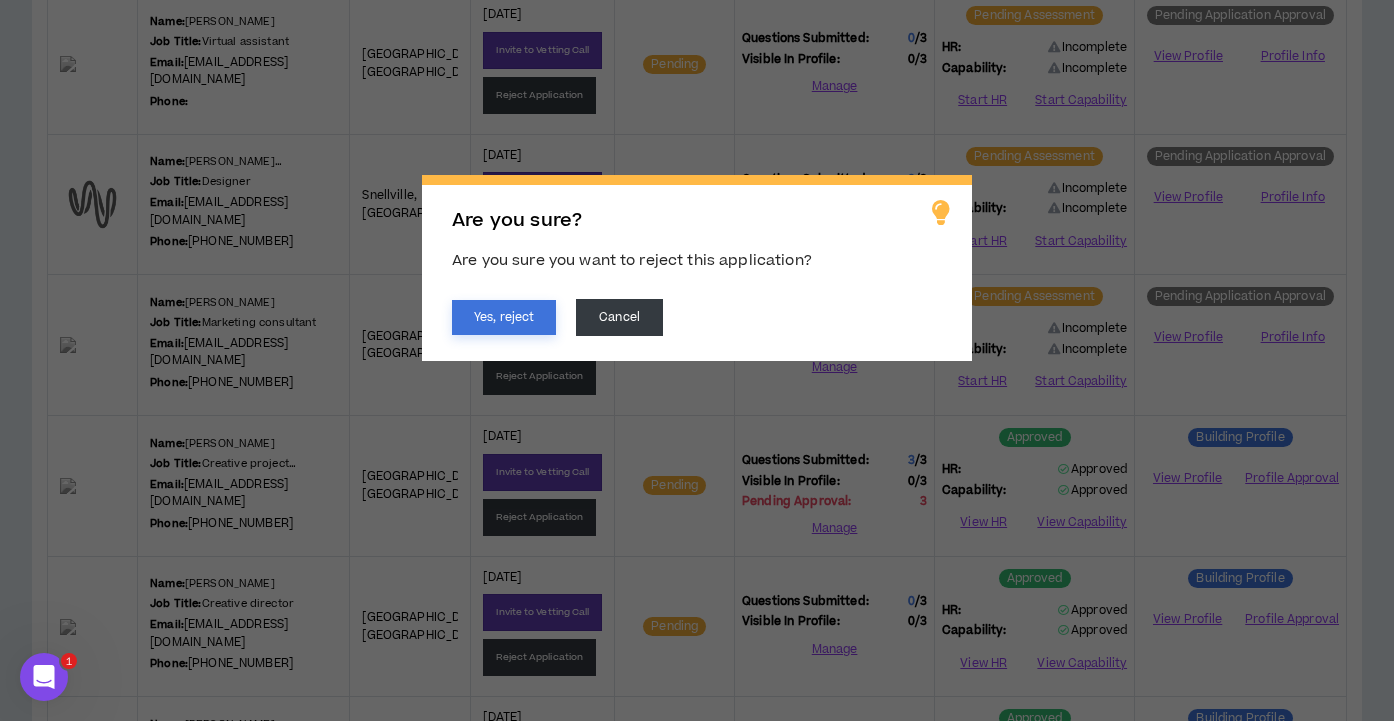 click on "Yes, reject" at bounding box center [504, 317] 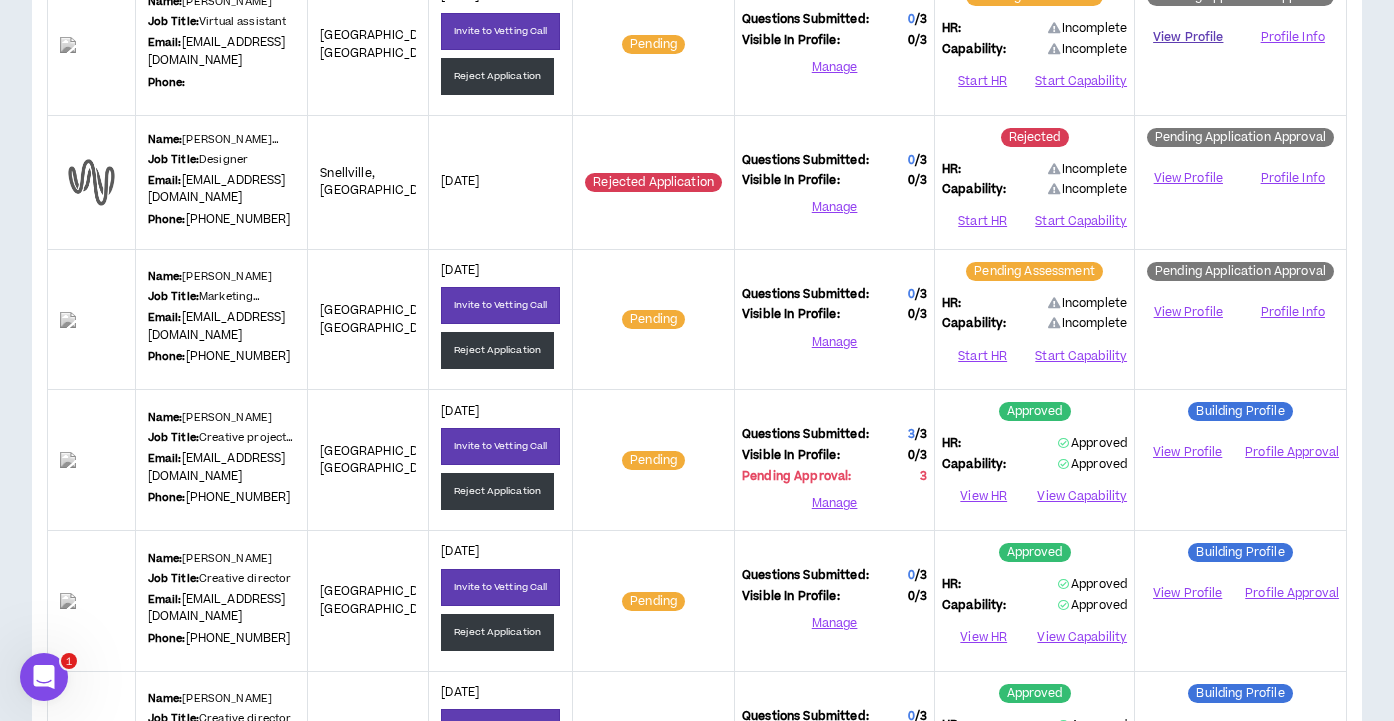 click on "View Profile" at bounding box center [1188, 37] 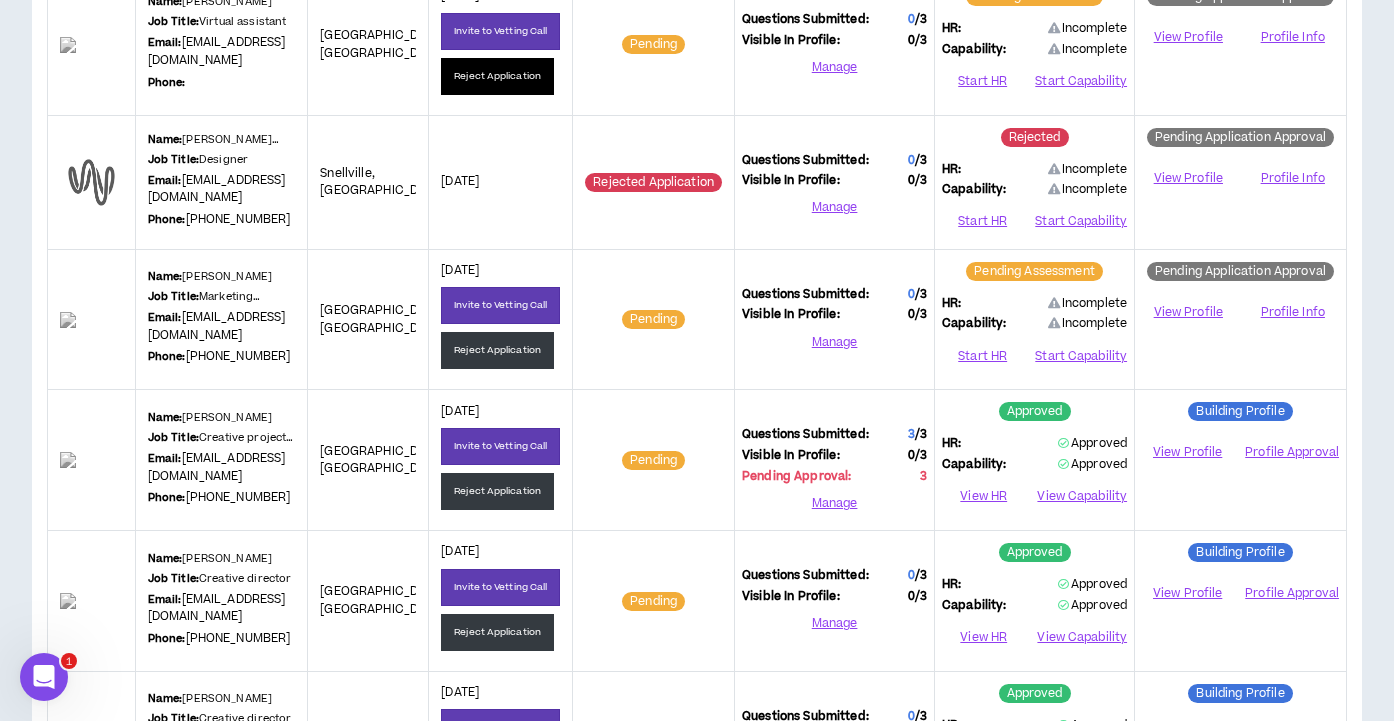 click on "Reject Application" at bounding box center (497, 76) 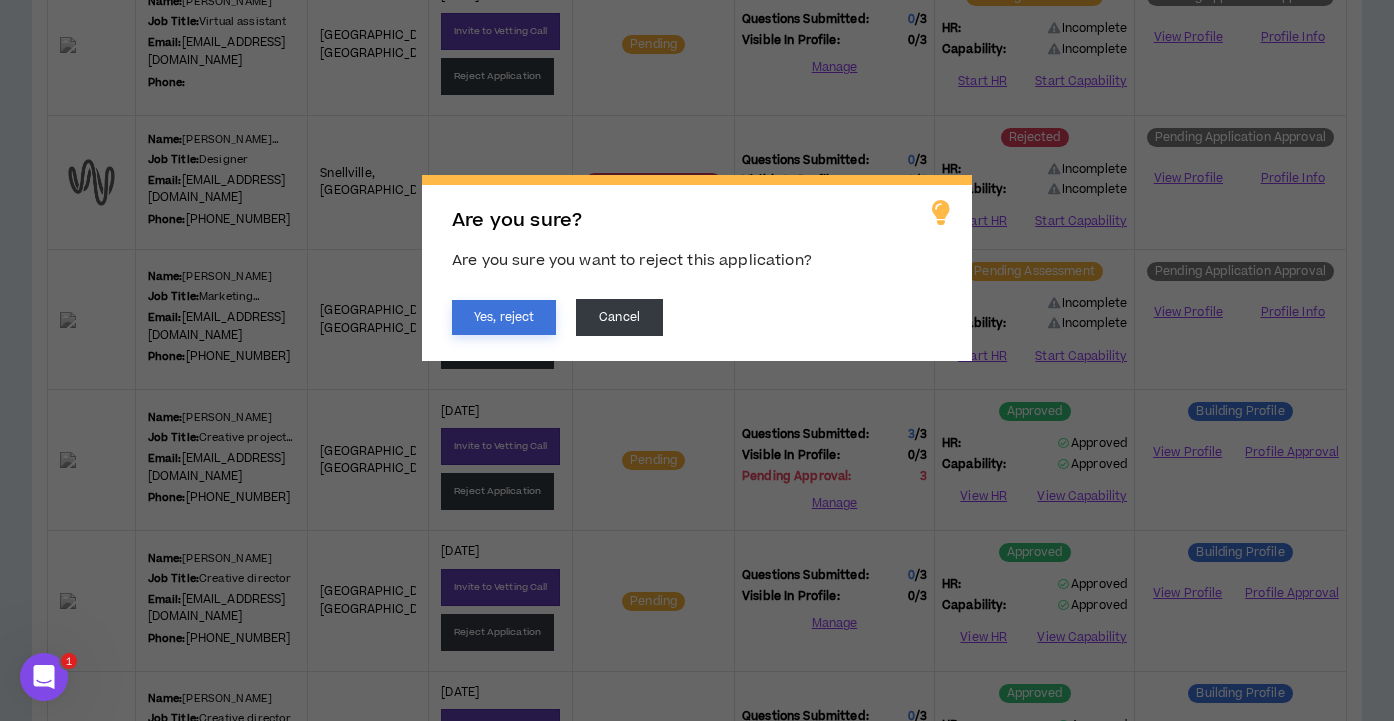 click on "Yes, reject" at bounding box center [504, 317] 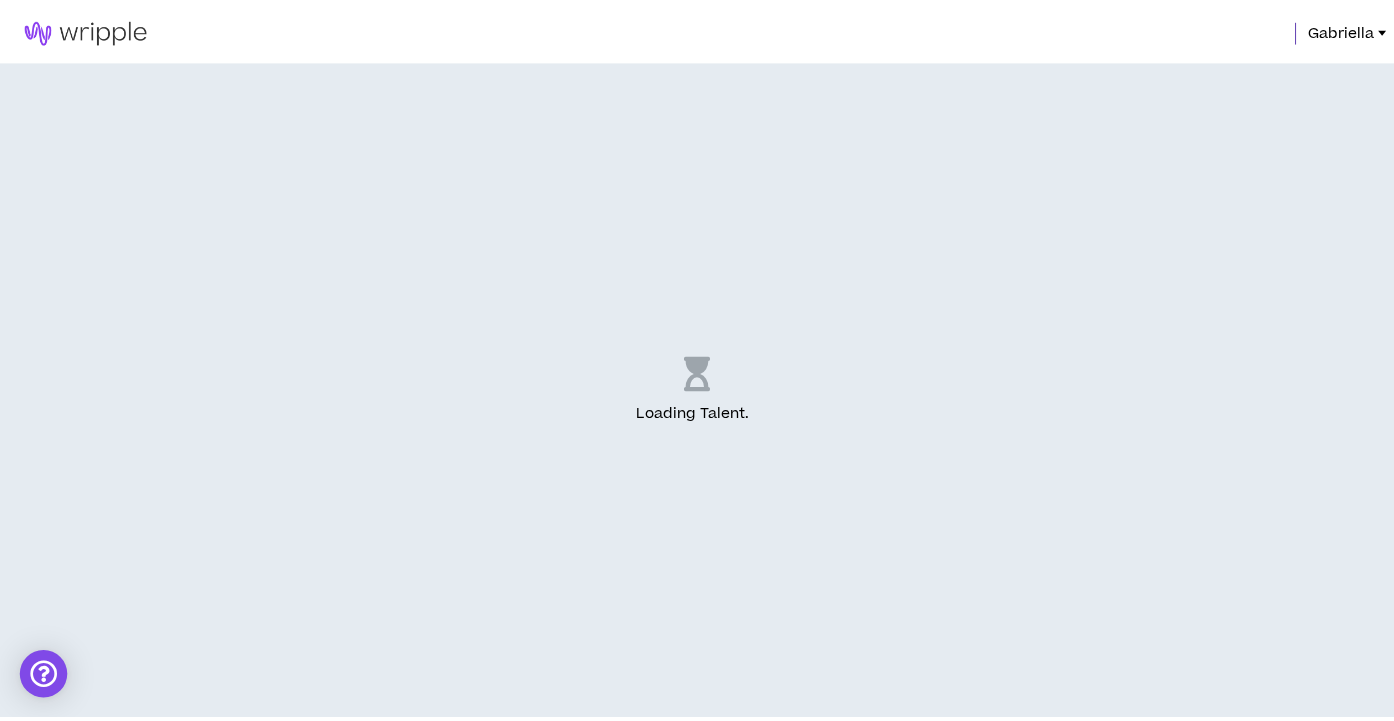 scroll, scrollTop: 0, scrollLeft: 0, axis: both 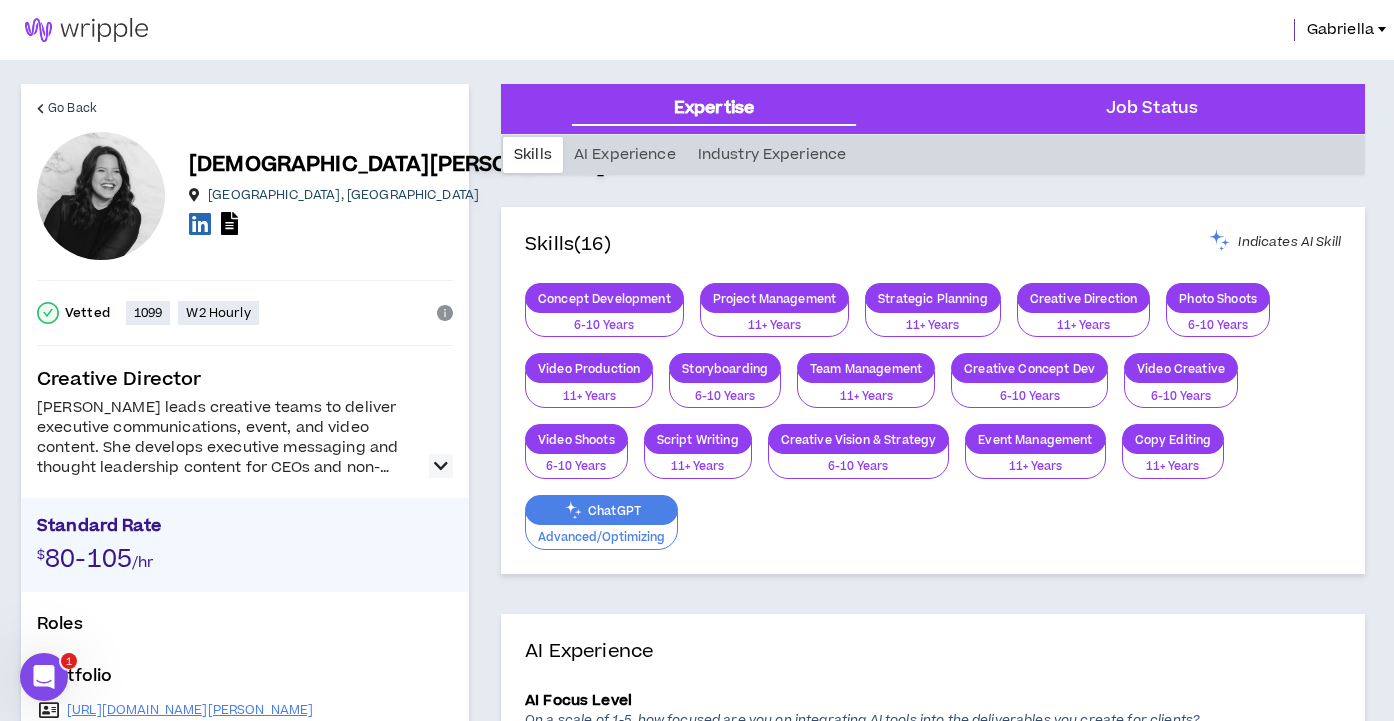 click at bounding box center [441, 466] 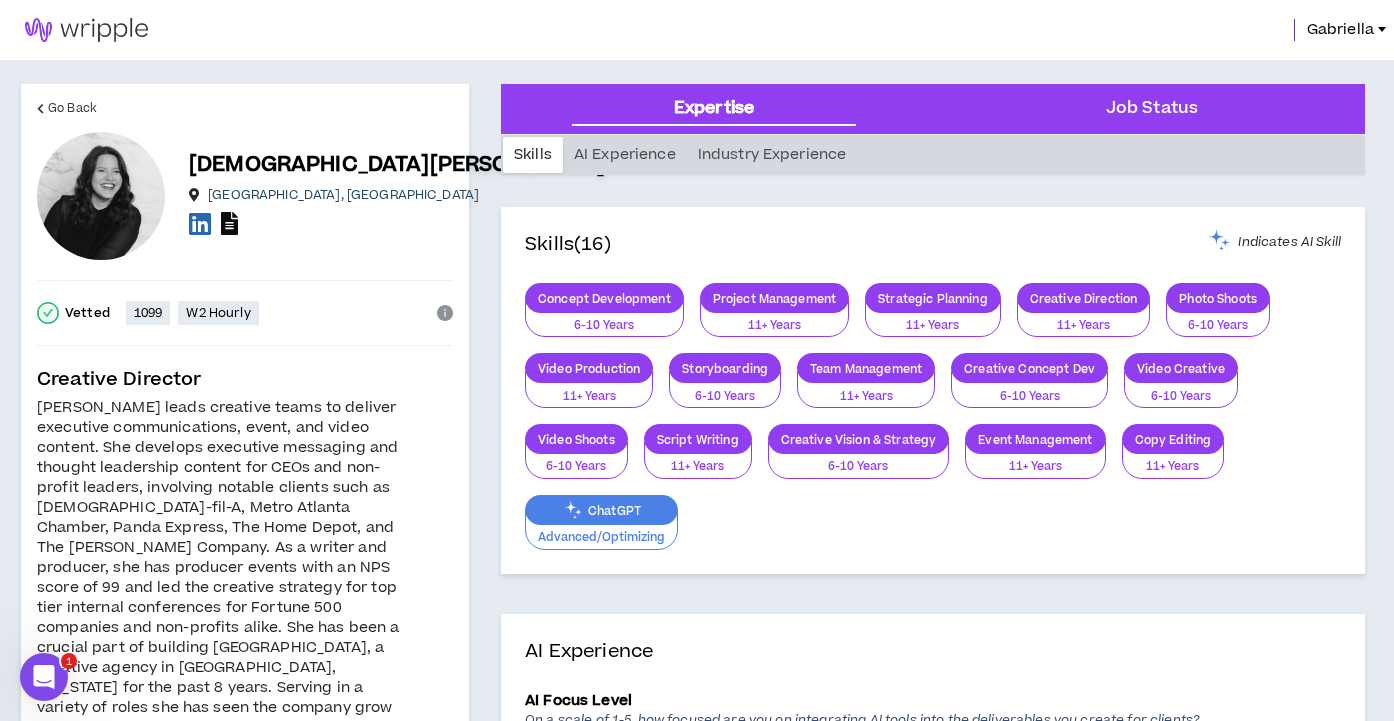 click at bounding box center (229, 223) 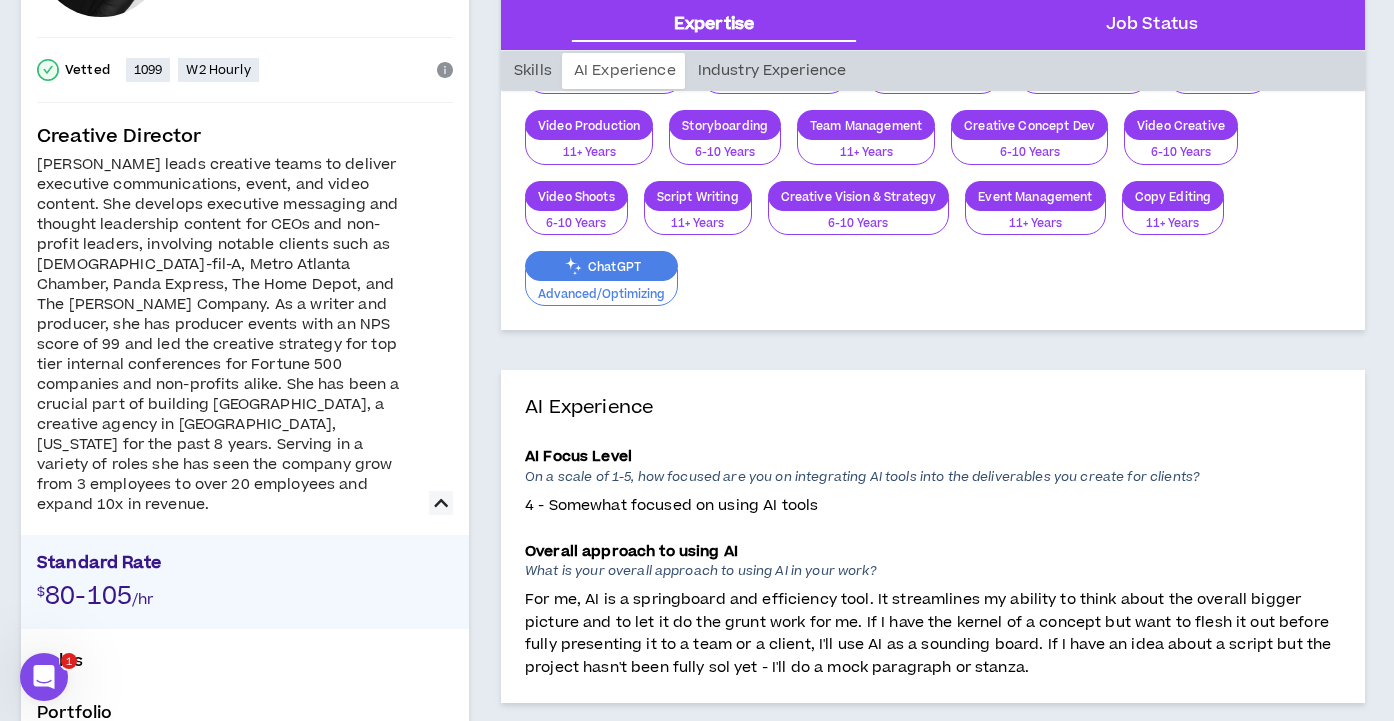 scroll, scrollTop: 312, scrollLeft: 0, axis: vertical 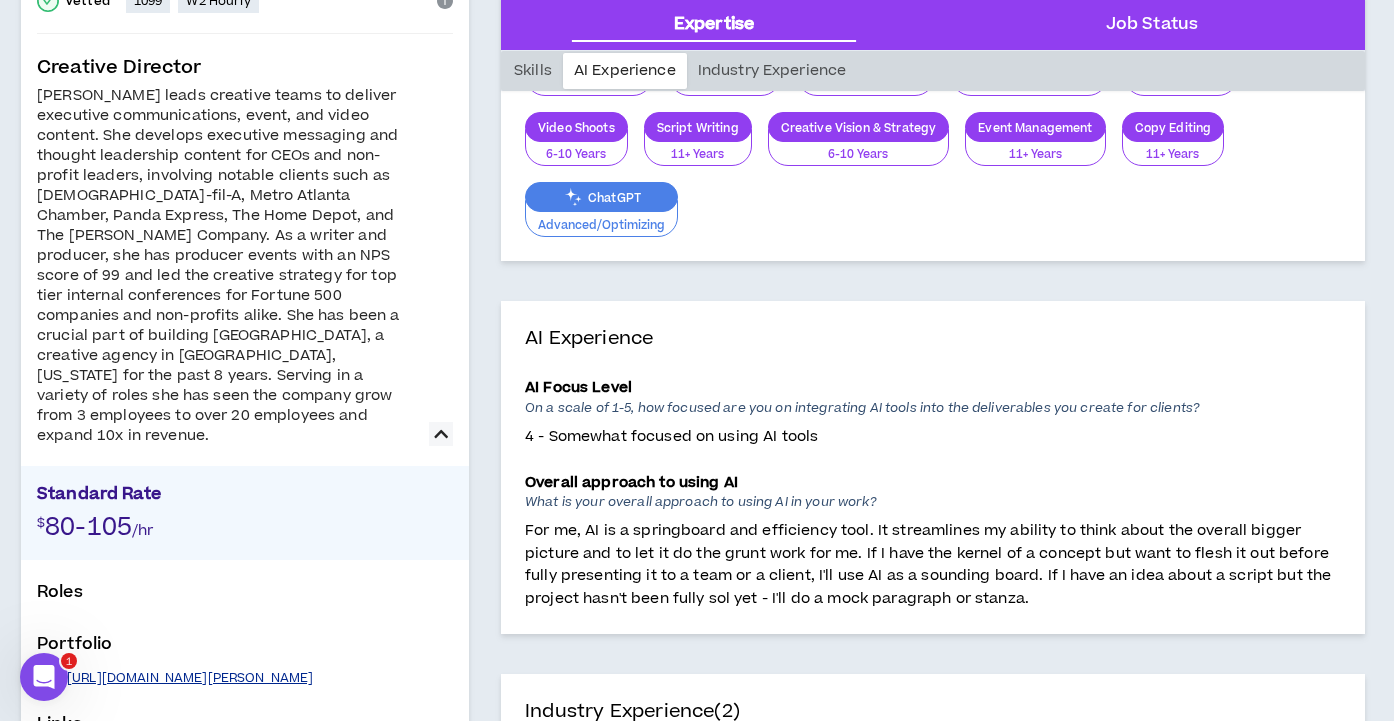 click on "https://www.ackerley.io" at bounding box center [190, 678] 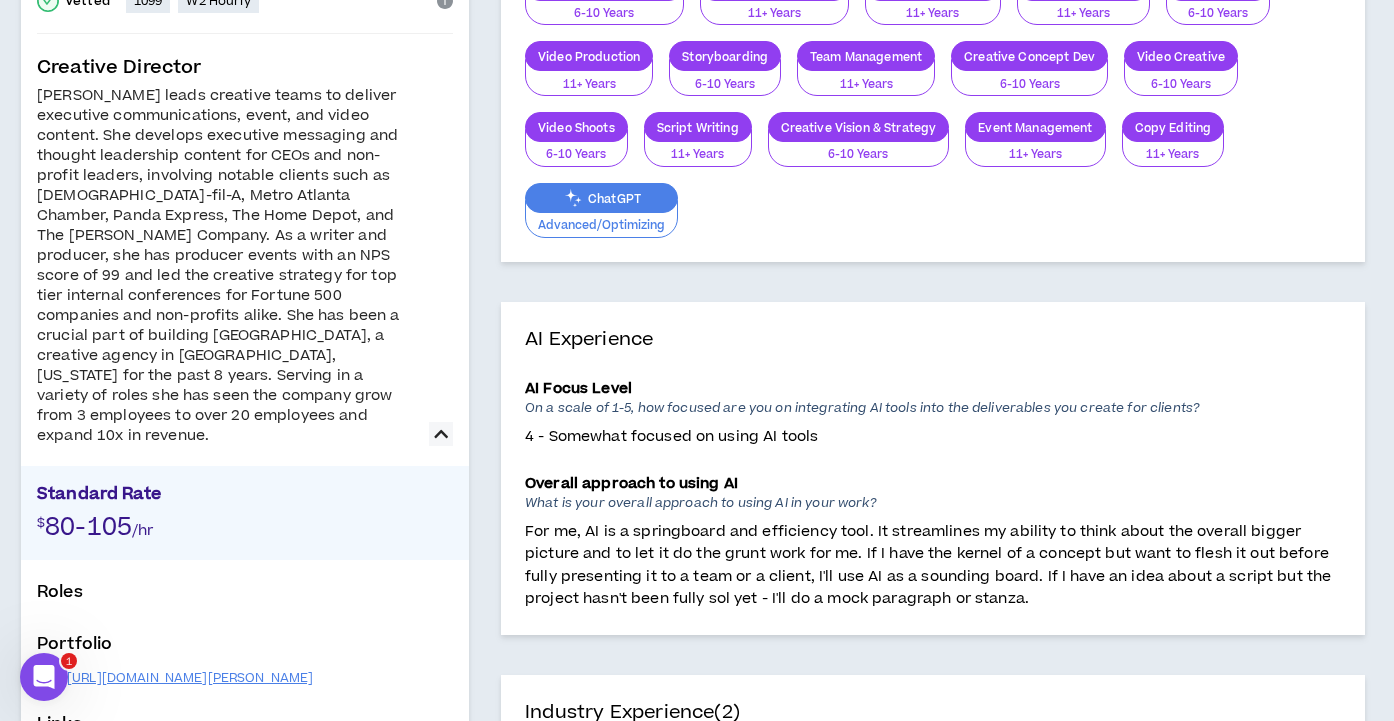 scroll, scrollTop: 0, scrollLeft: 0, axis: both 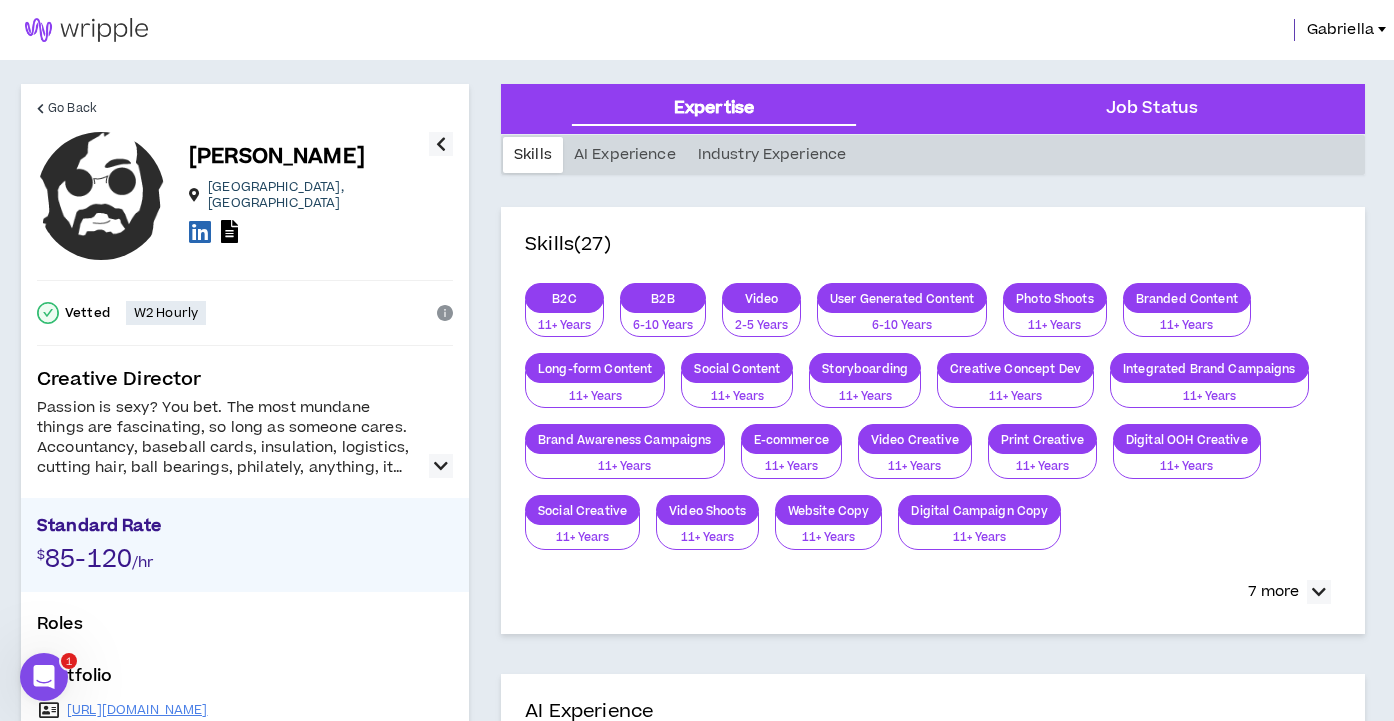 click at bounding box center (441, 466) 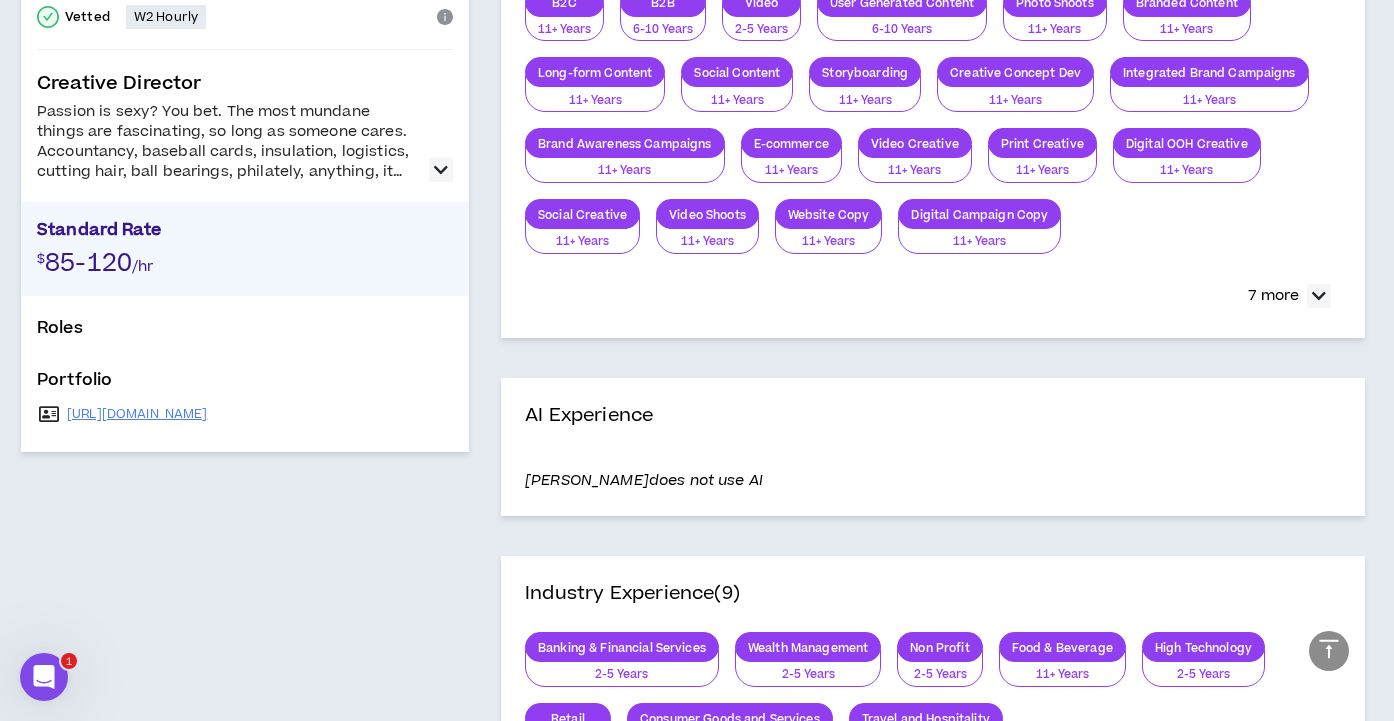 scroll, scrollTop: 0, scrollLeft: 0, axis: both 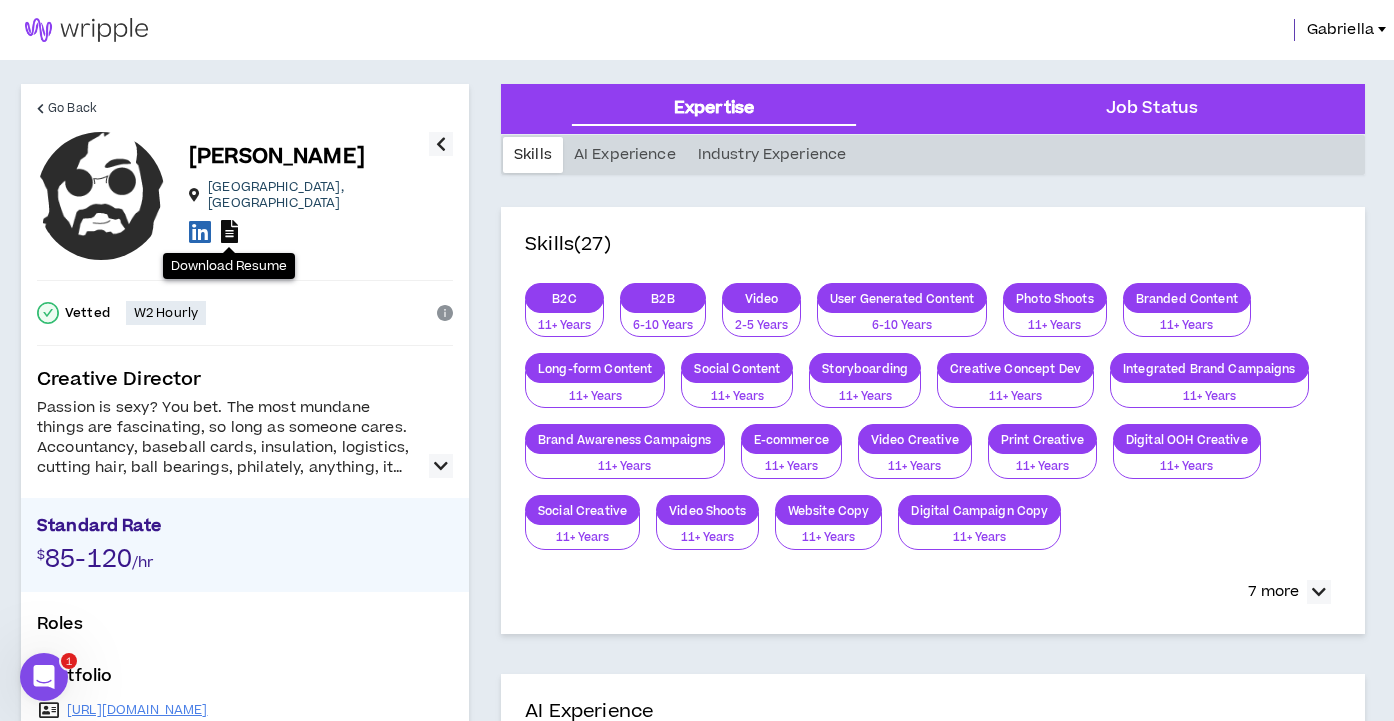 click at bounding box center [229, 231] 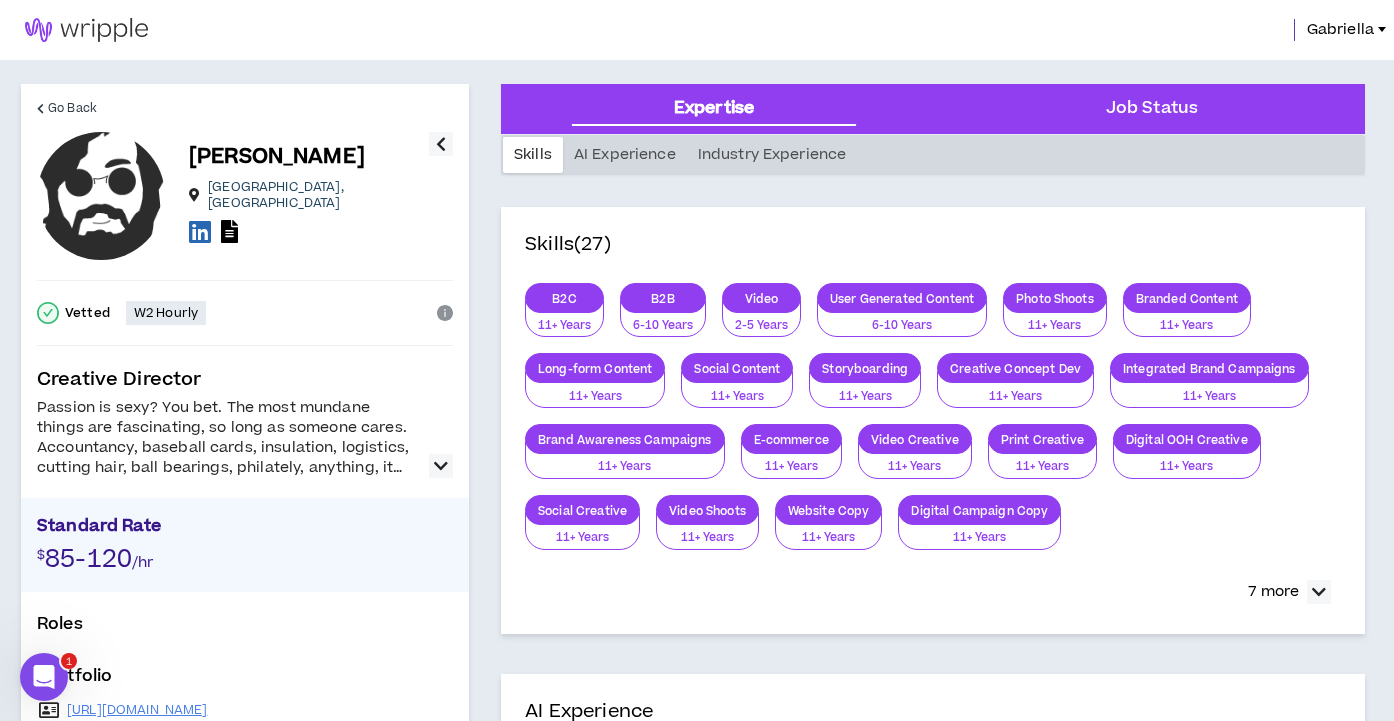 scroll, scrollTop: 75, scrollLeft: 0, axis: vertical 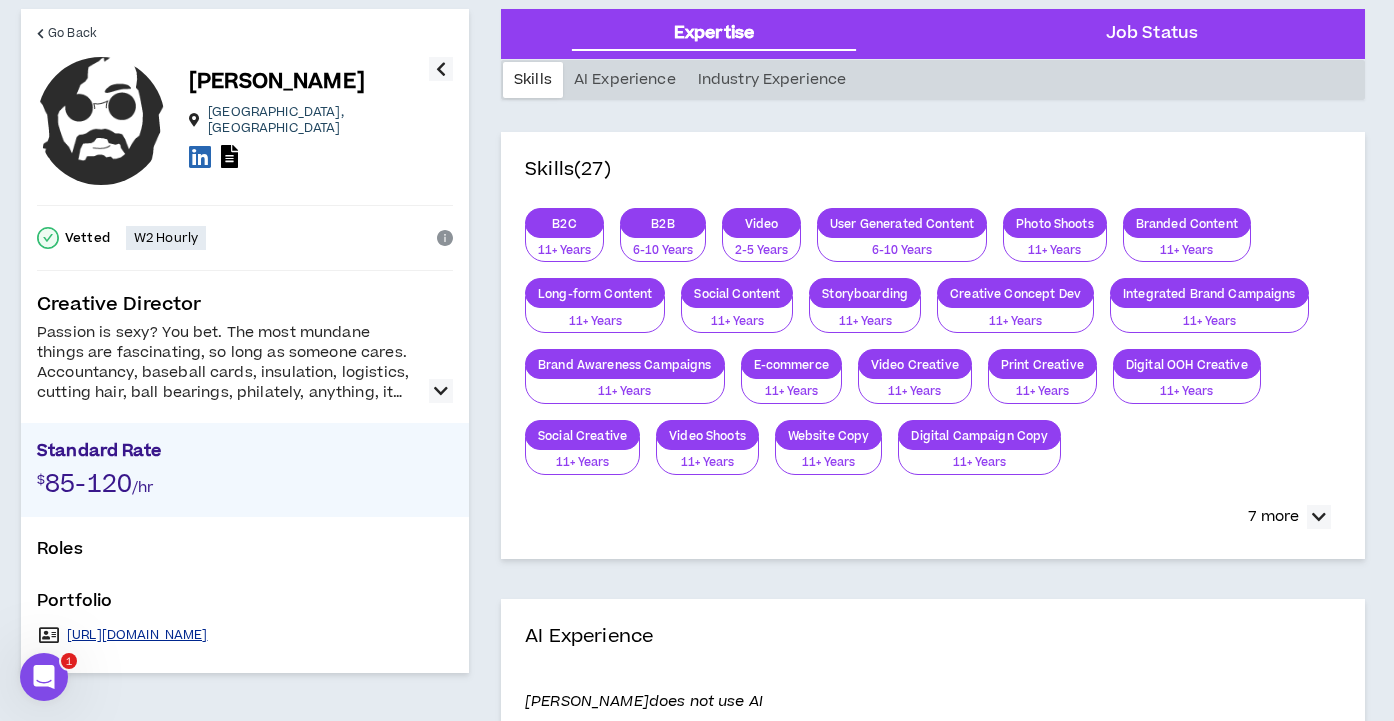 click on "https://passionissexy.com" at bounding box center [137, 635] 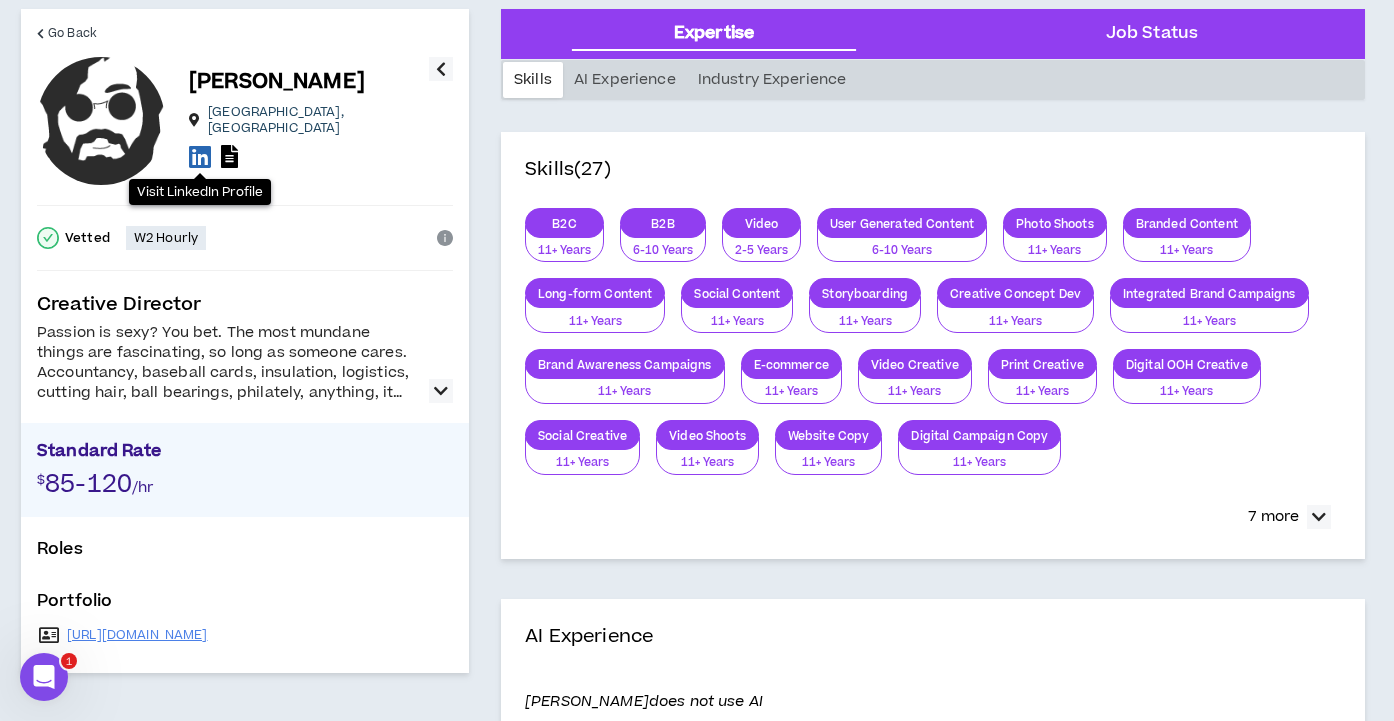 click at bounding box center (200, 156) 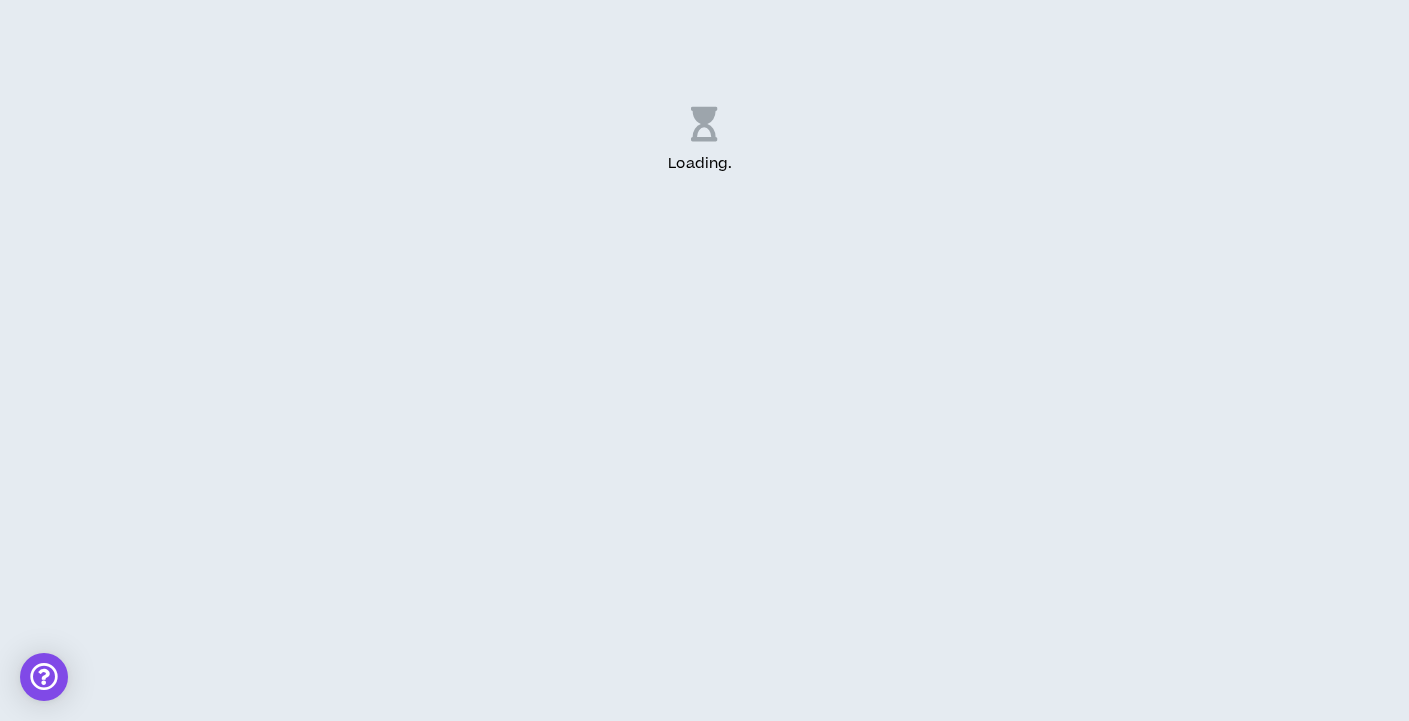 scroll, scrollTop: 0, scrollLeft: 0, axis: both 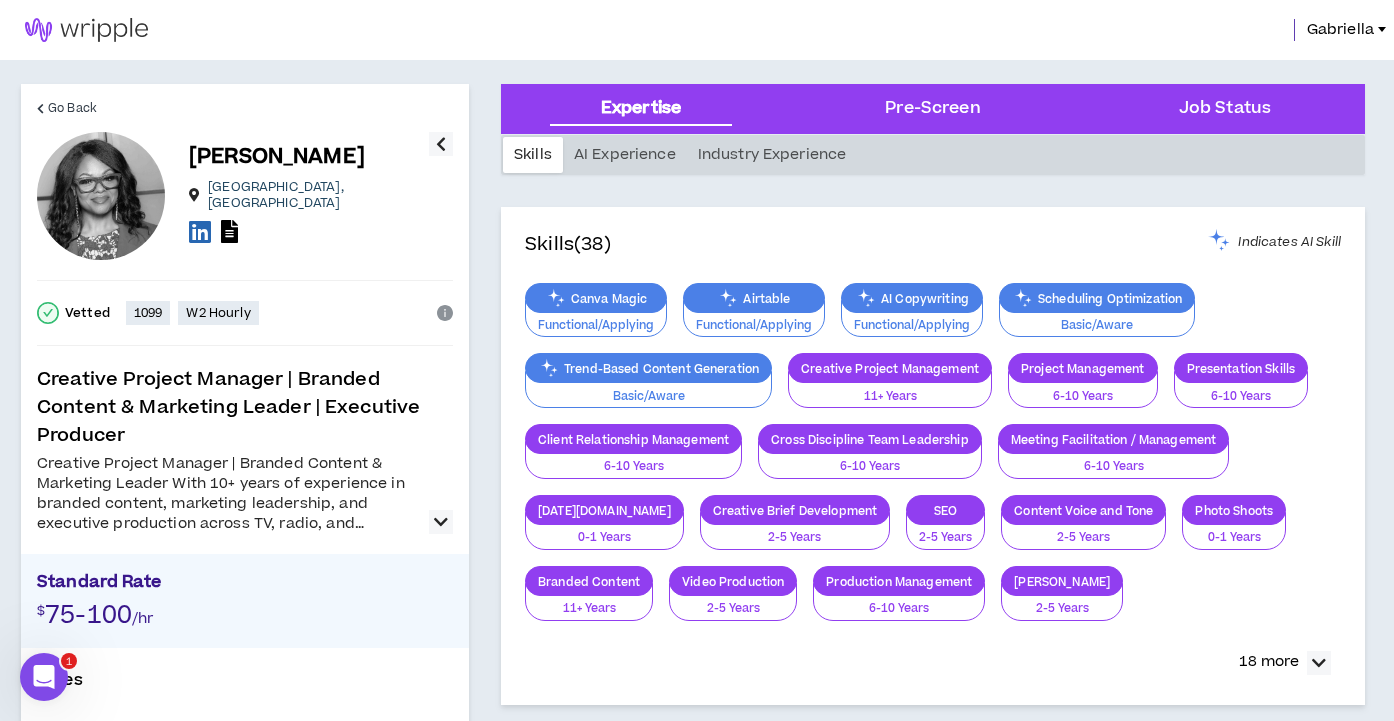 click at bounding box center [441, 522] 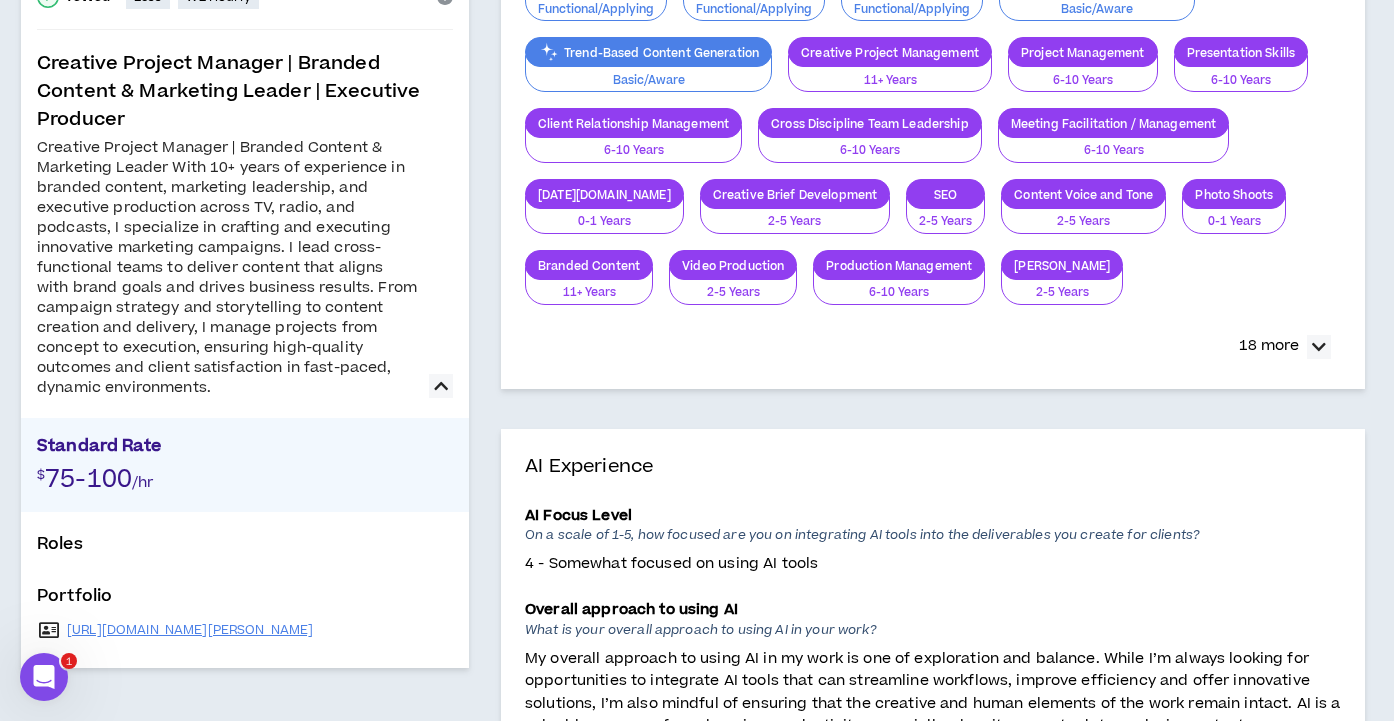 scroll, scrollTop: 0, scrollLeft: 0, axis: both 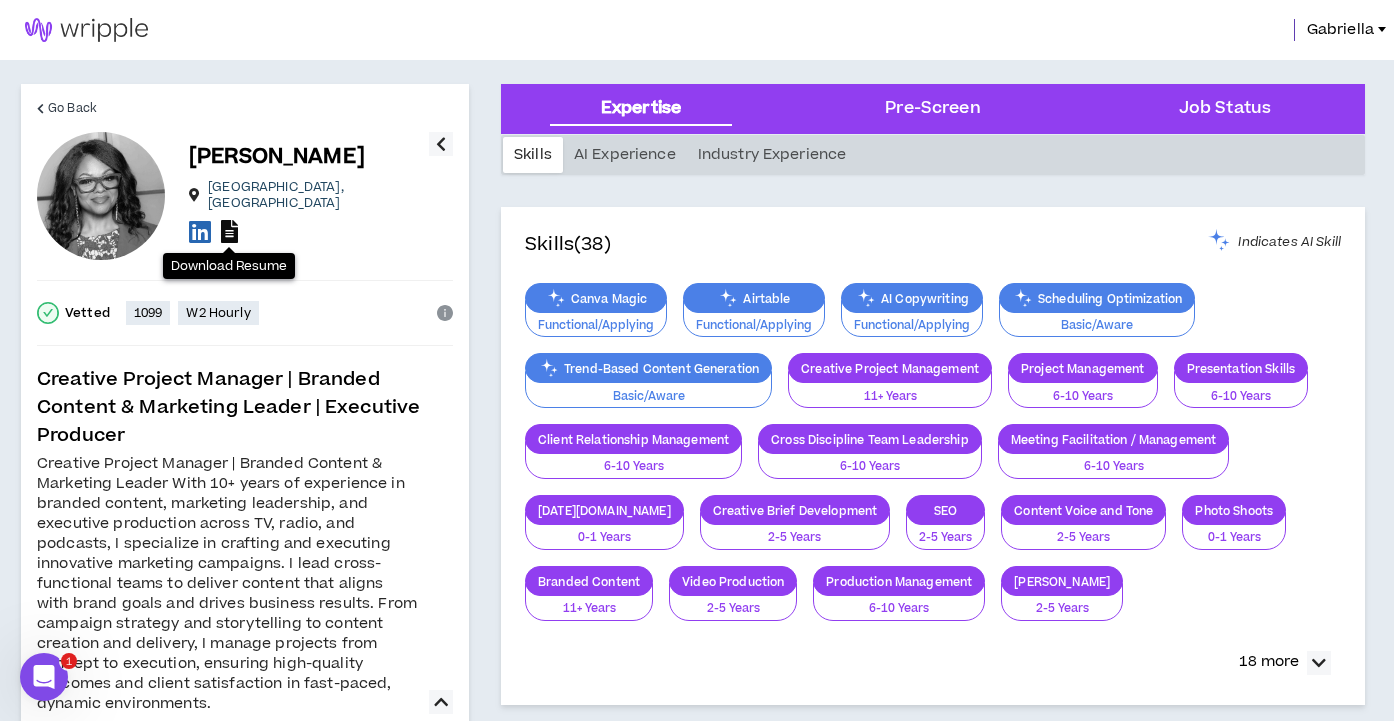click at bounding box center (229, 231) 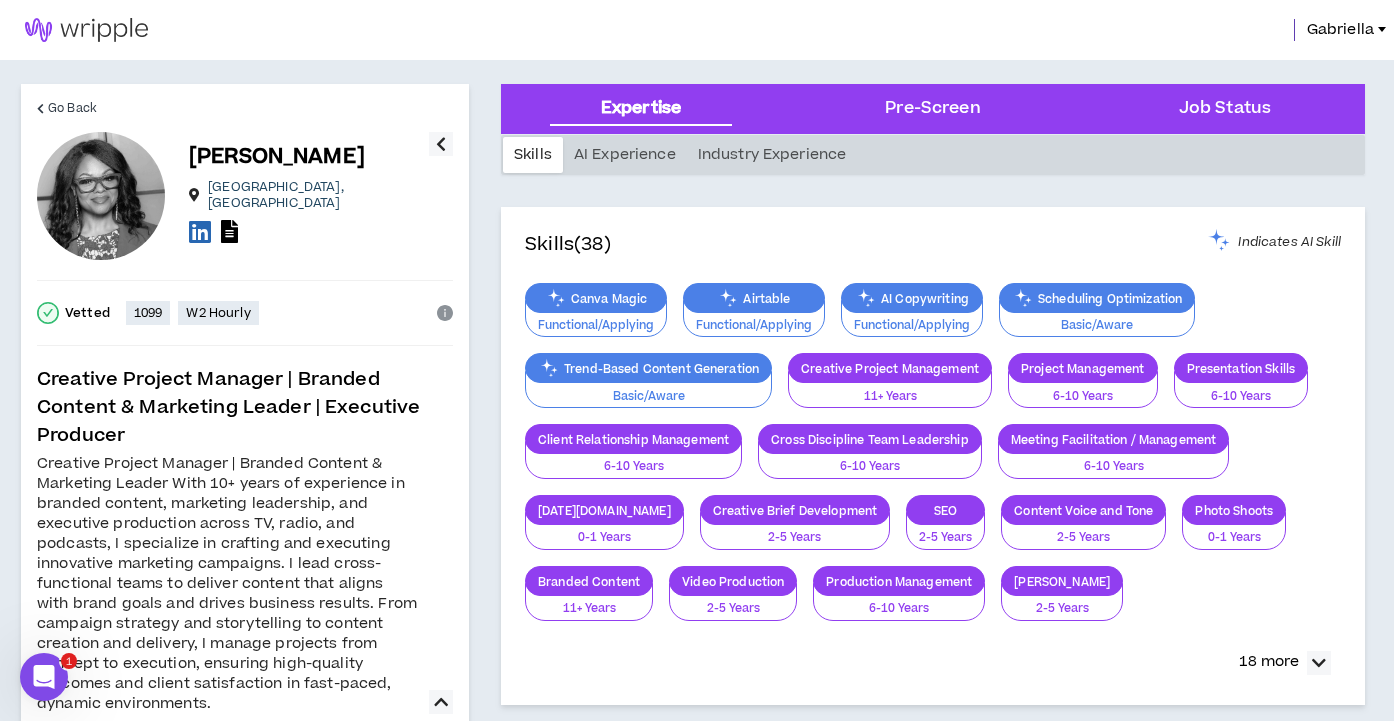 click at bounding box center (200, 231) 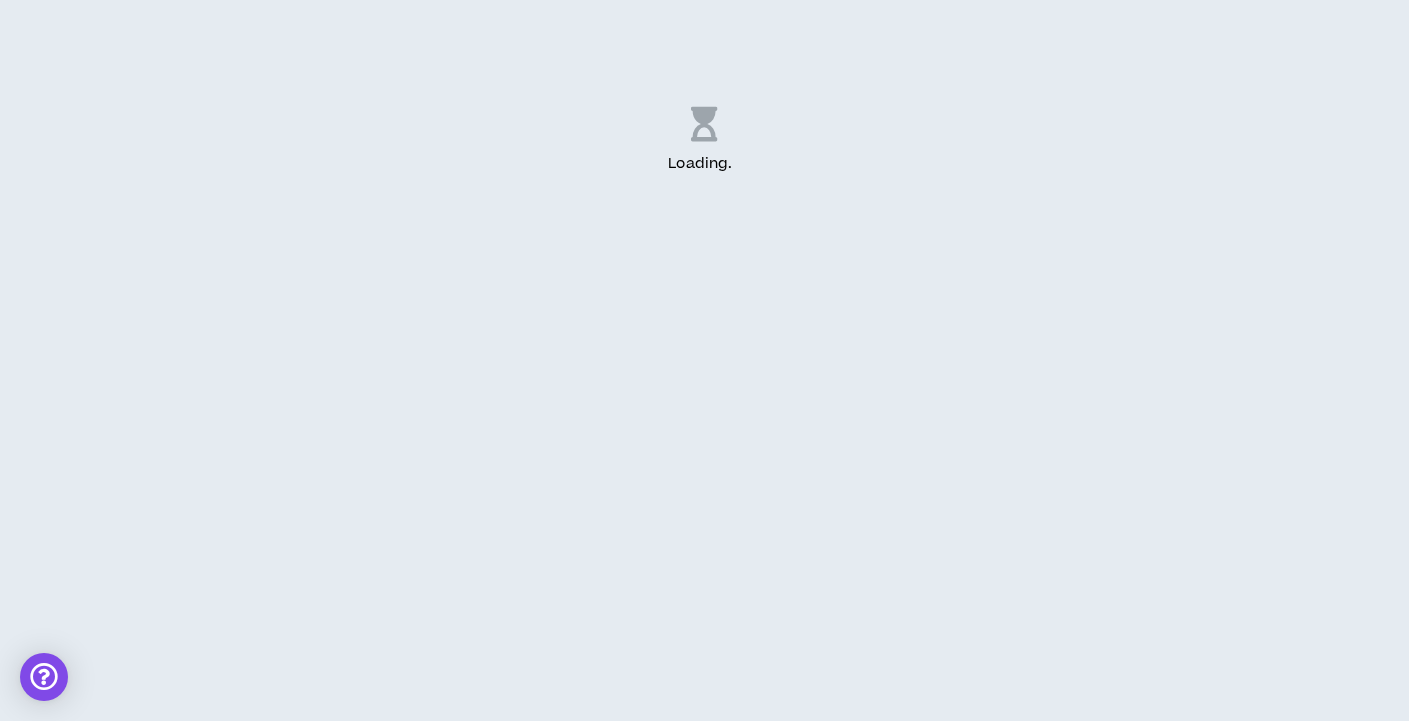 scroll, scrollTop: 0, scrollLeft: 0, axis: both 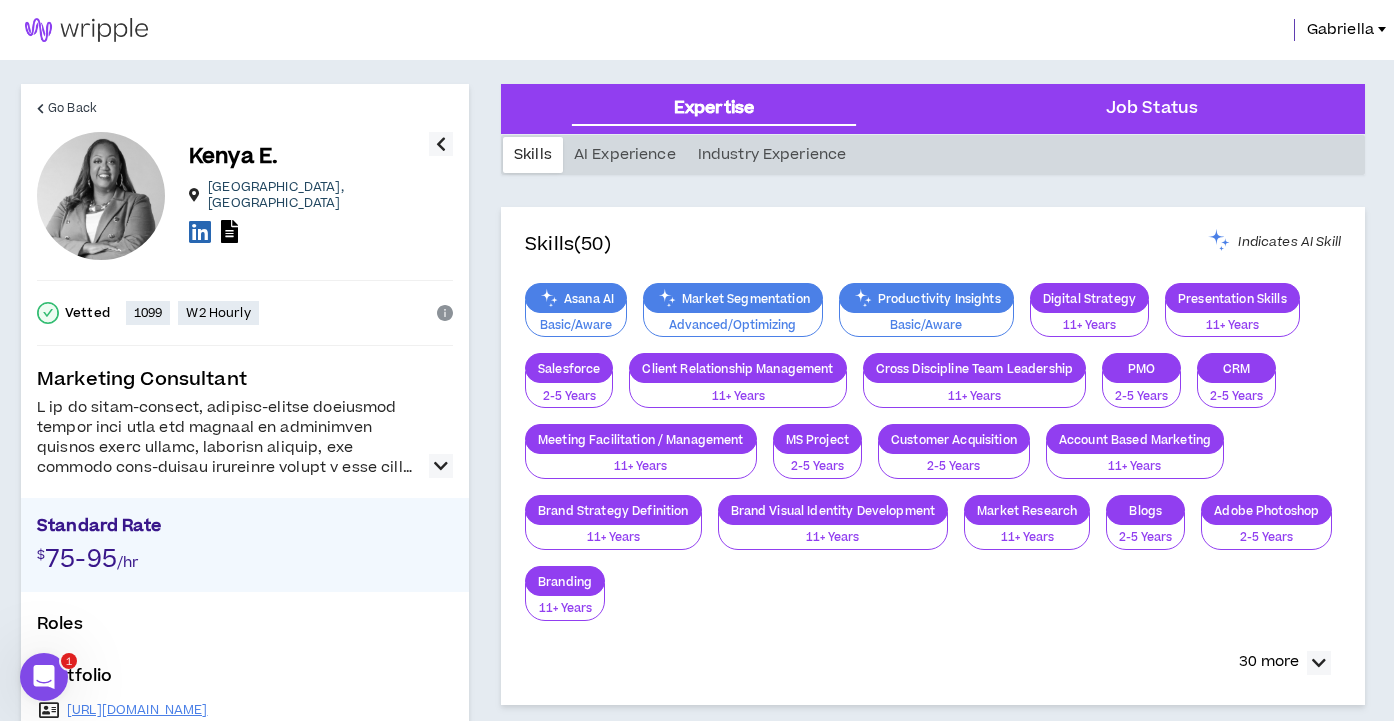click at bounding box center (441, 466) 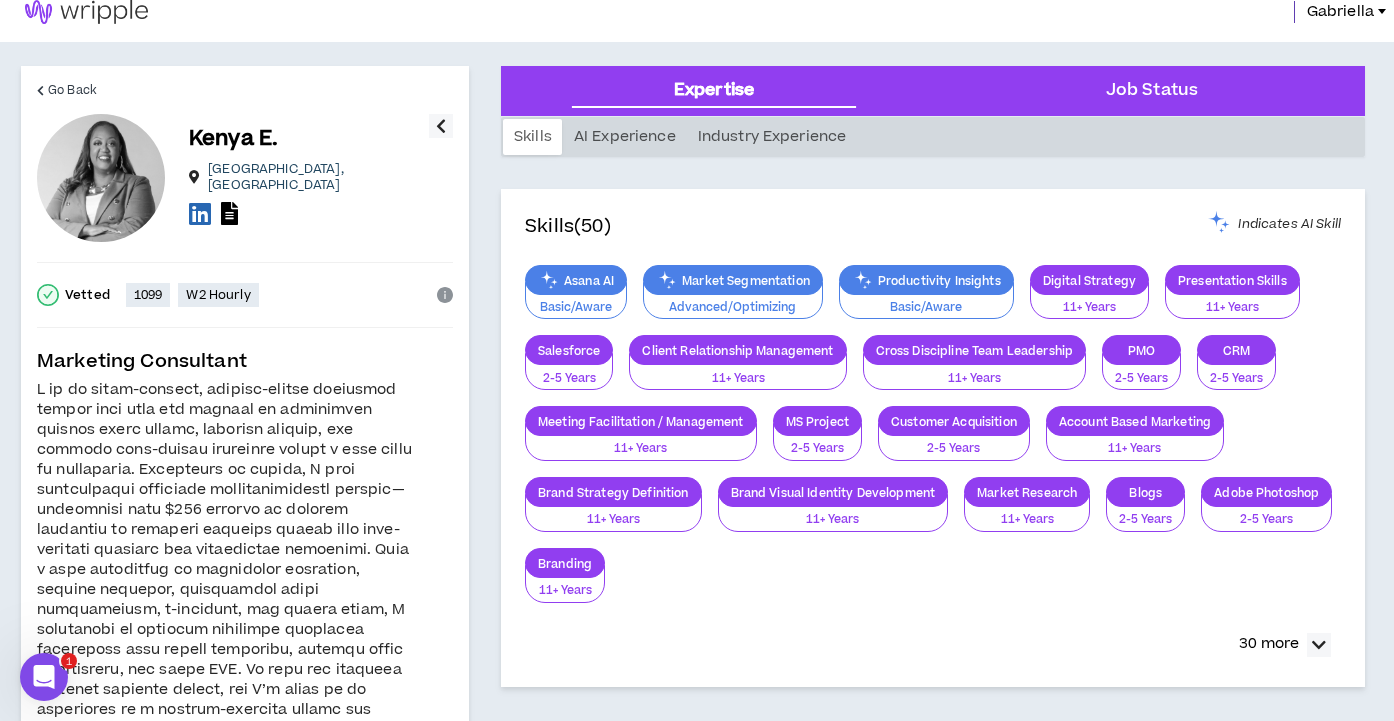 scroll, scrollTop: 0, scrollLeft: 0, axis: both 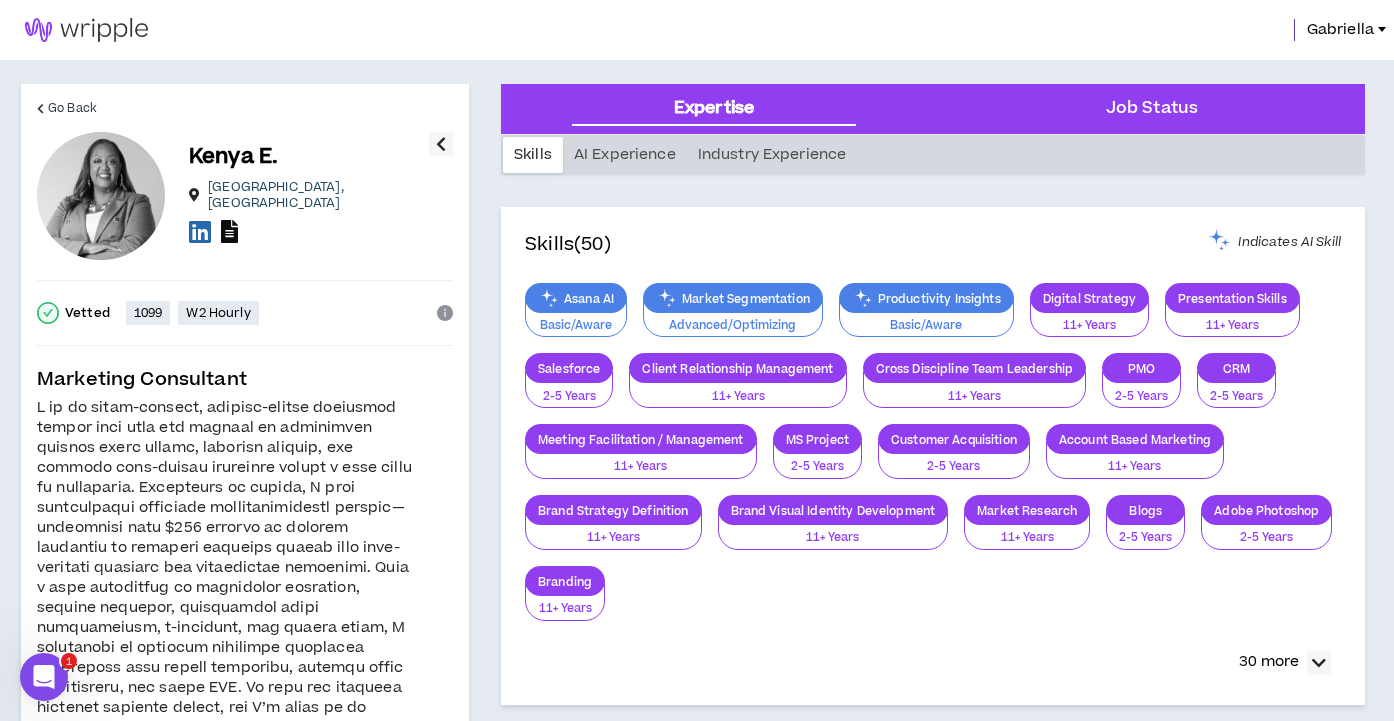click at bounding box center [229, 231] 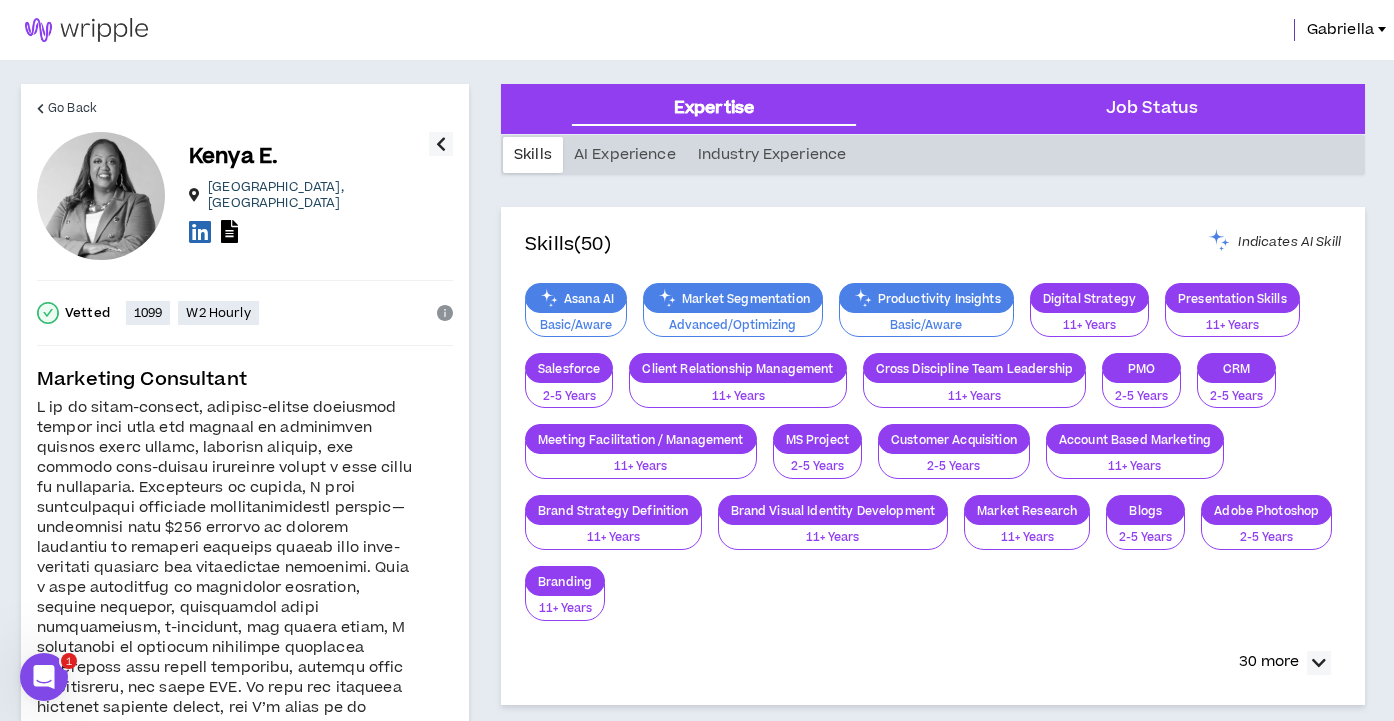 click at bounding box center (200, 231) 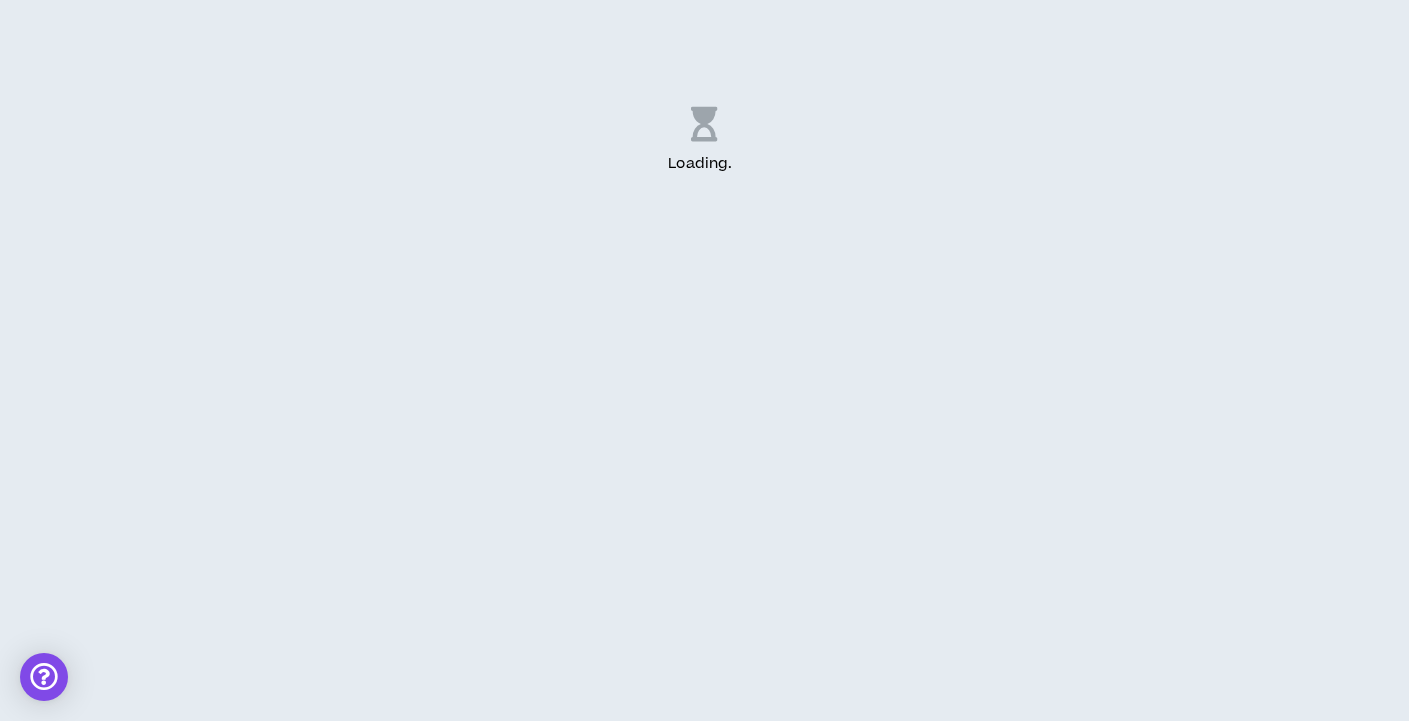 scroll, scrollTop: 0, scrollLeft: 0, axis: both 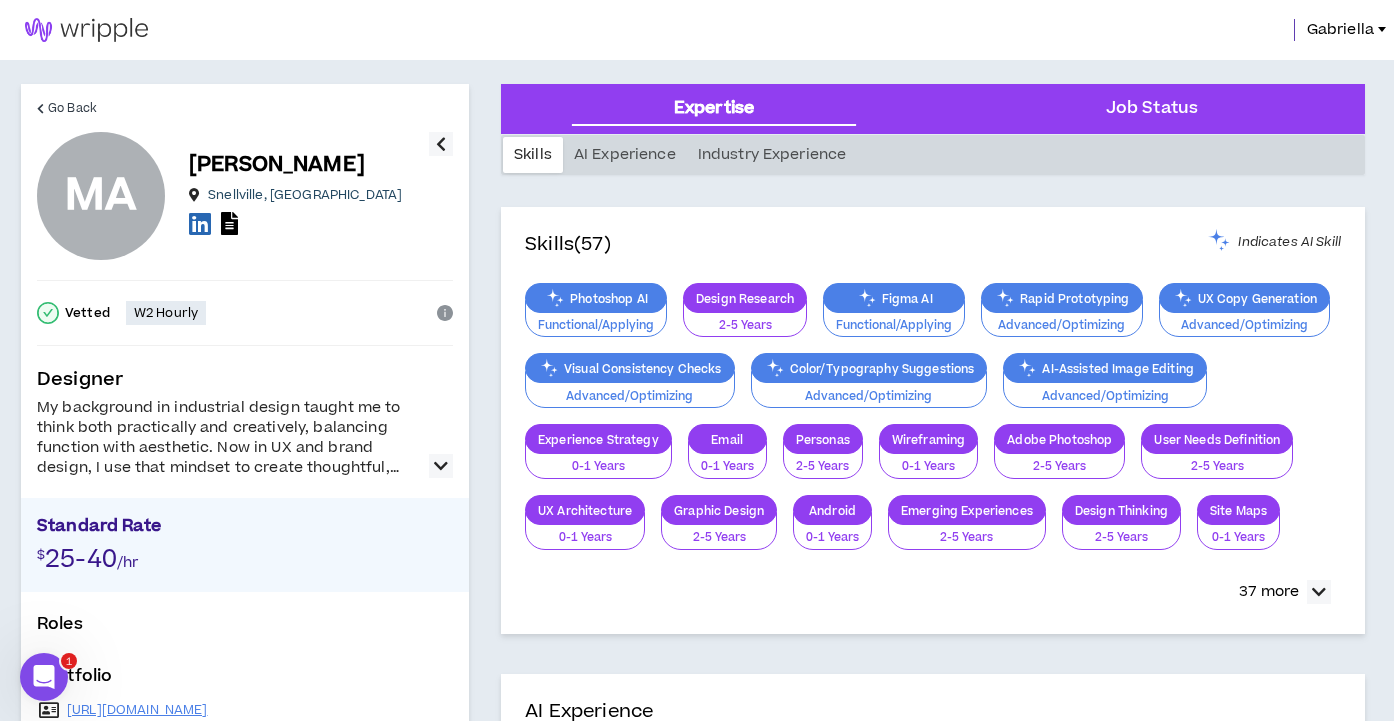 click at bounding box center [441, 466] 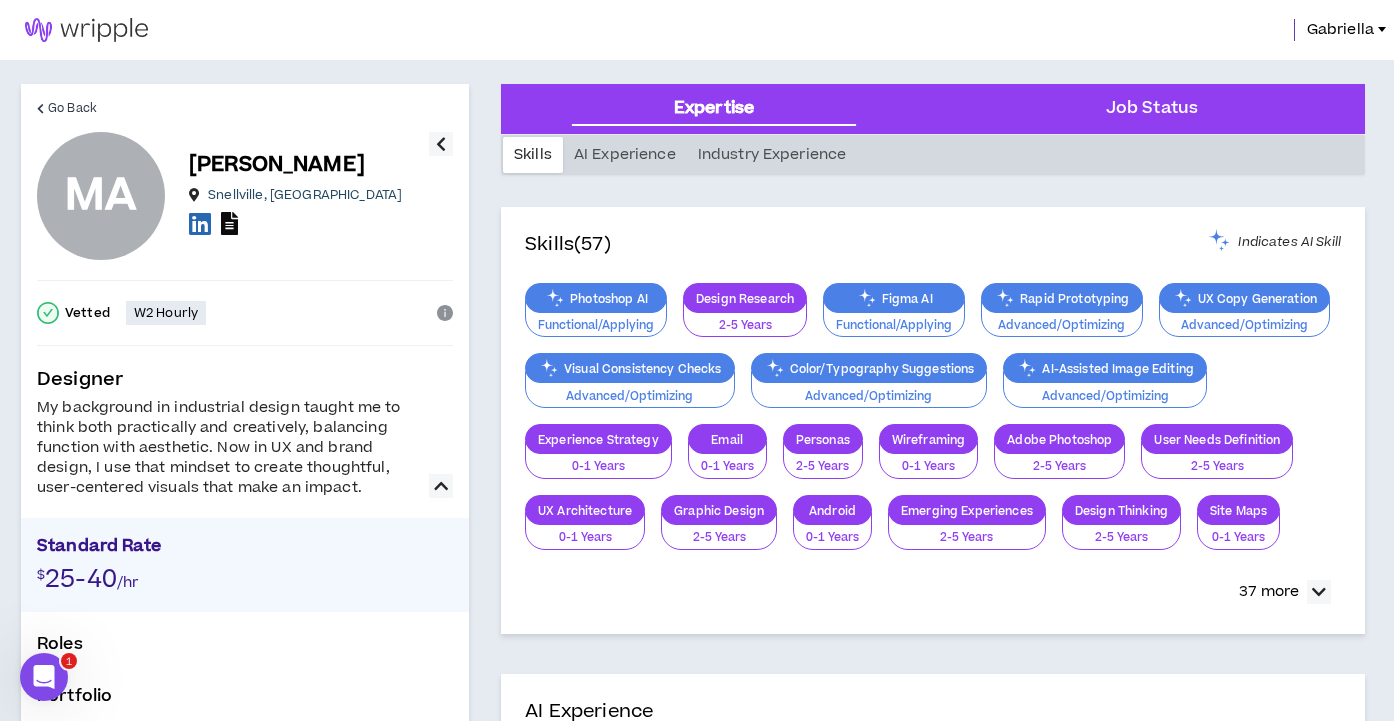 click at bounding box center [229, 223] 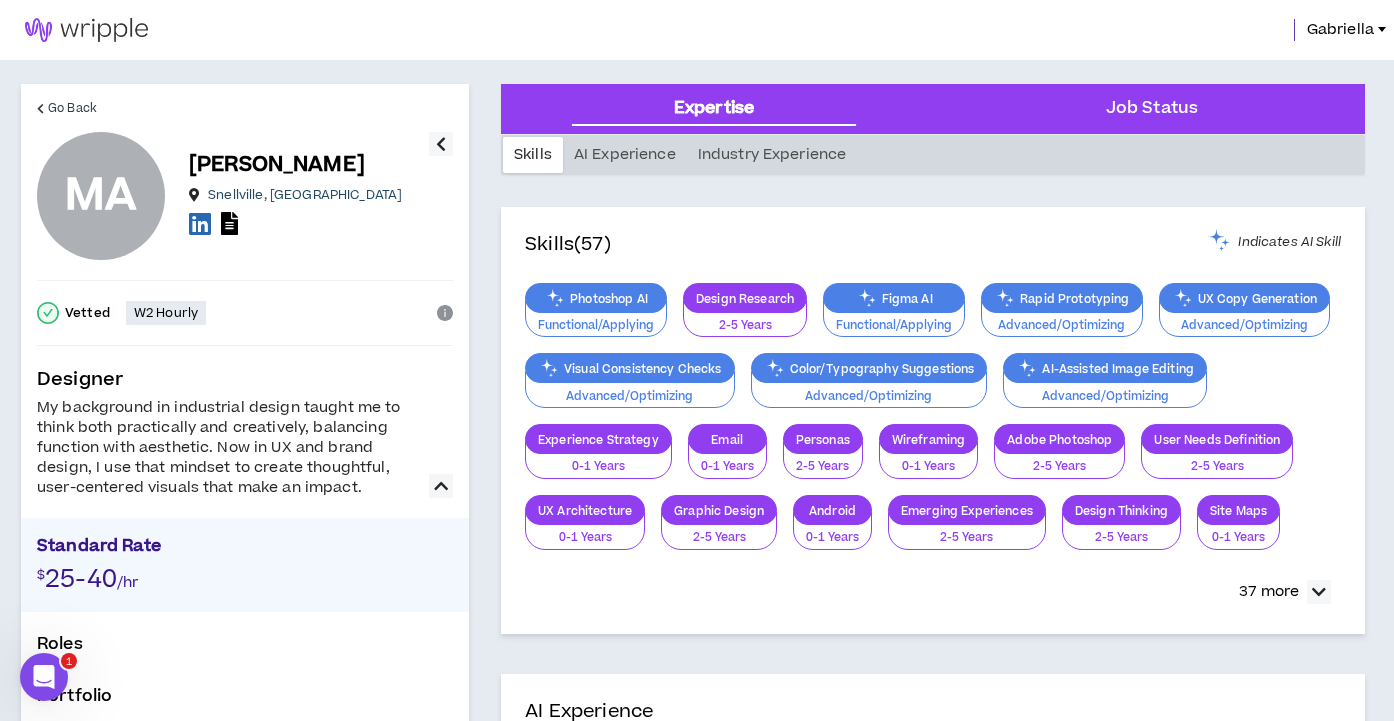 click at bounding box center [200, 223] 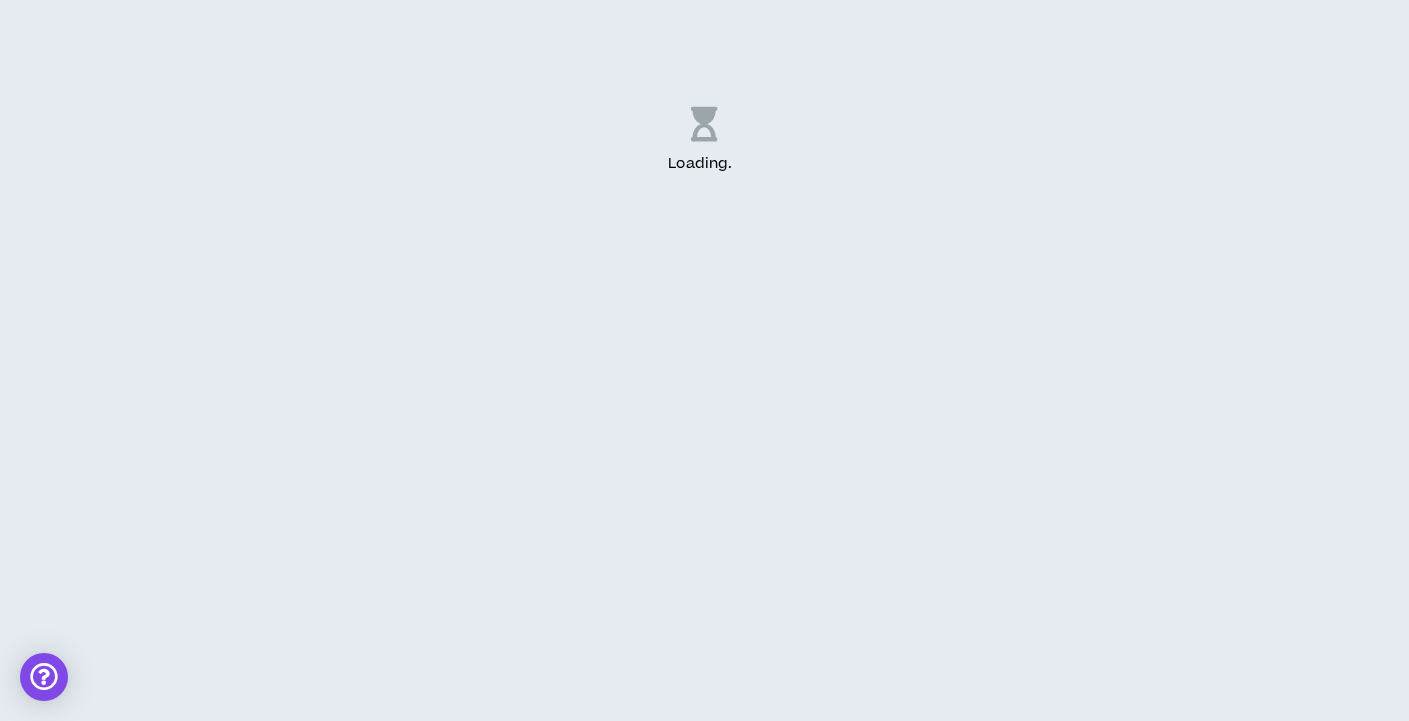 scroll, scrollTop: 0, scrollLeft: 0, axis: both 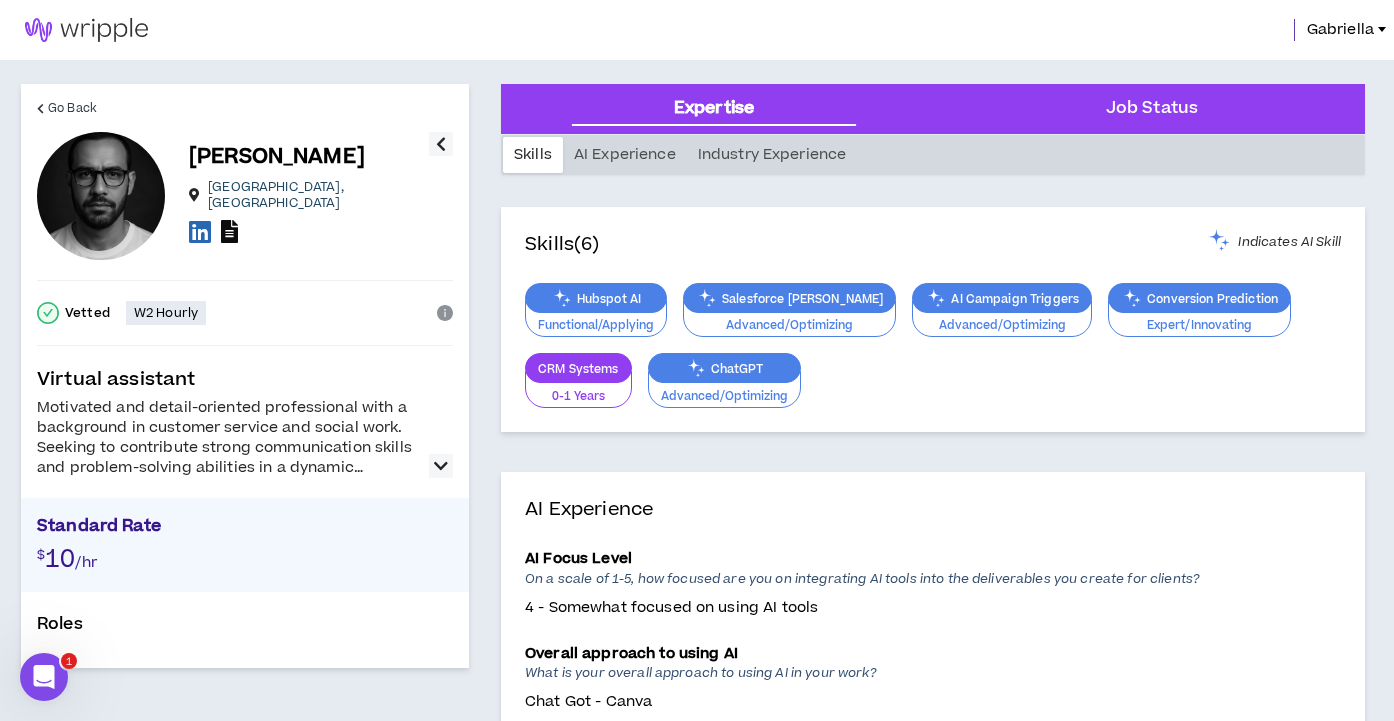 click at bounding box center (229, 231) 